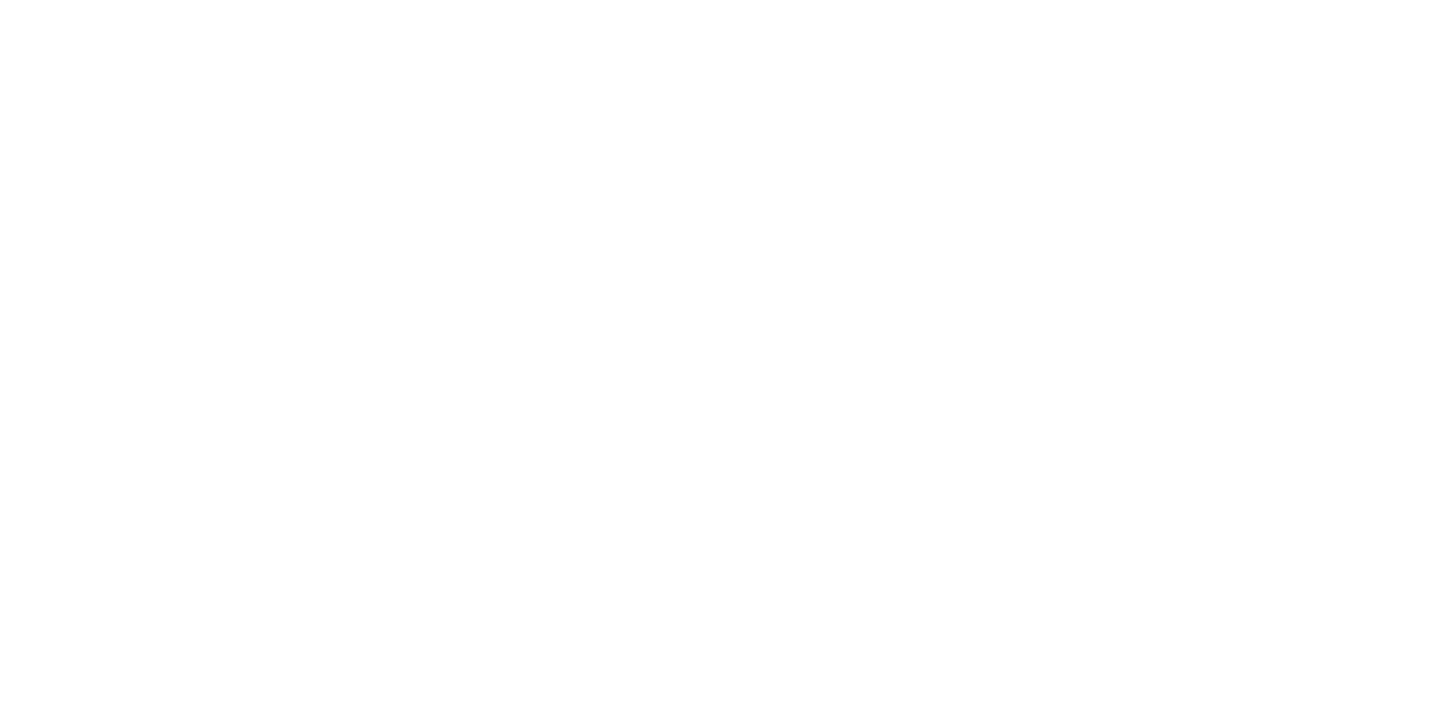 scroll, scrollTop: 0, scrollLeft: 0, axis: both 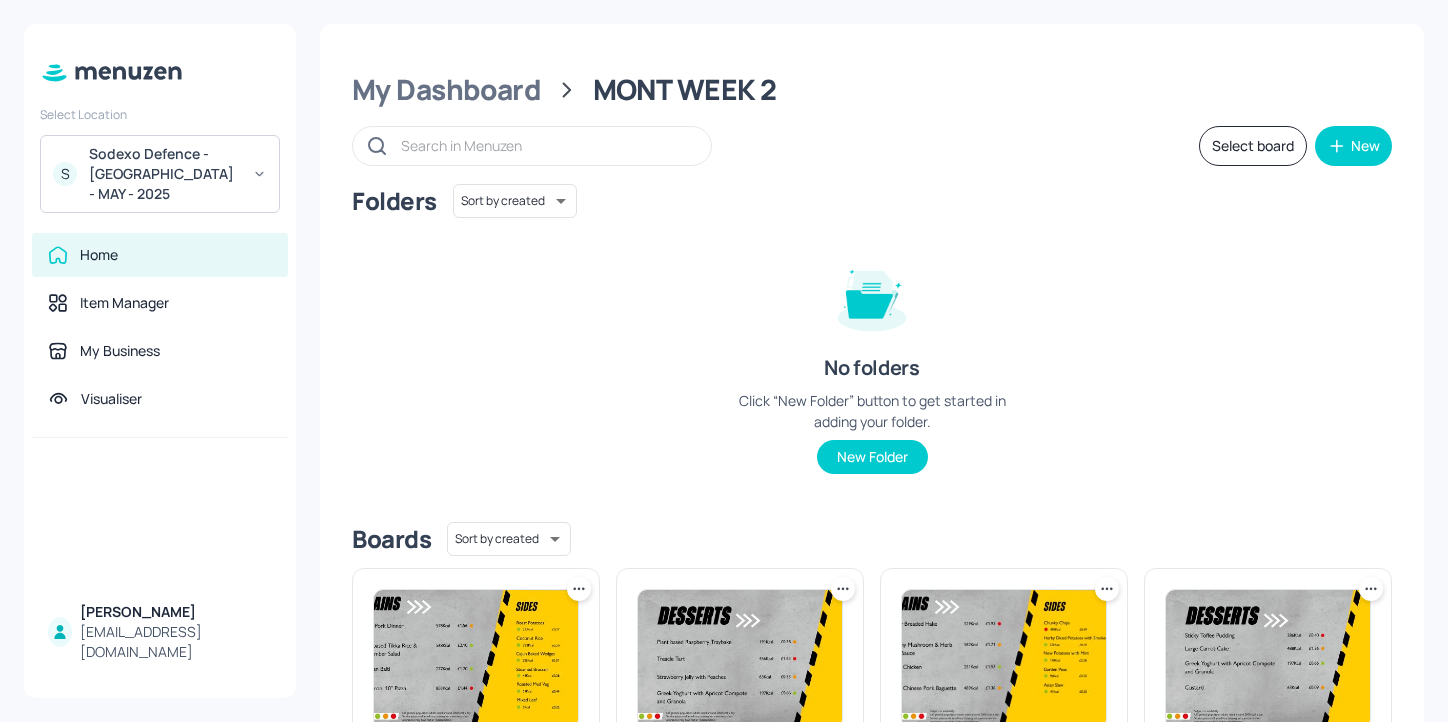 click on "Sodexo Defence - Colchester - MAY - 2025" at bounding box center [164, 174] 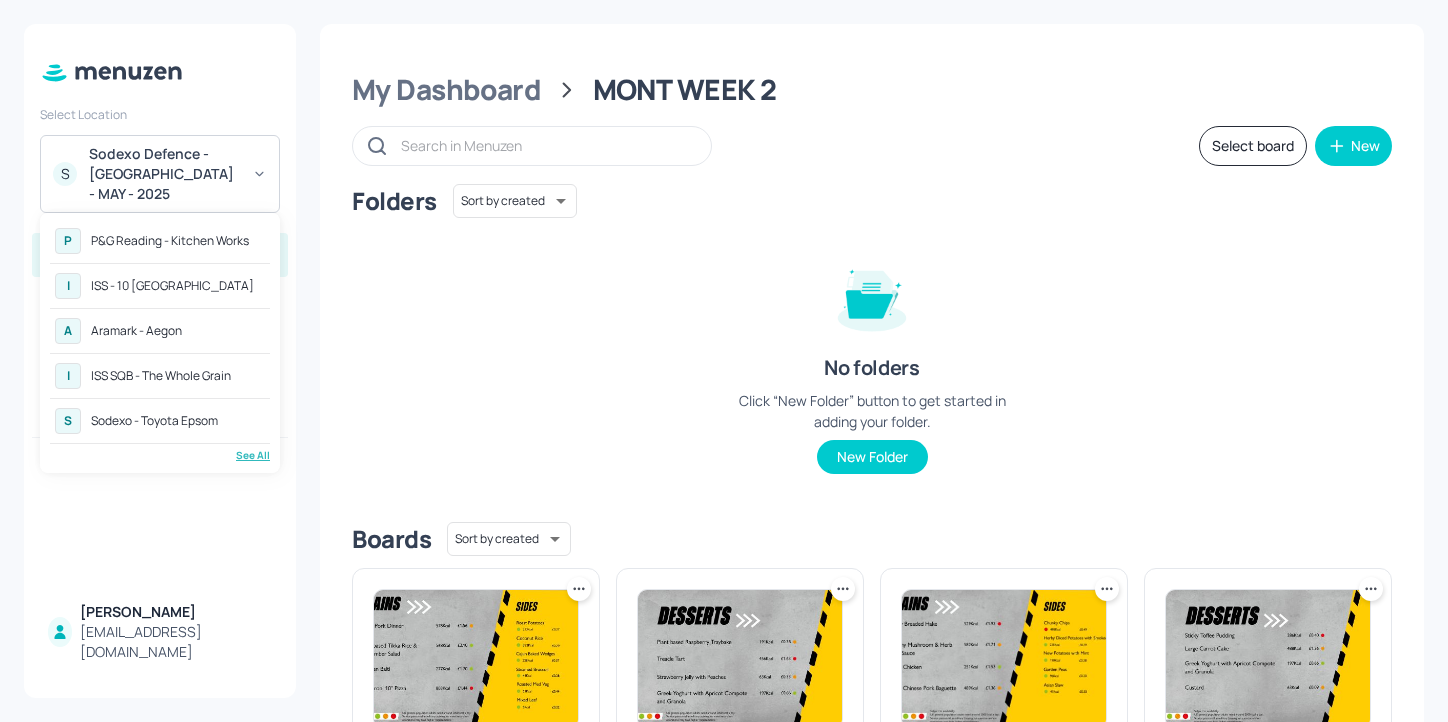 click at bounding box center [724, 361] 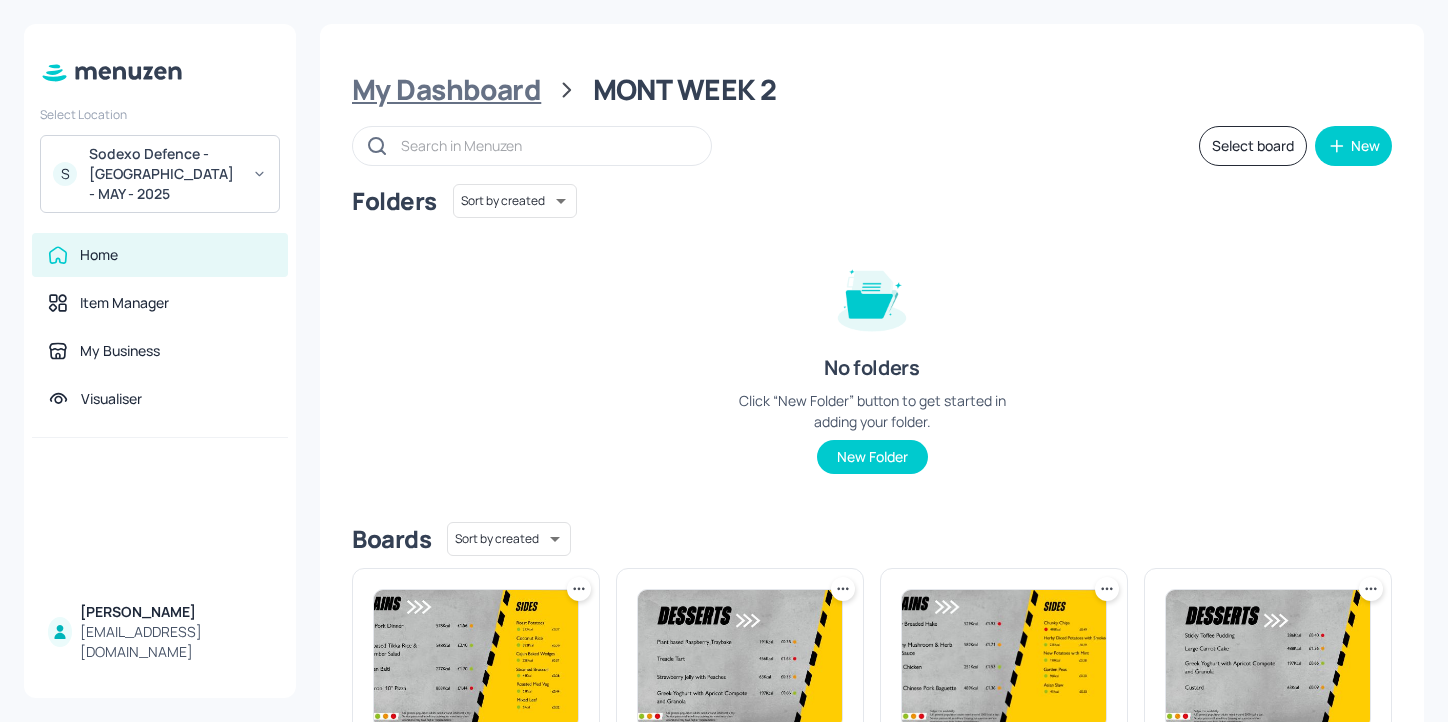 click on "My Dashboard" at bounding box center [446, 90] 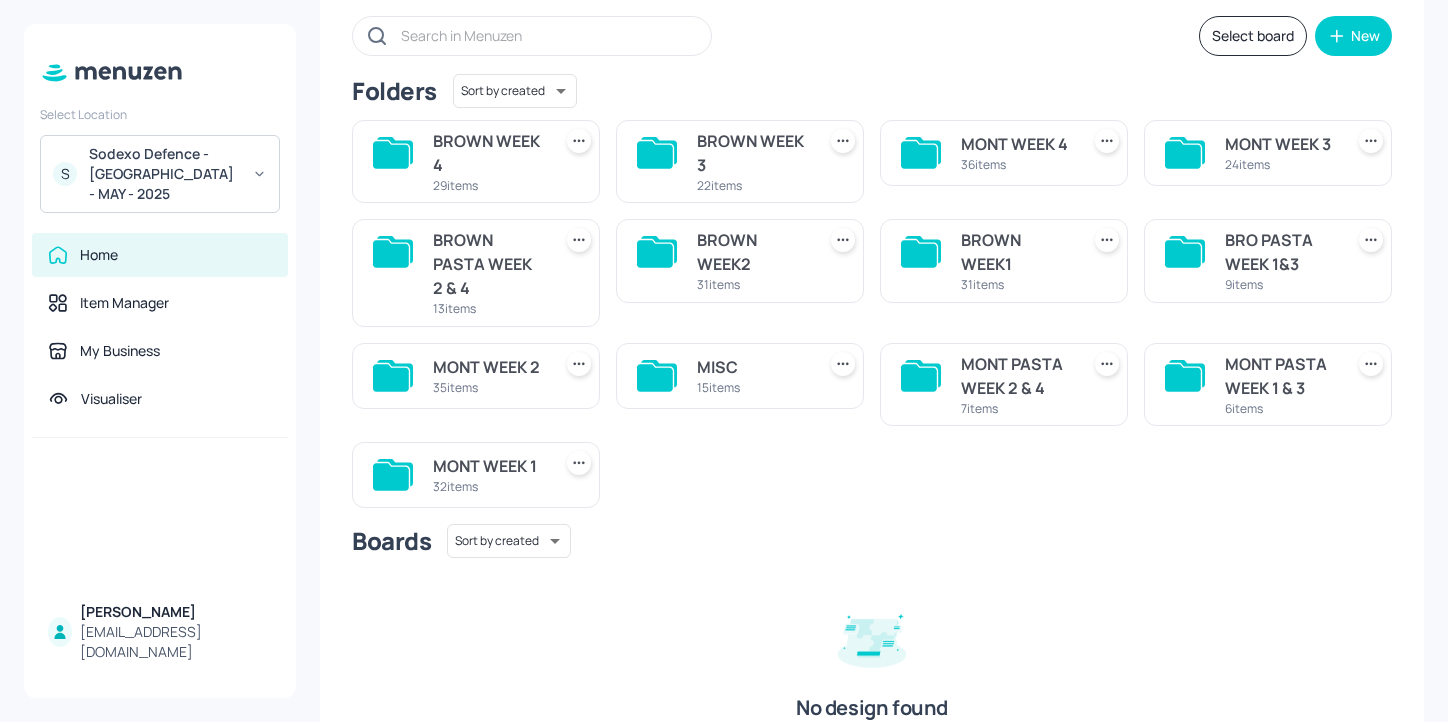 scroll, scrollTop: 145, scrollLeft: 0, axis: vertical 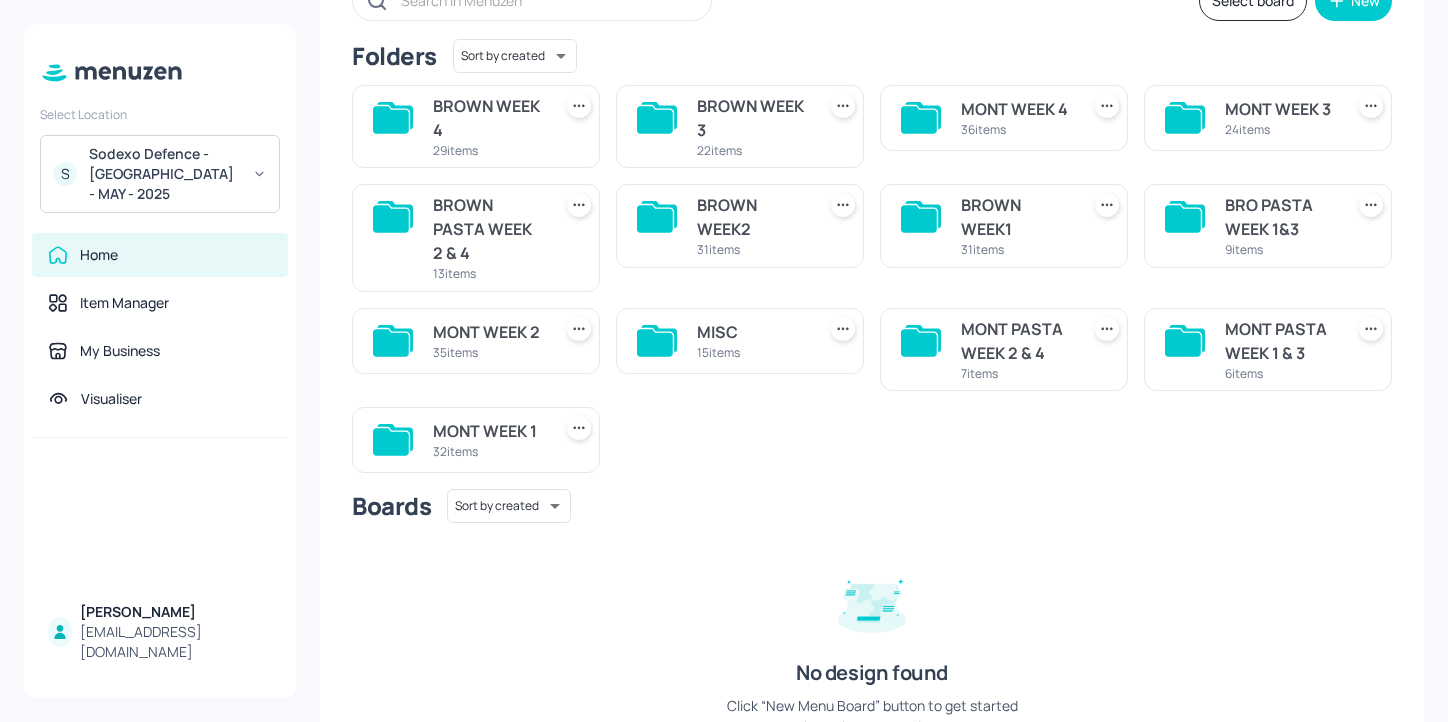 click on "BROWN WEEK 3" at bounding box center (752, 118) 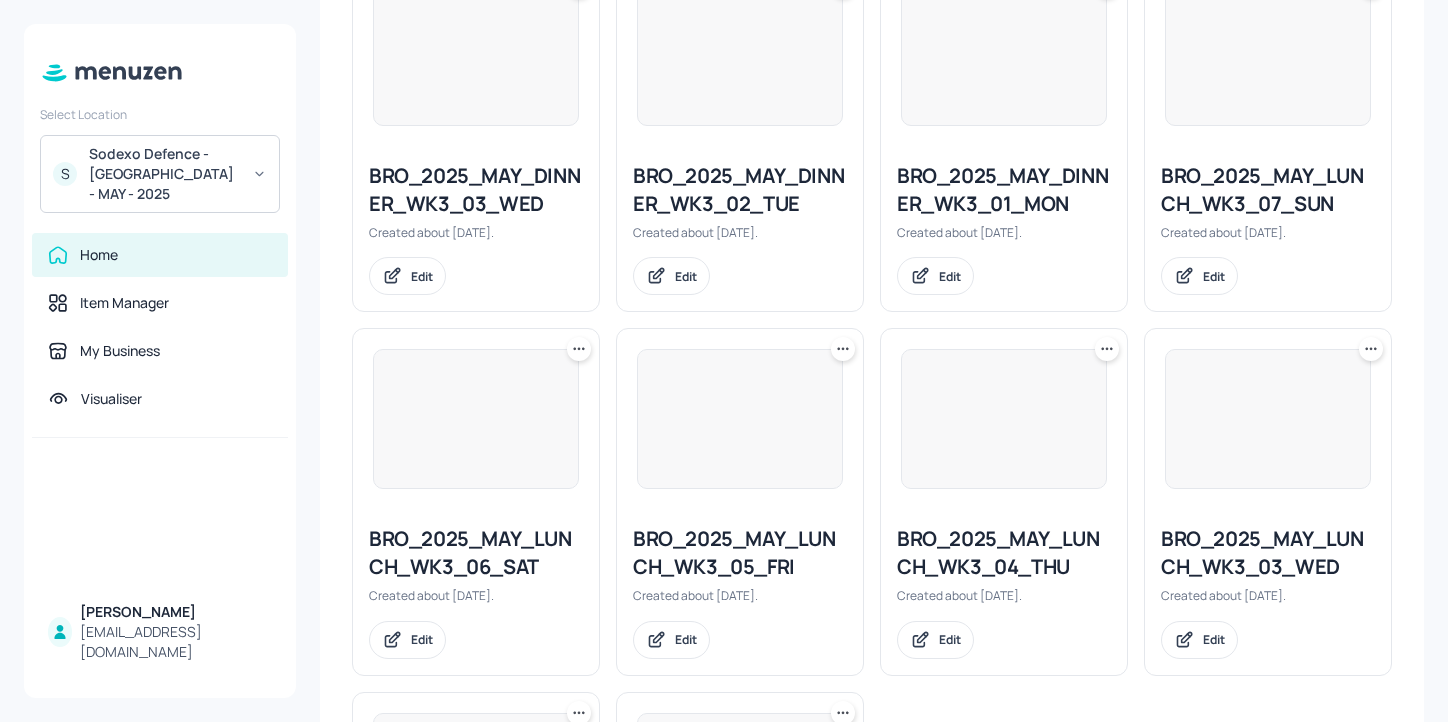 scroll, scrollTop: 2086, scrollLeft: 0, axis: vertical 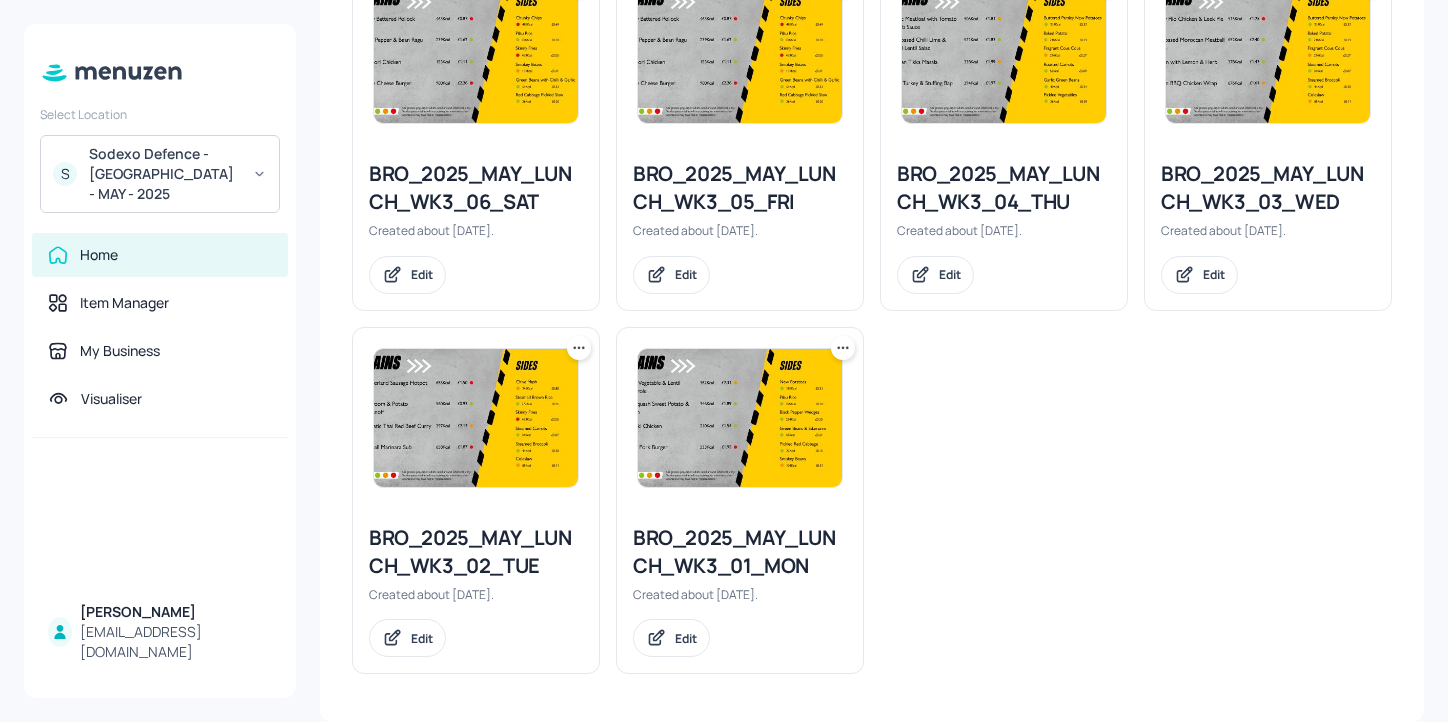 click 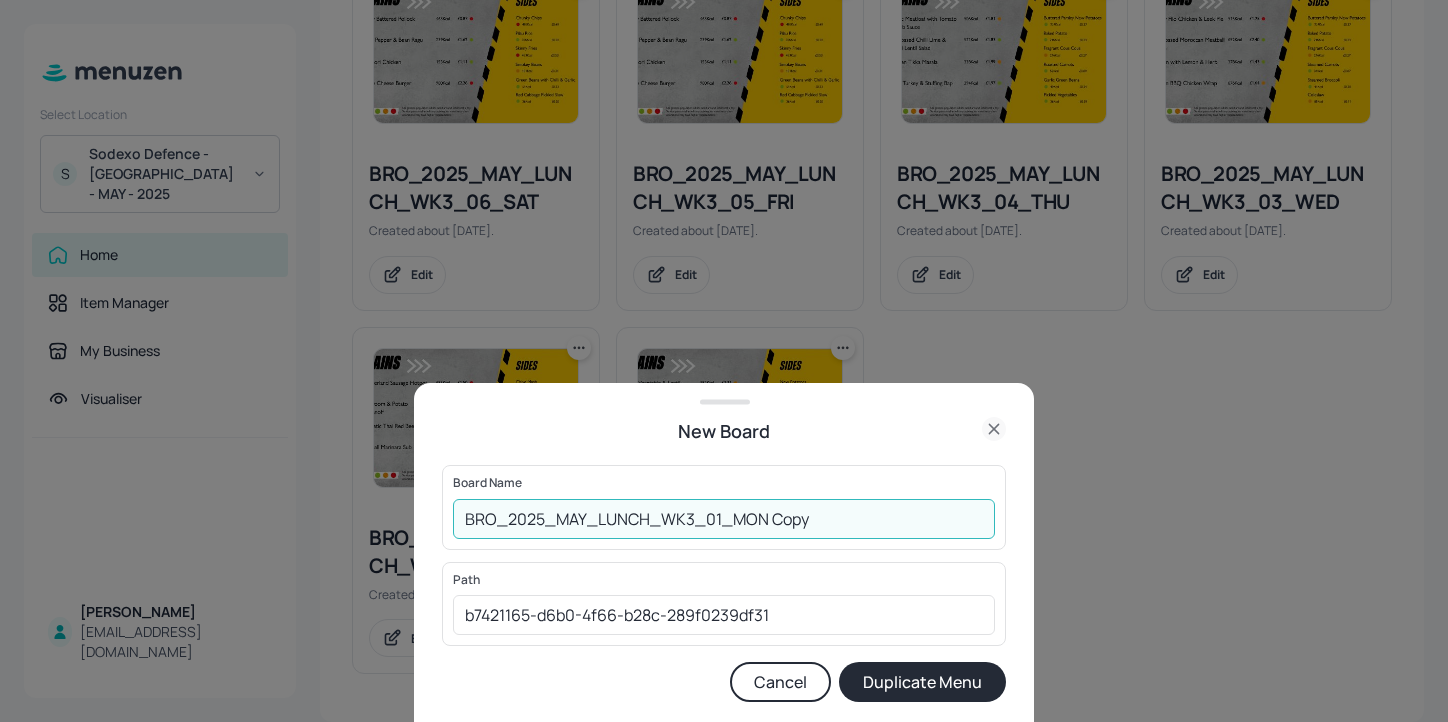 click on "BRO_2025_MAY_LUNCH_WK3_01_MON Copy" at bounding box center [724, 519] 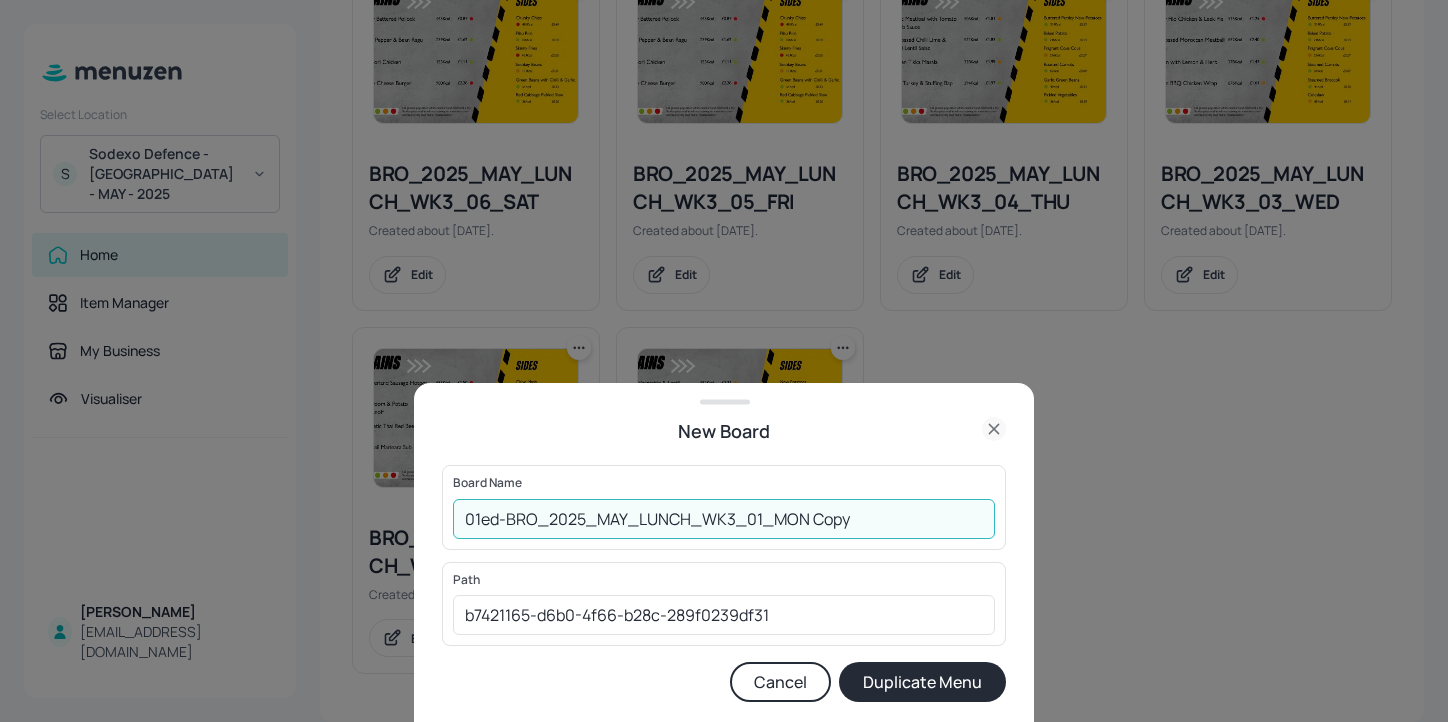 drag, startPoint x: 930, startPoint y: 516, endPoint x: 813, endPoint y: 513, distance: 117.03845 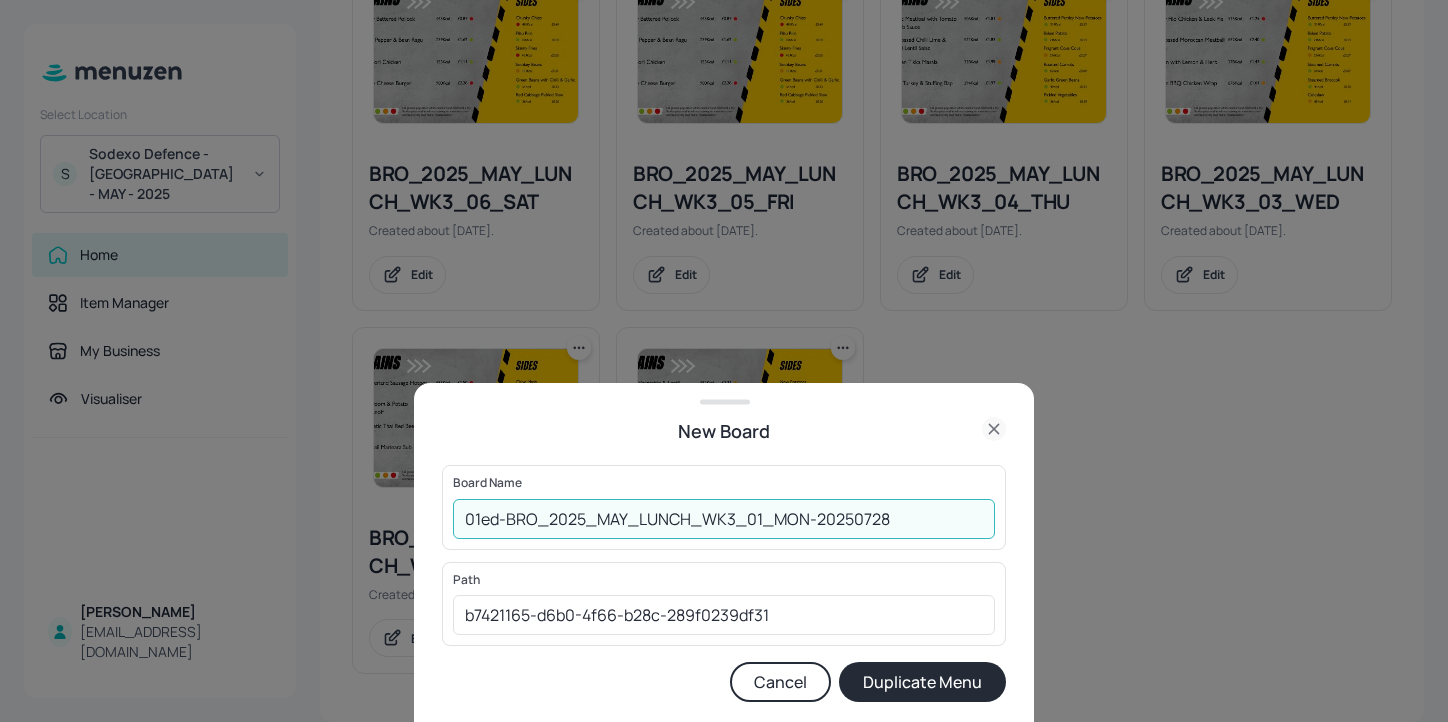 type on "01ed-BRO_2025_MAY_LUNCH_WK3_01_MON-20250728" 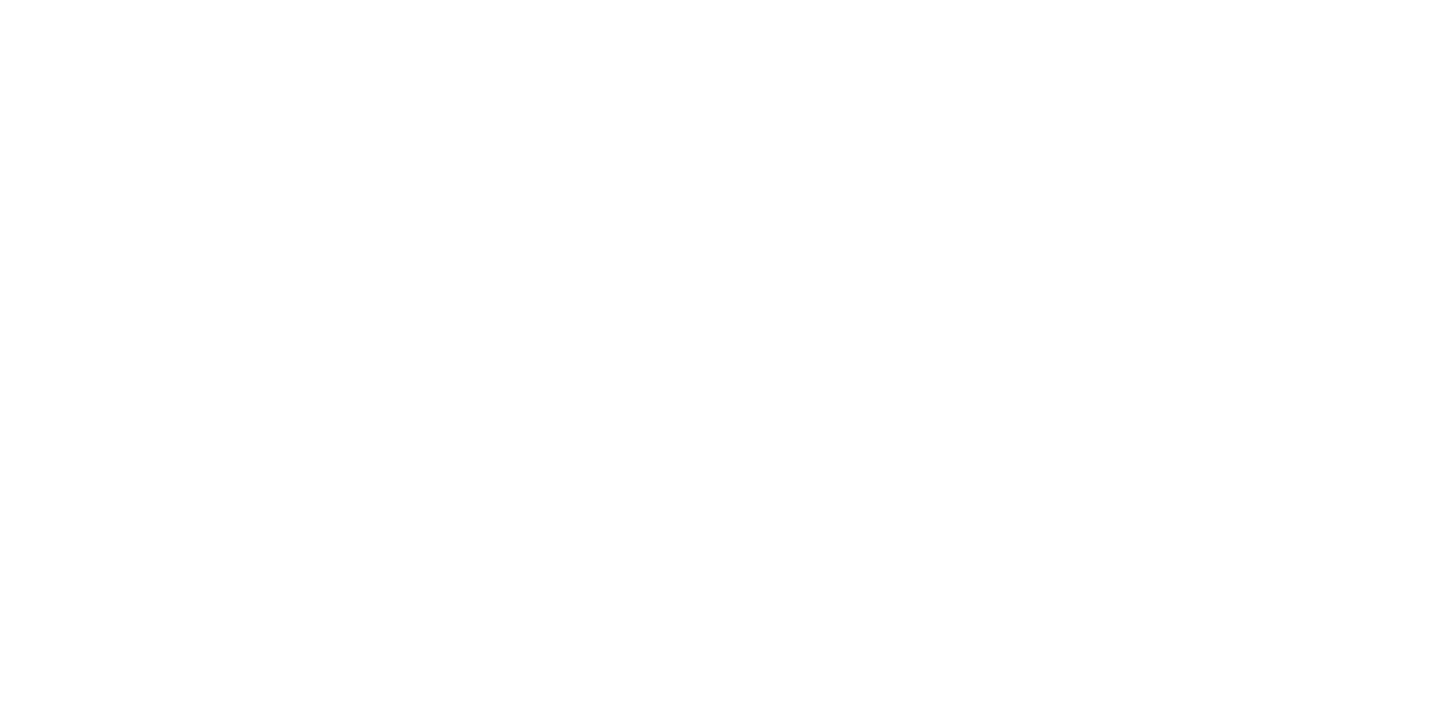 scroll, scrollTop: 0, scrollLeft: 0, axis: both 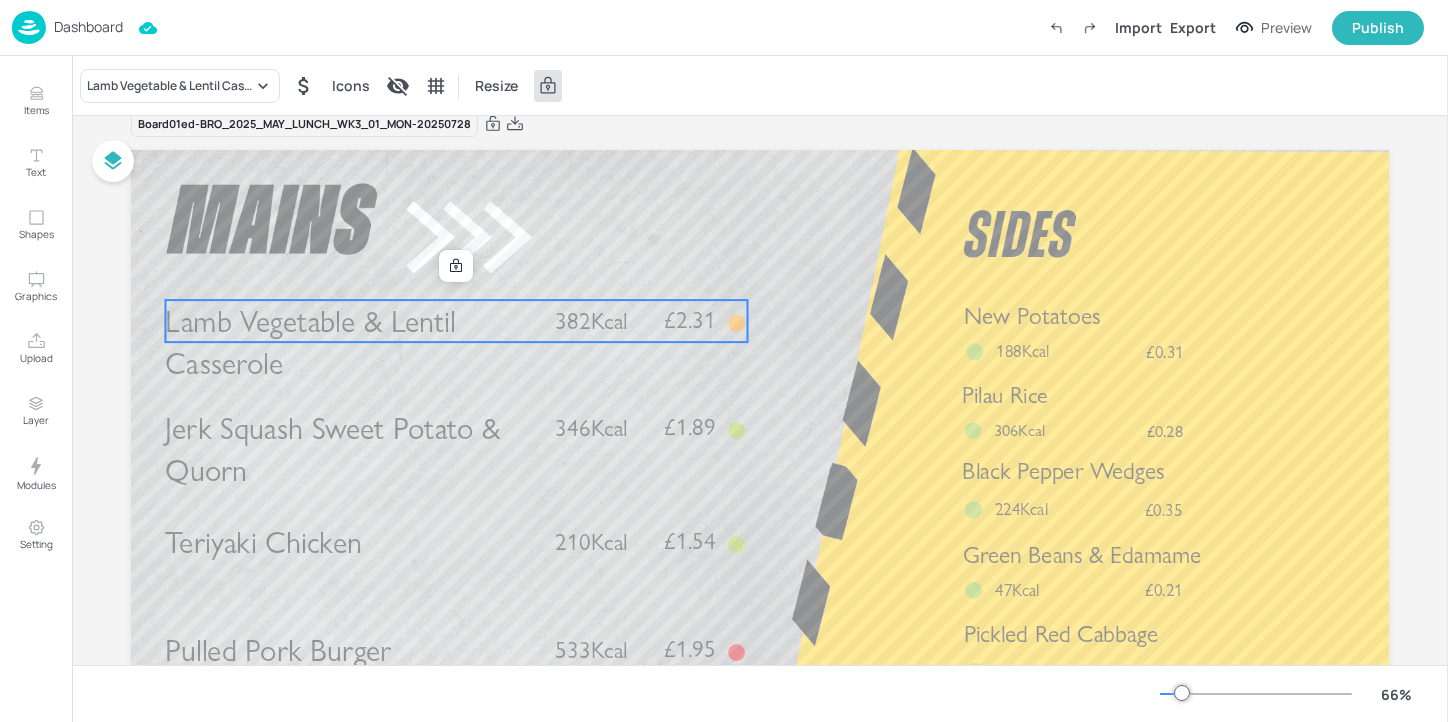 click on "Lamb Vegetable & Lentil Casserole" at bounding box center [310, 342] 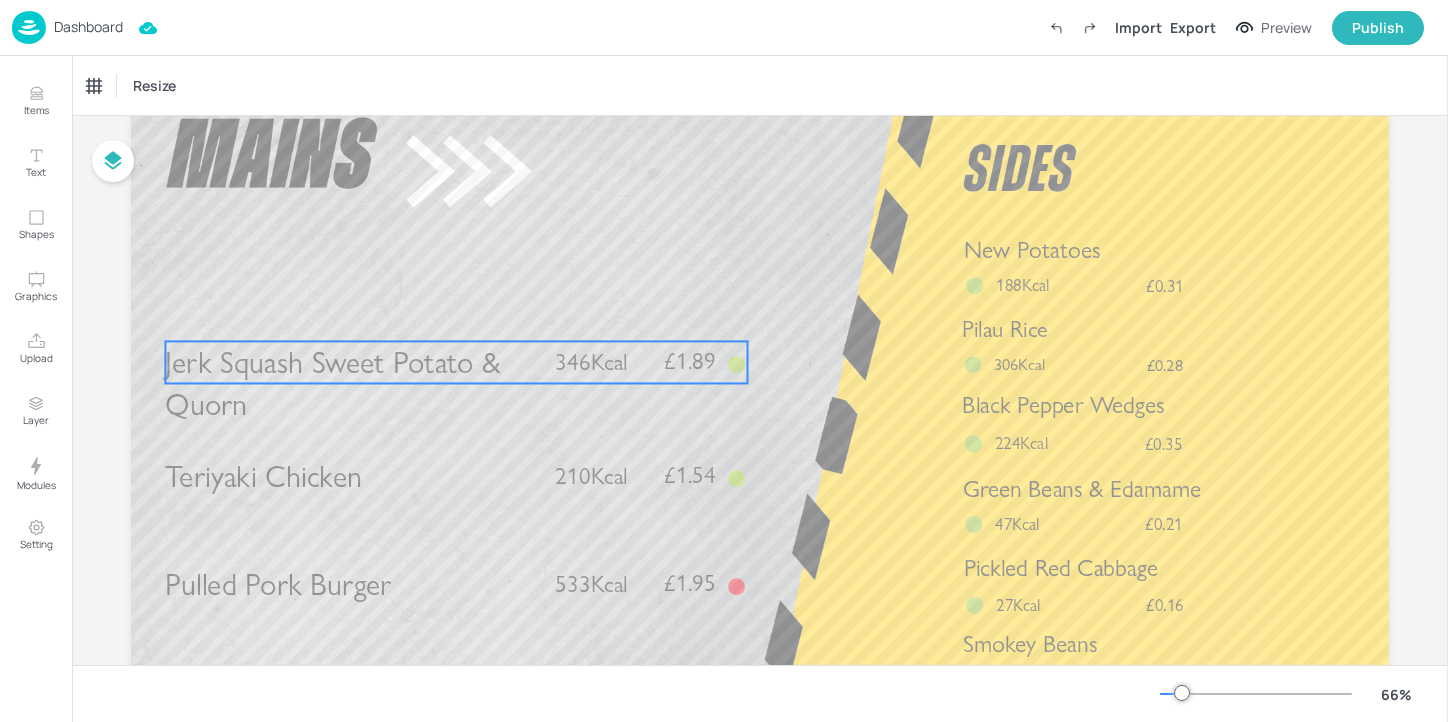 scroll, scrollTop: 168, scrollLeft: 0, axis: vertical 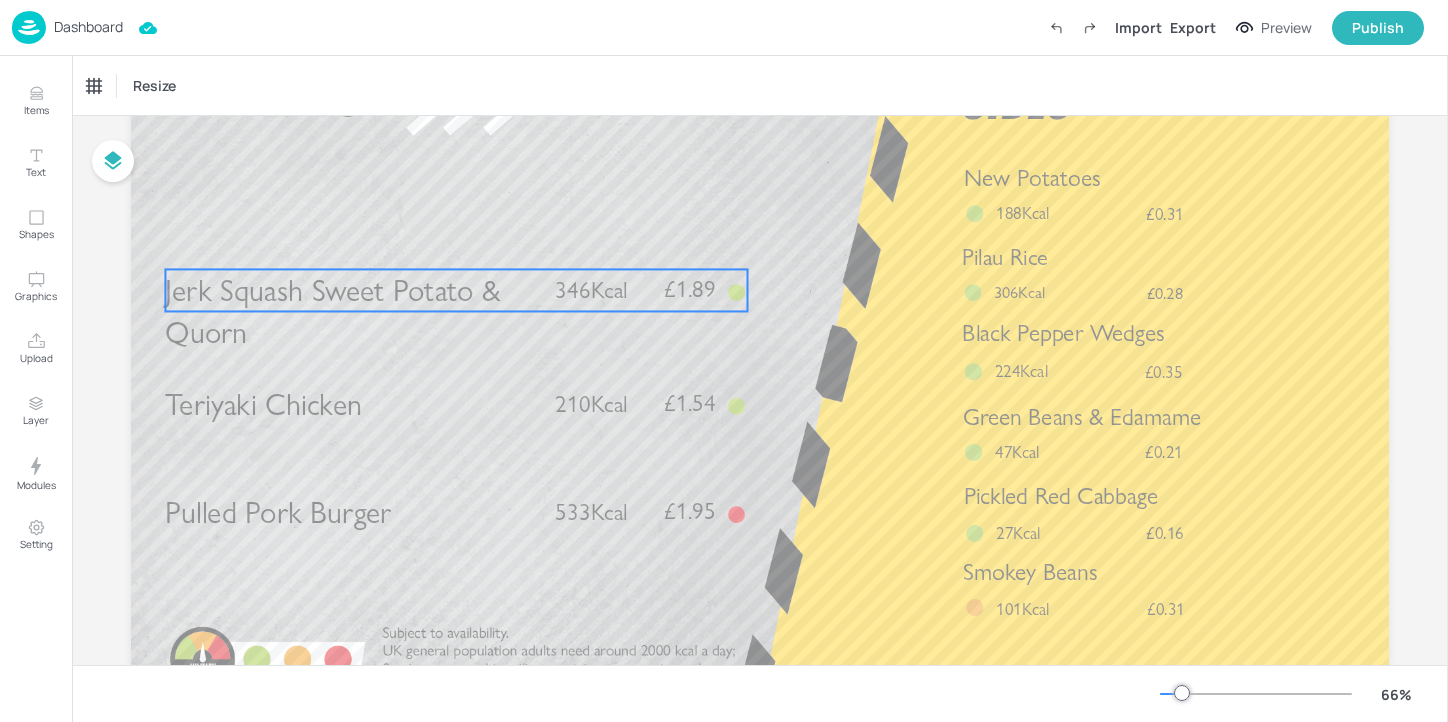 click on "Jerk Squash Sweet Potato & Quorn" at bounding box center [351, 311] 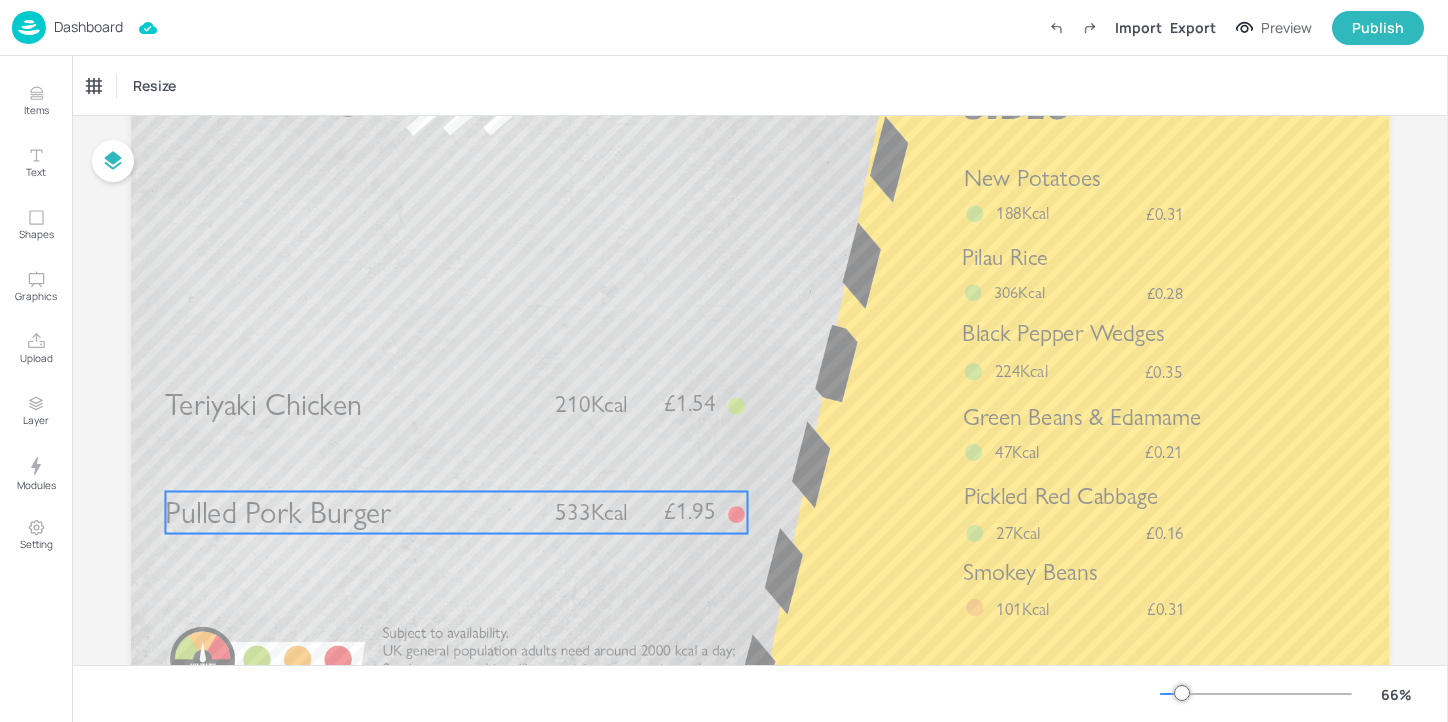 click on "Pulled Pork Burger" at bounding box center (351, 513) 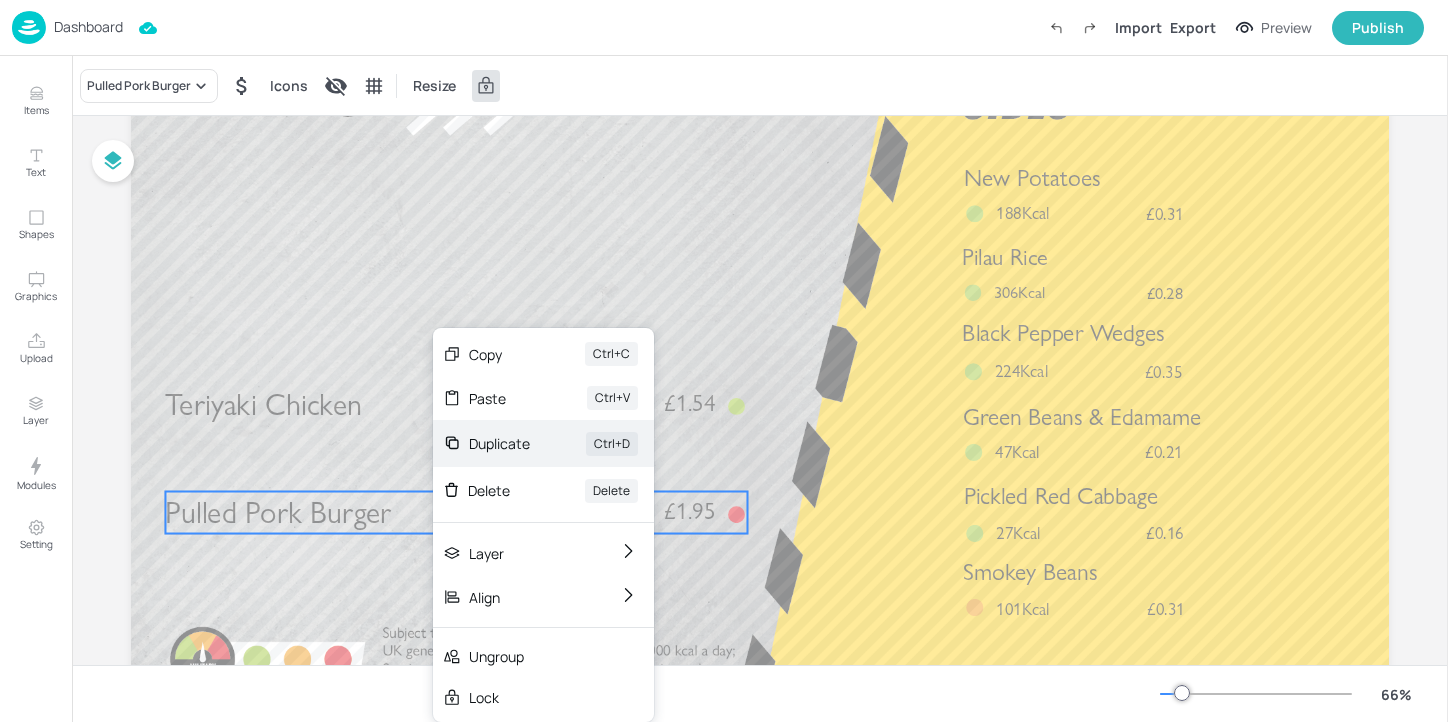 click on "Duplicate" at bounding box center (499, 443) 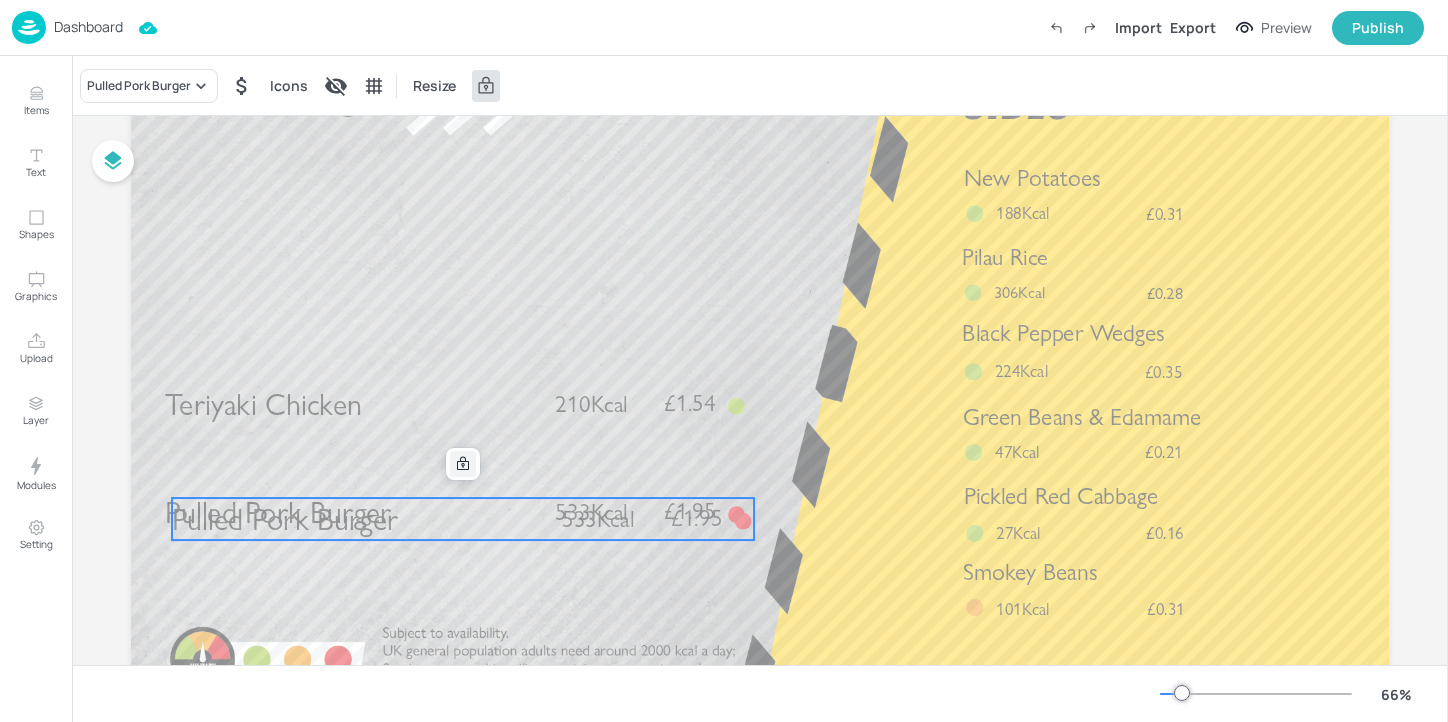 click at bounding box center [463, 464] 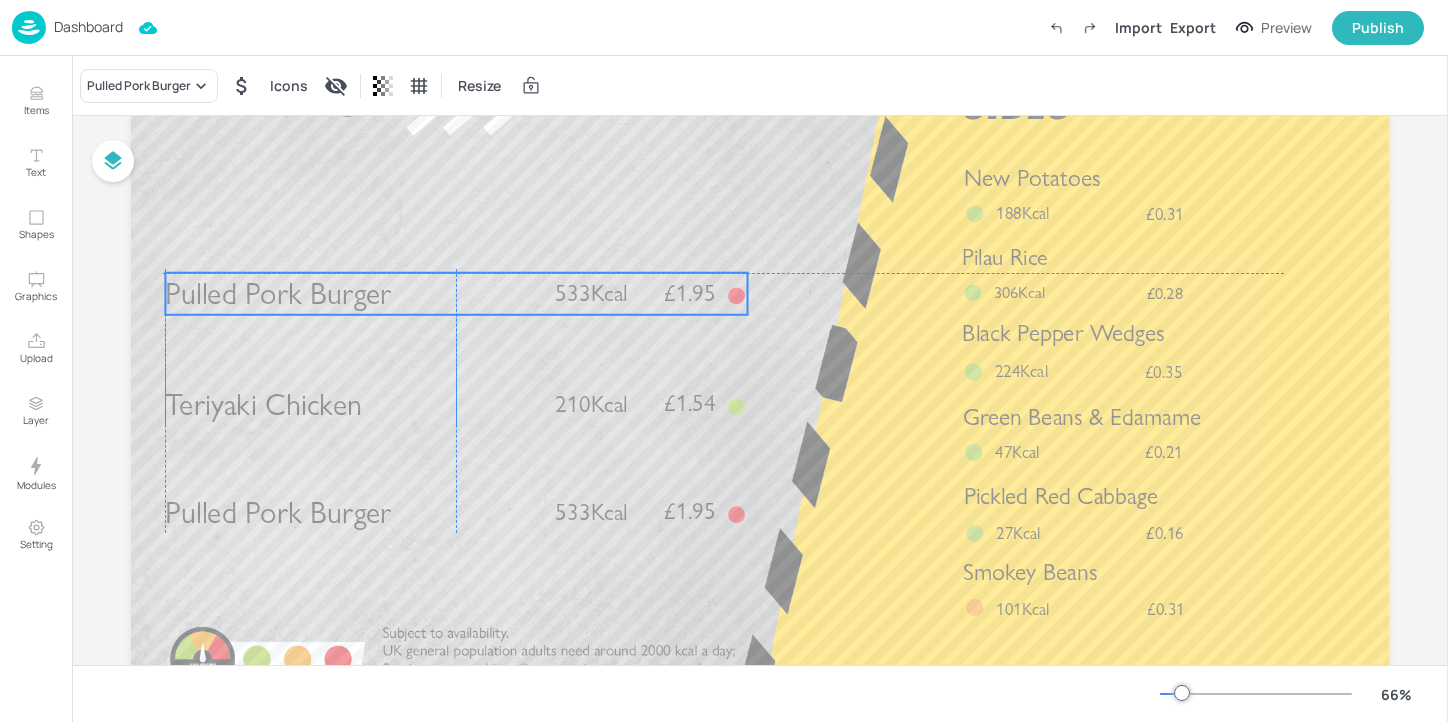 drag, startPoint x: 455, startPoint y: 528, endPoint x: 446, endPoint y: 299, distance: 229.17679 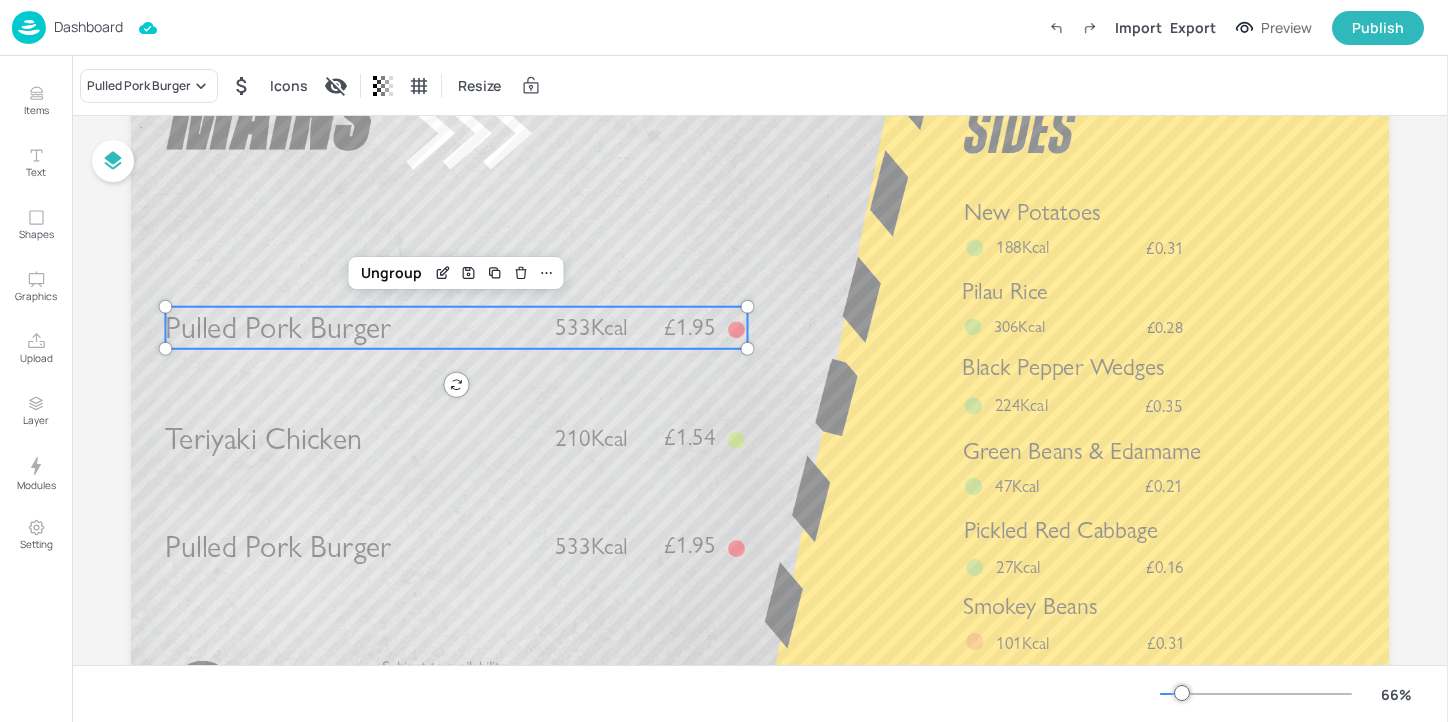scroll, scrollTop: 131, scrollLeft: 0, axis: vertical 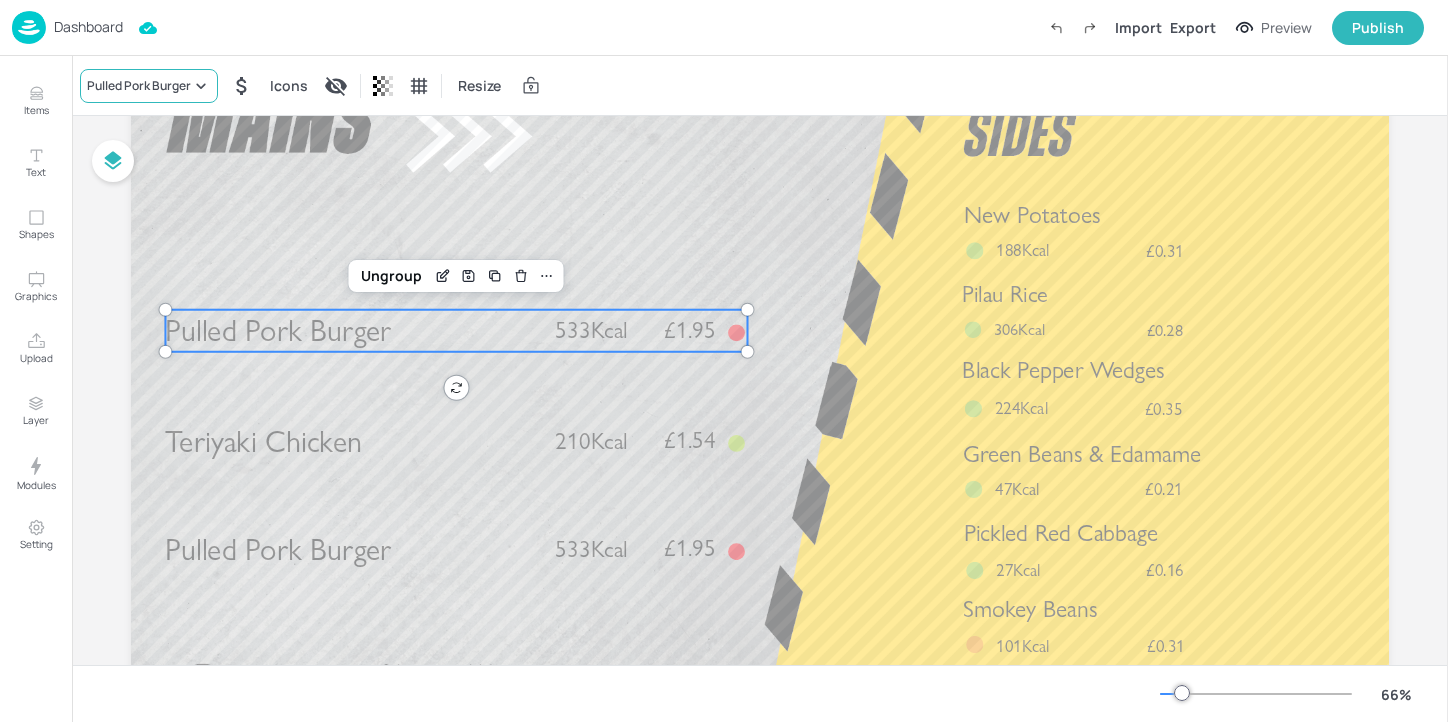click on "Pulled Pork Burger" at bounding box center (139, 86) 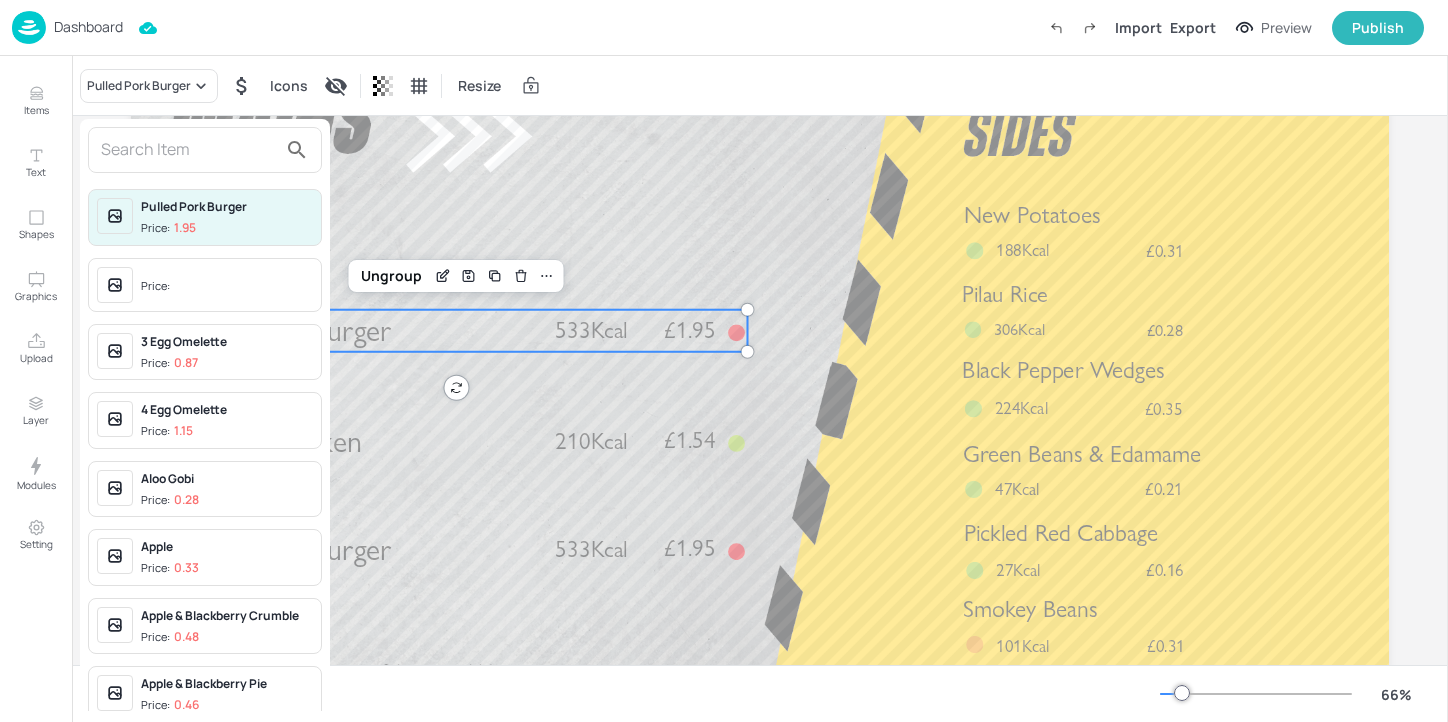 click at bounding box center (205, 150) 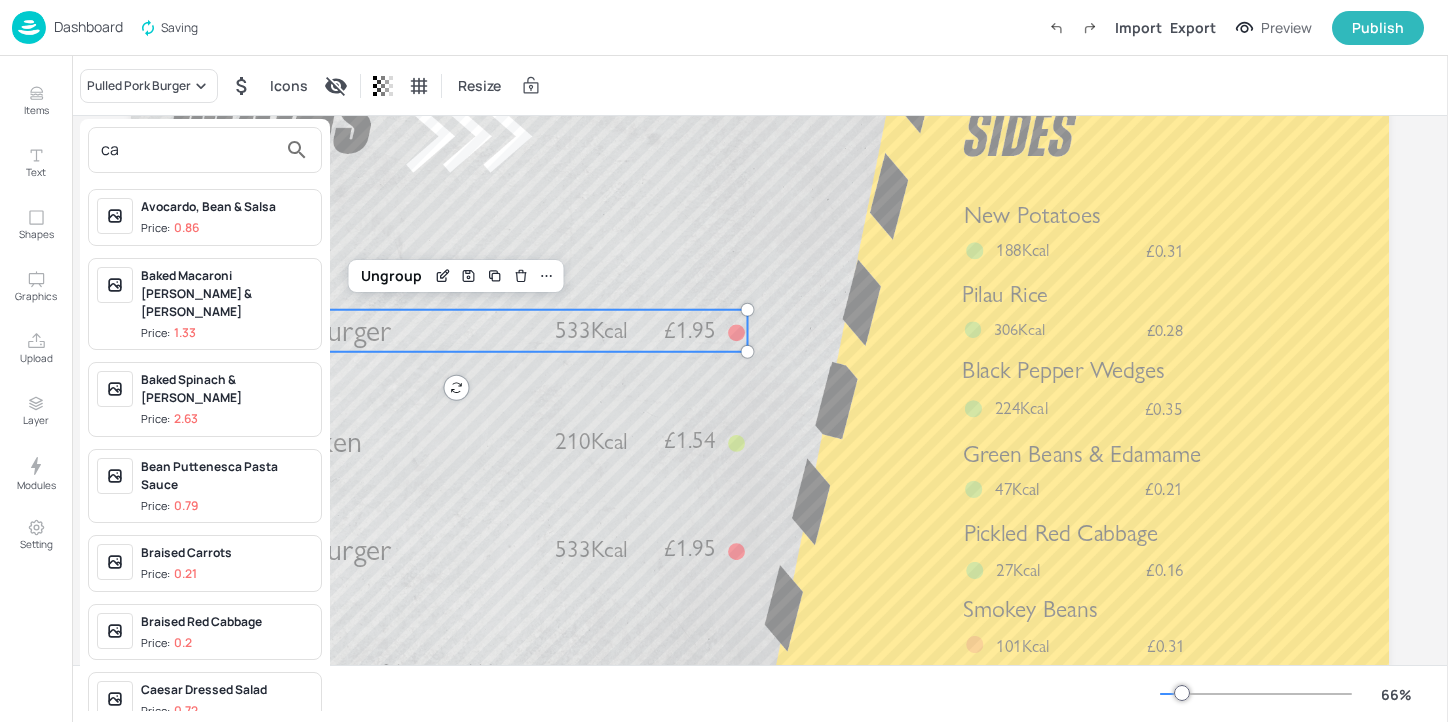 type on "c" 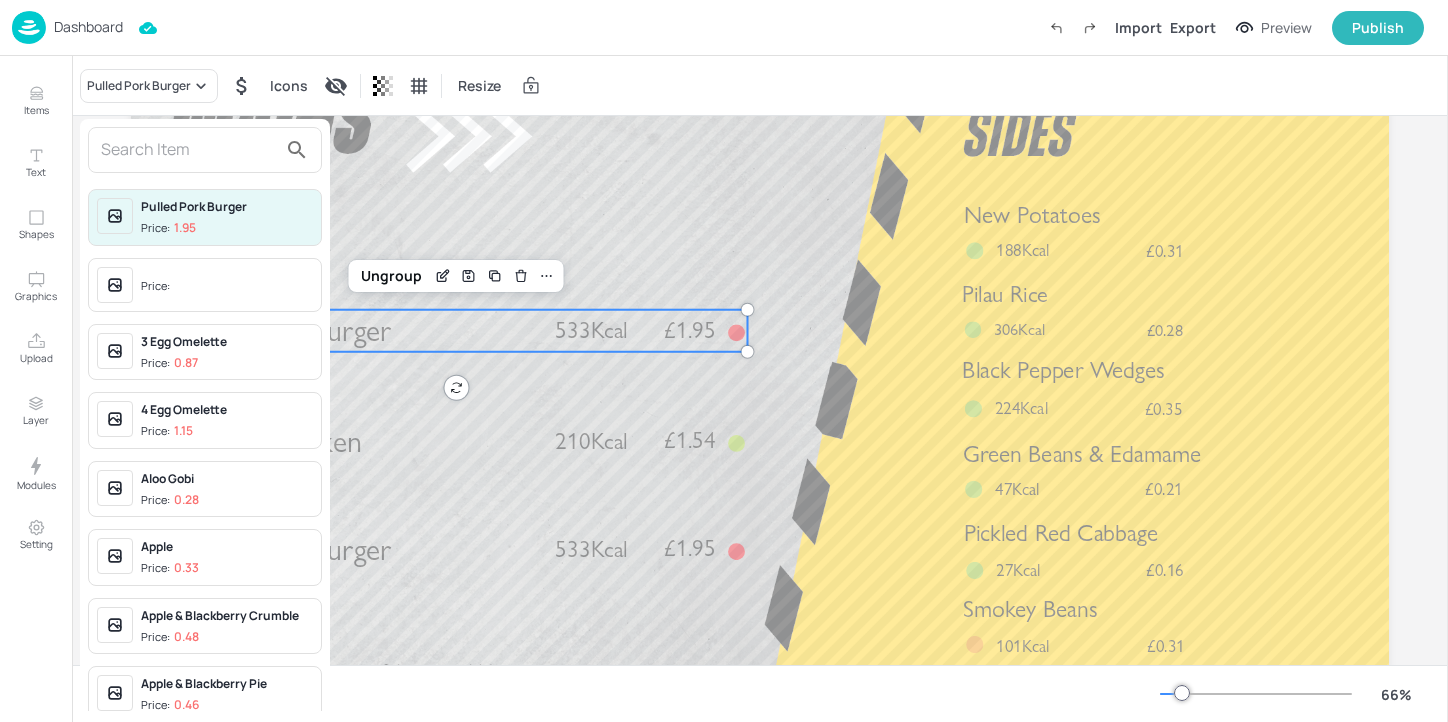 type on "c" 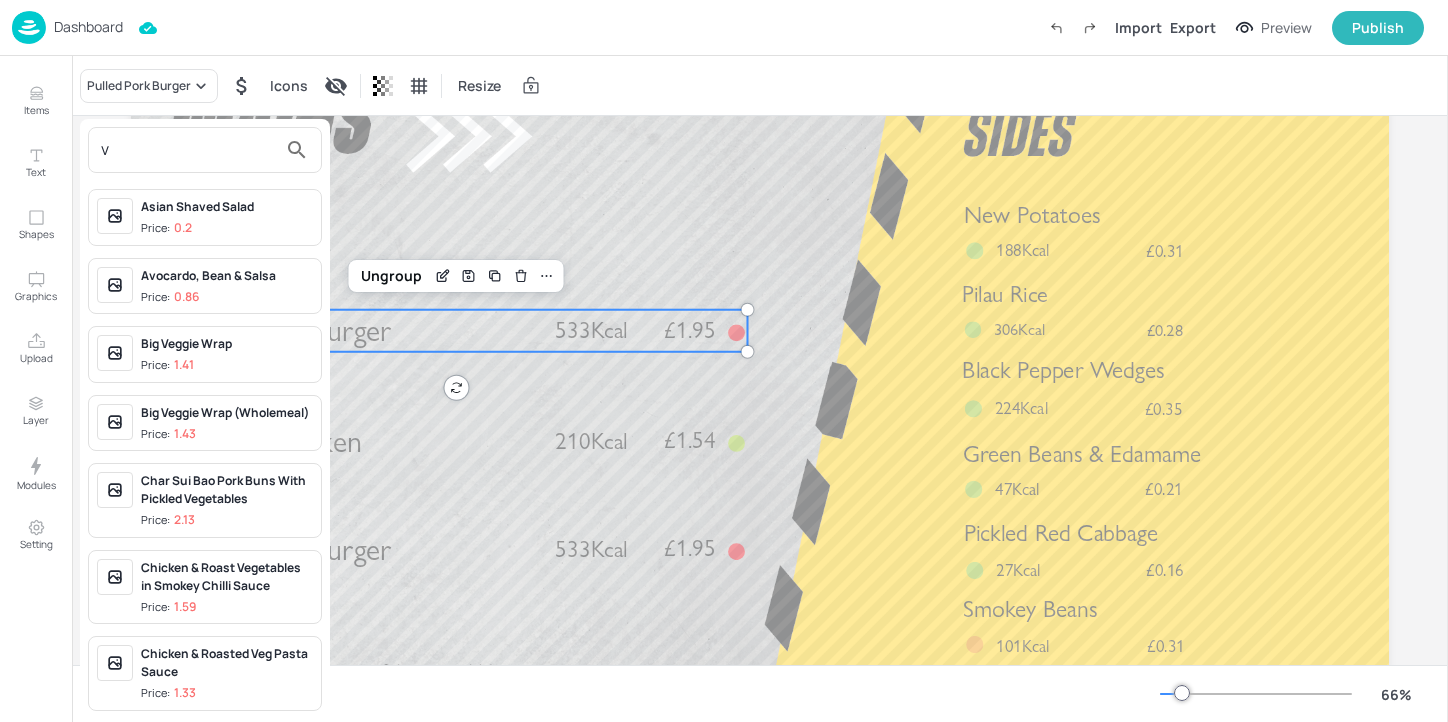 type on "v" 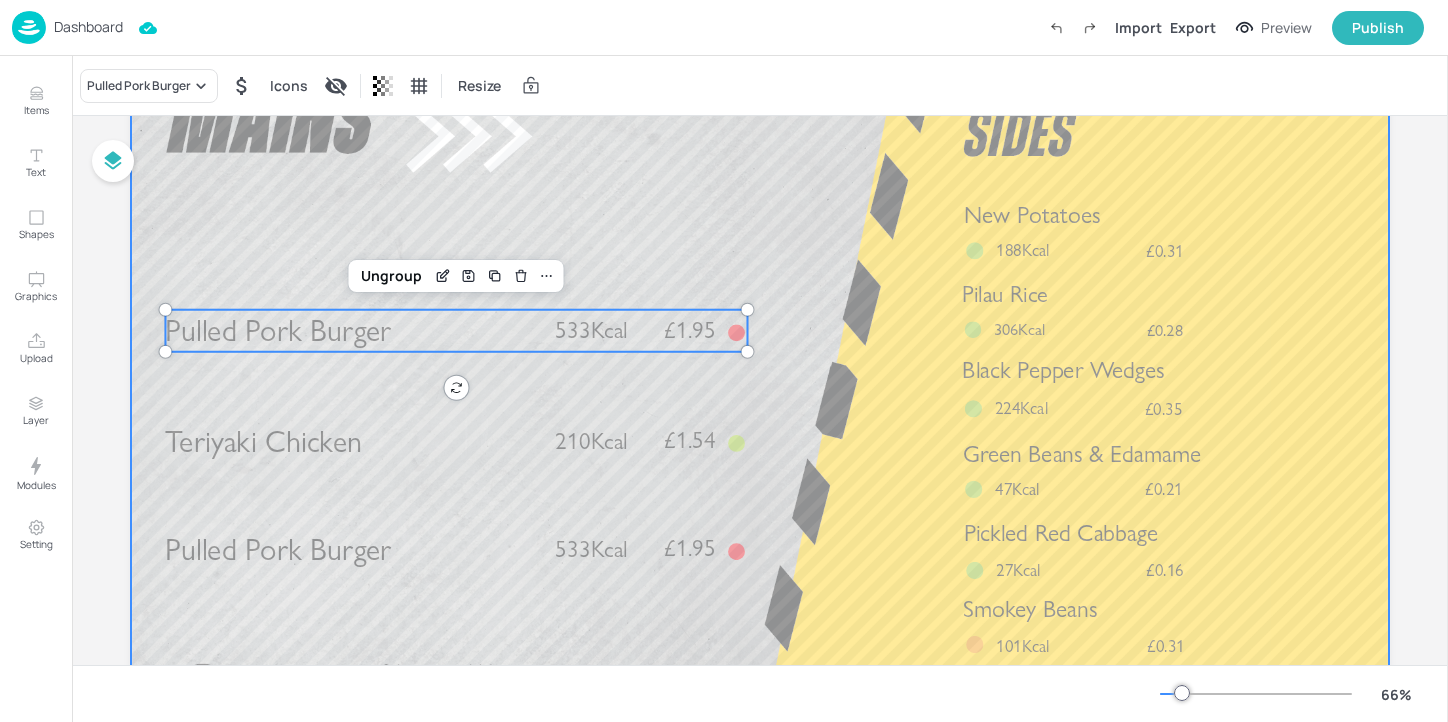 scroll, scrollTop: 193, scrollLeft: 0, axis: vertical 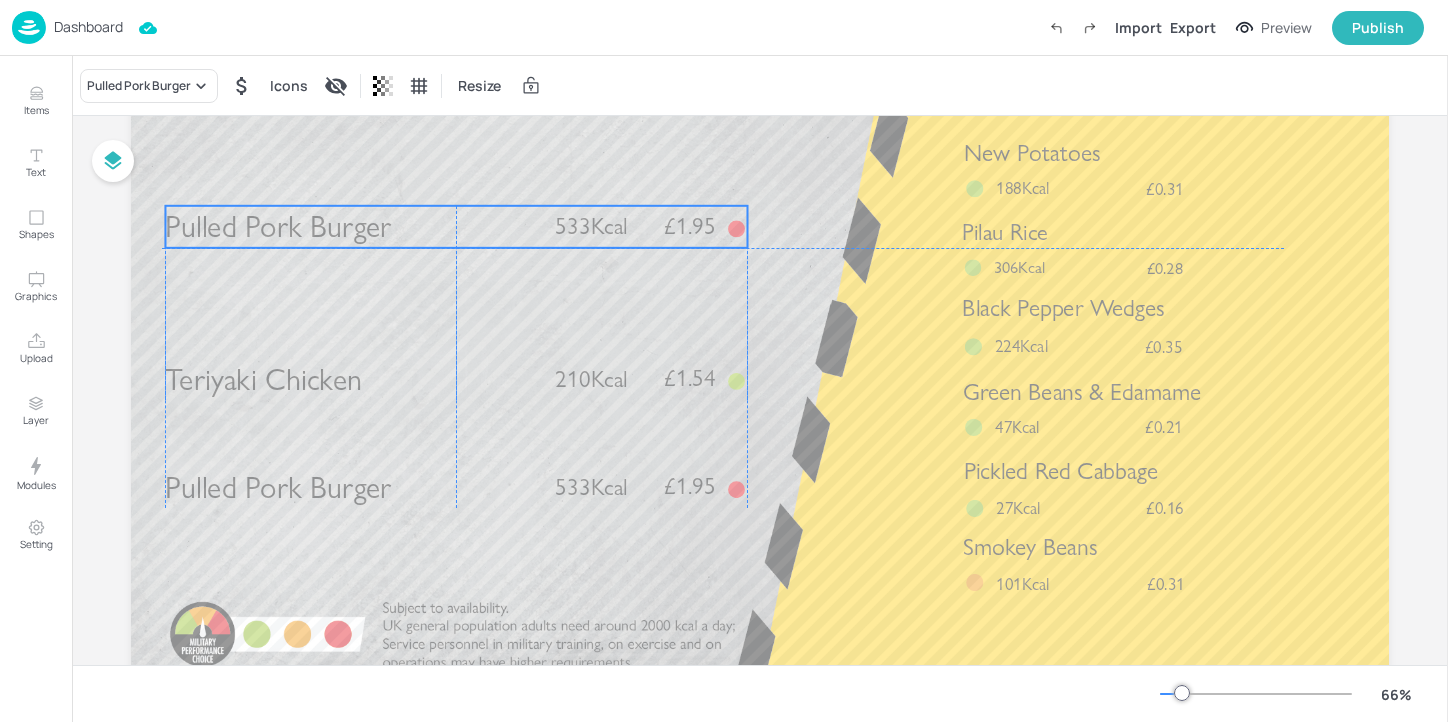 drag, startPoint x: 491, startPoint y: 260, endPoint x: 488, endPoint y: 217, distance: 43.104523 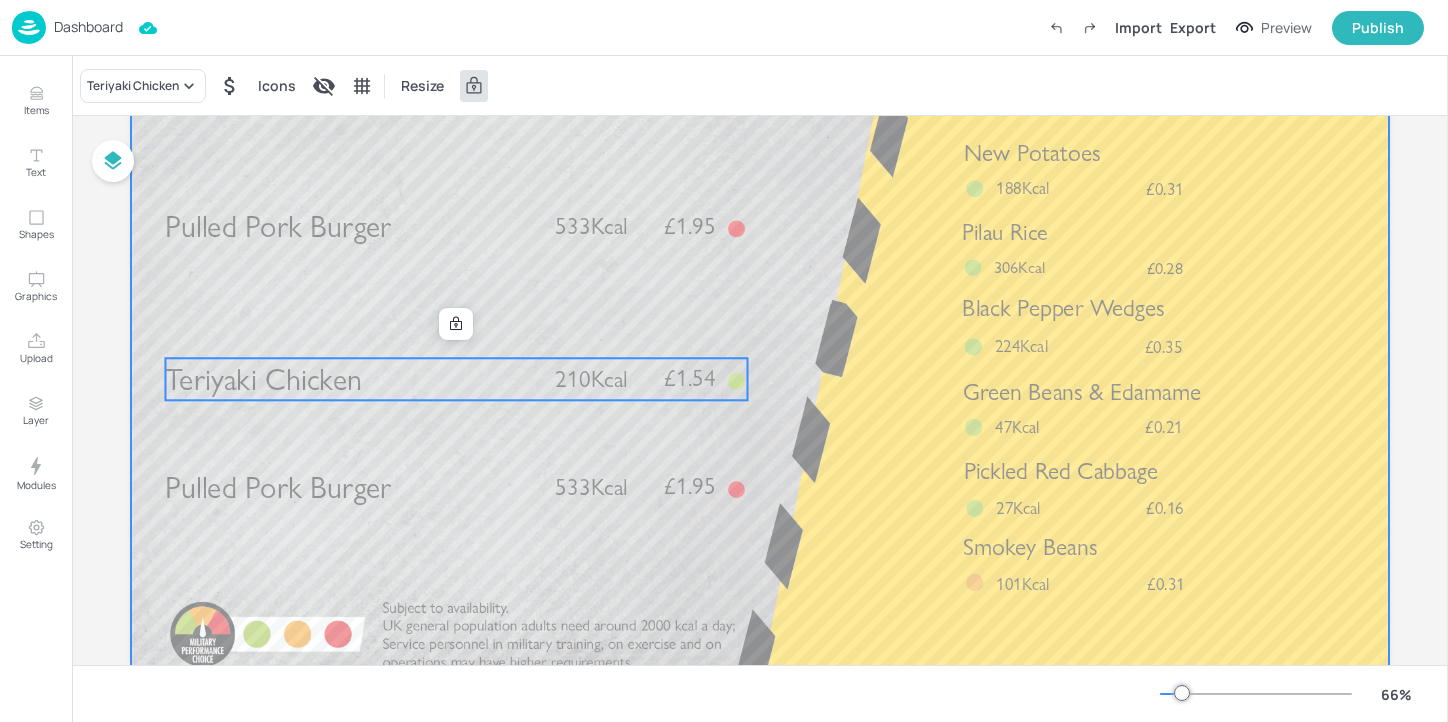 drag, startPoint x: 483, startPoint y: 386, endPoint x: 480, endPoint y: 330, distance: 56.0803 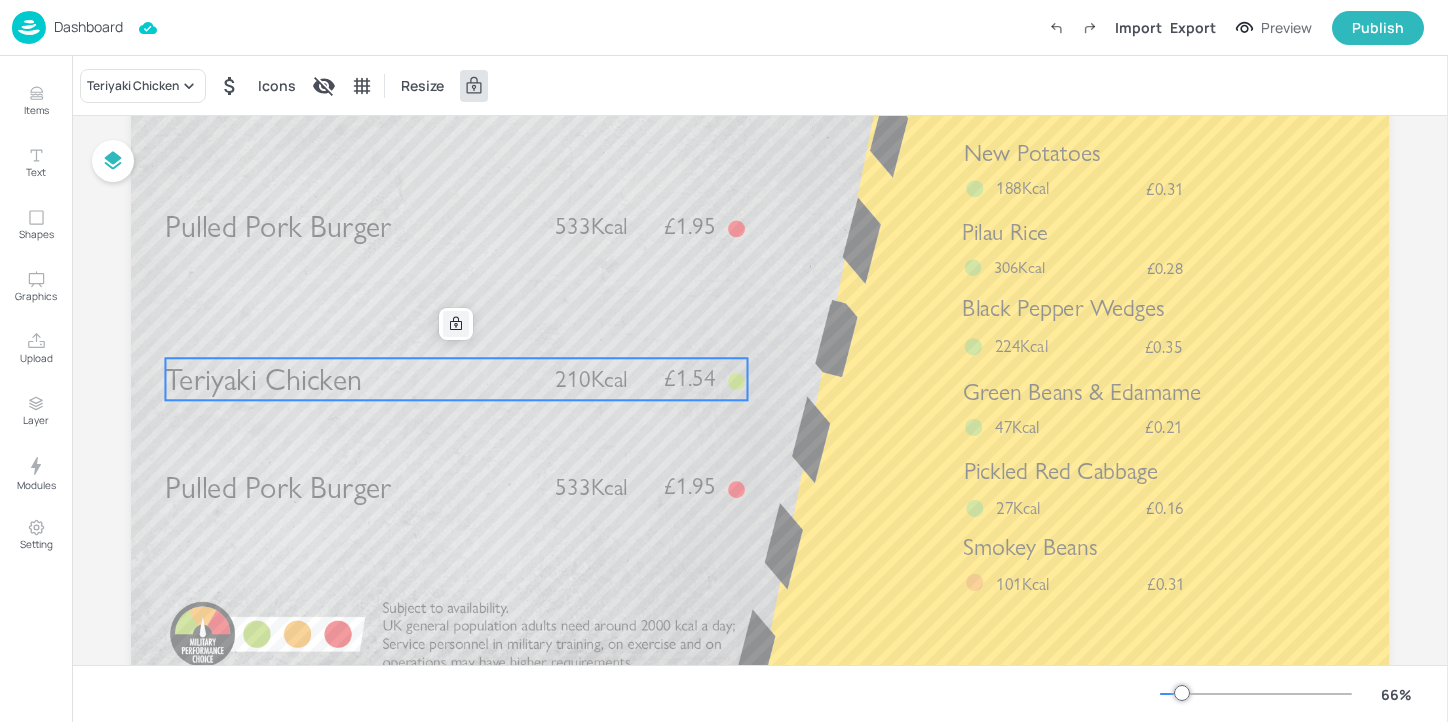 click 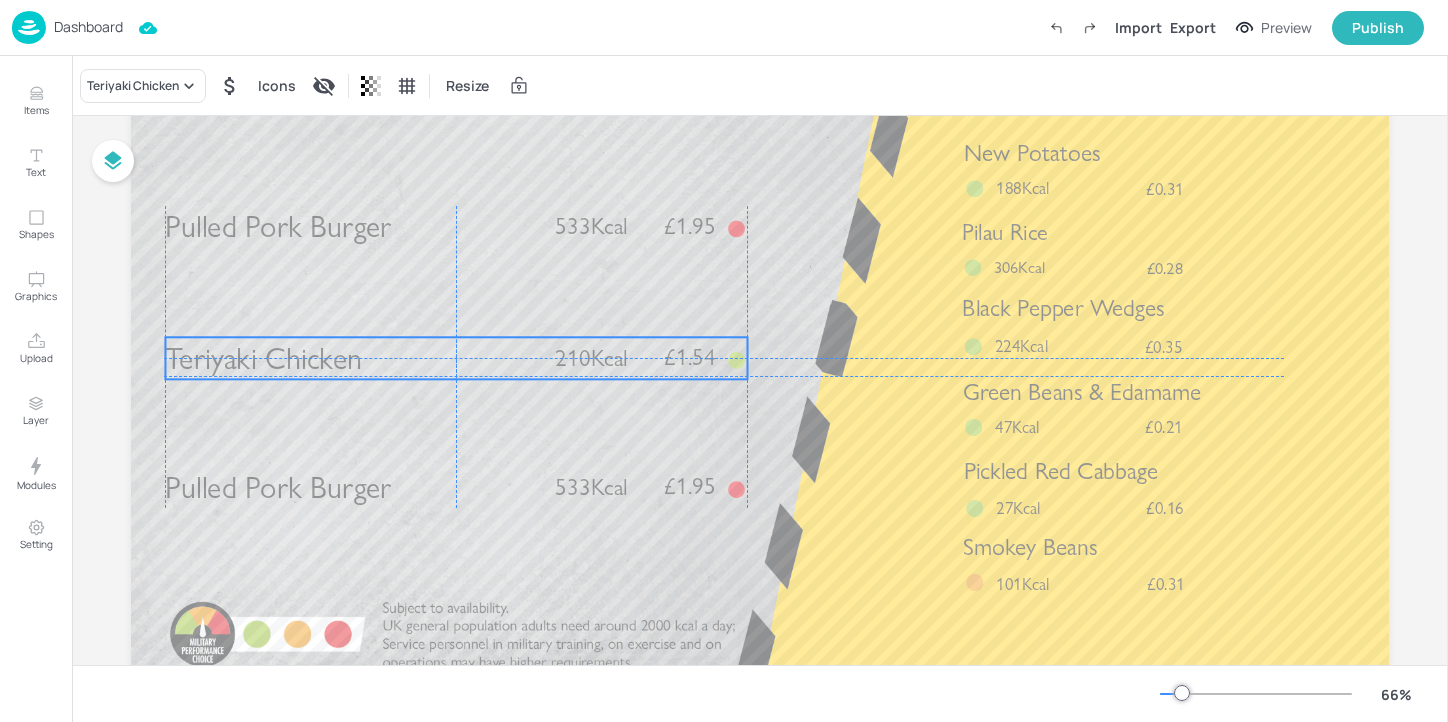 drag, startPoint x: 451, startPoint y: 381, endPoint x: 450, endPoint y: 358, distance: 23.021729 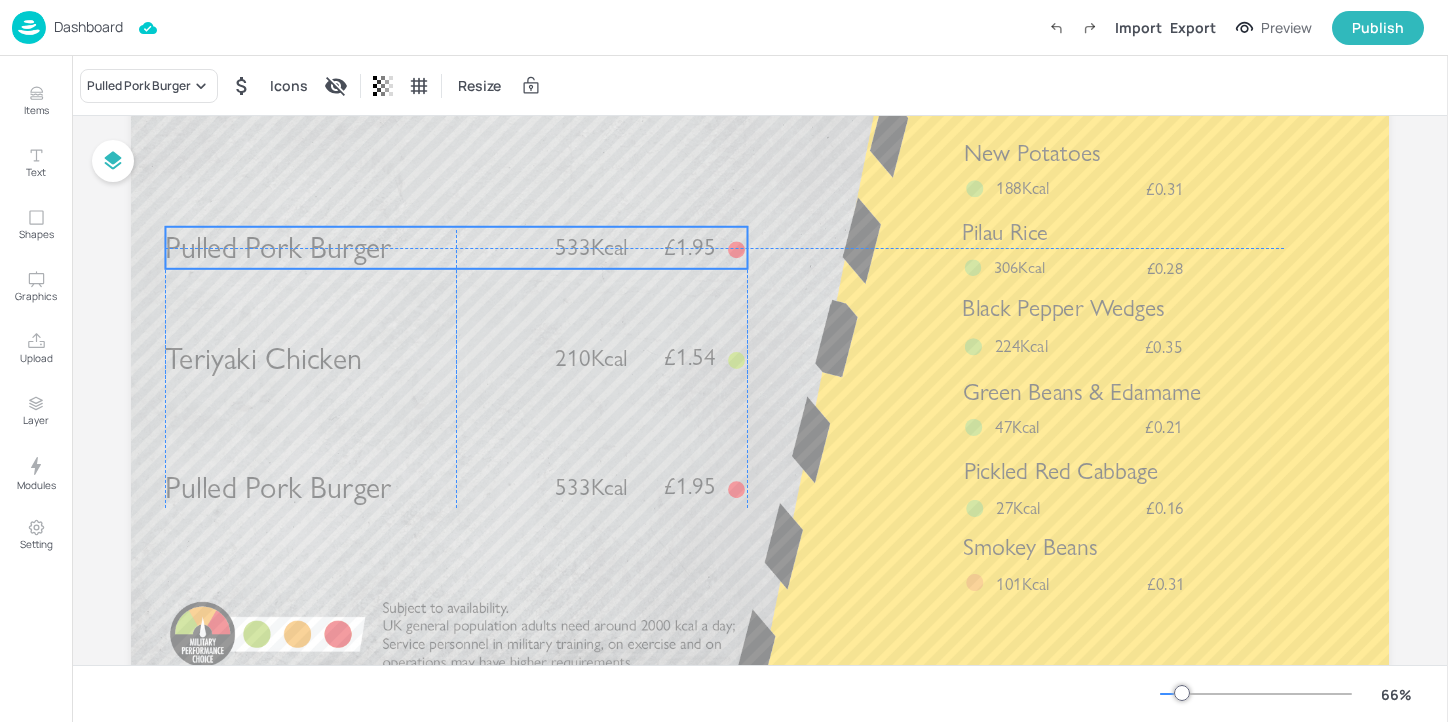 drag, startPoint x: 616, startPoint y: 232, endPoint x: 616, endPoint y: 256, distance: 24 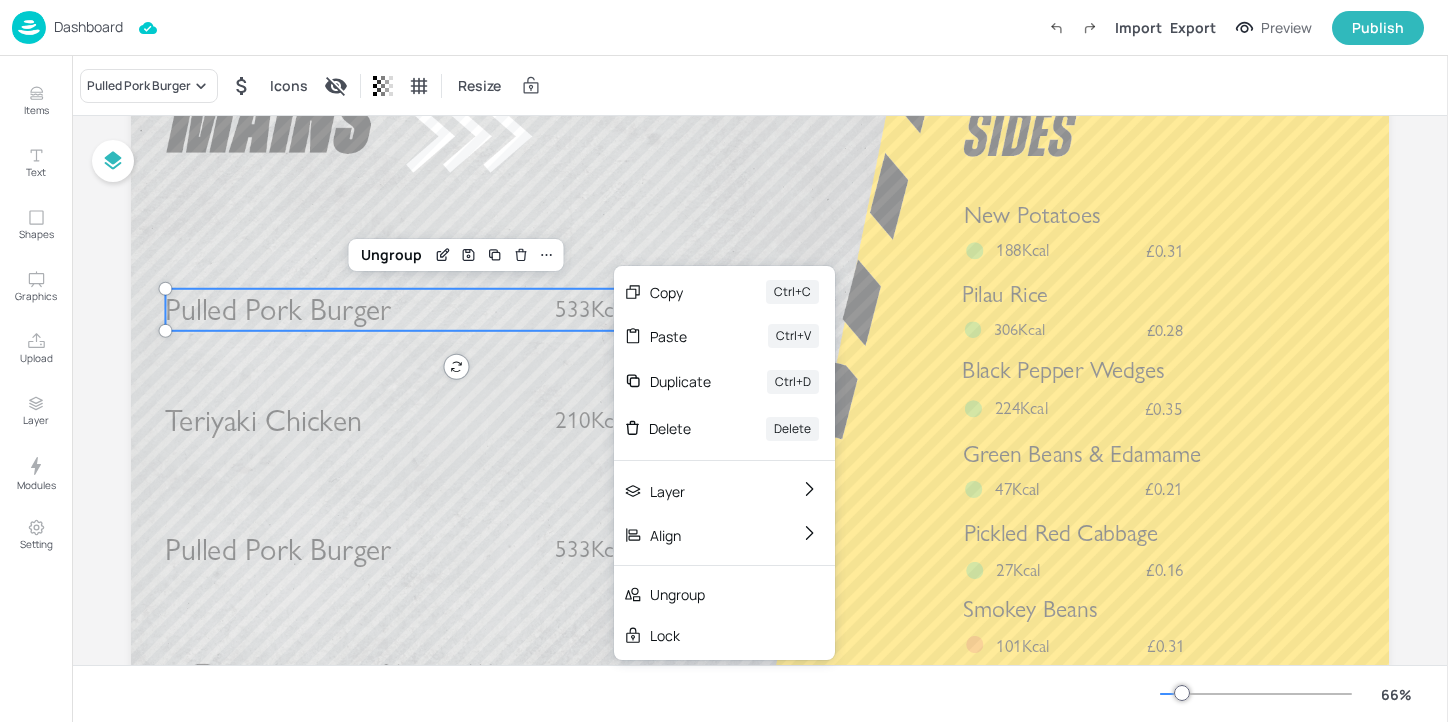 scroll, scrollTop: 117, scrollLeft: 0, axis: vertical 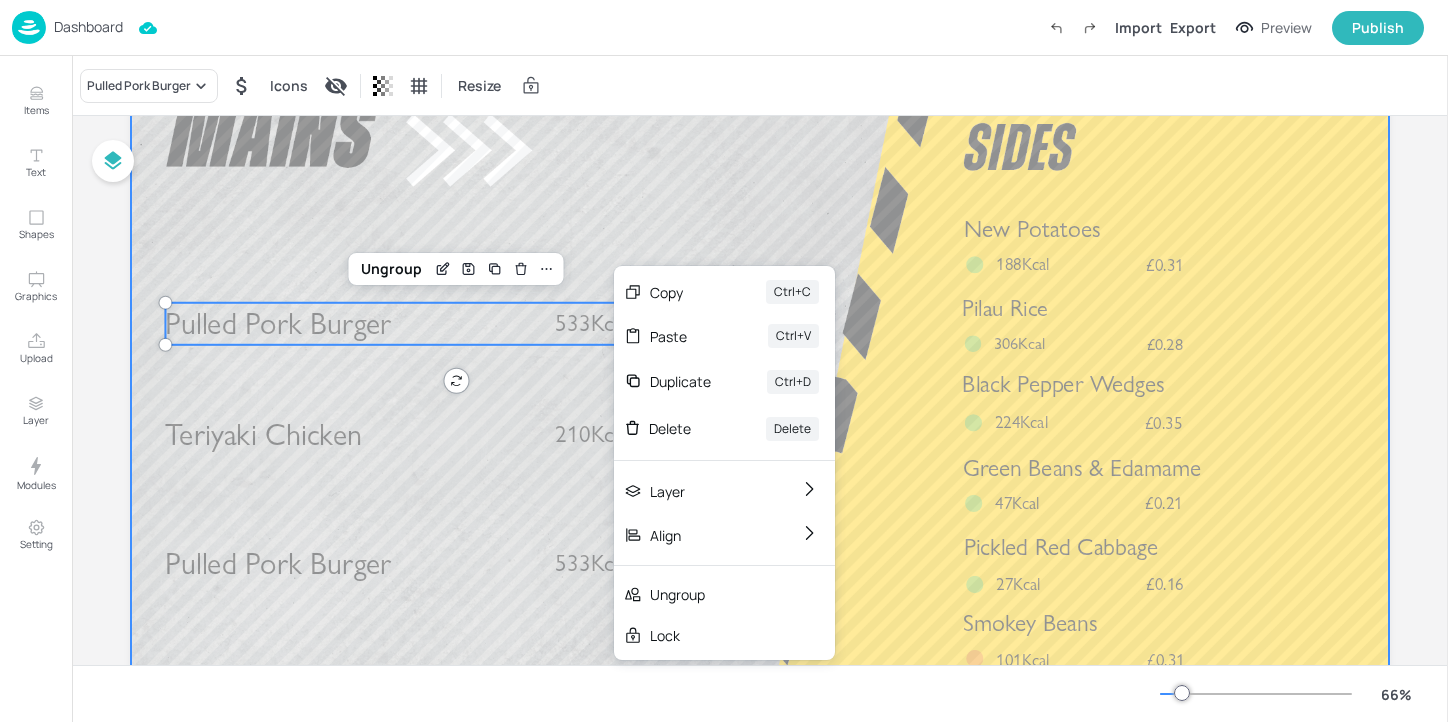 click at bounding box center (760, 417) 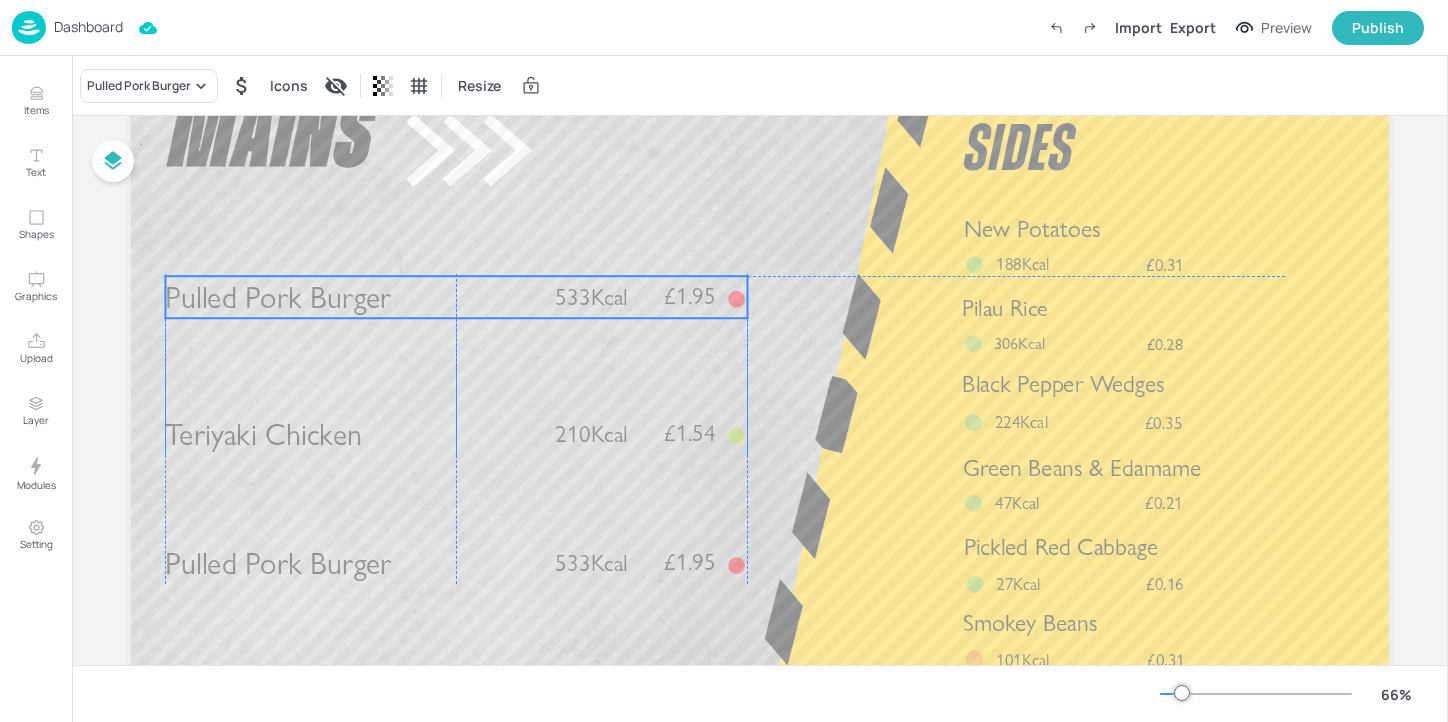 drag, startPoint x: 552, startPoint y: 322, endPoint x: 551, endPoint y: 293, distance: 29.017237 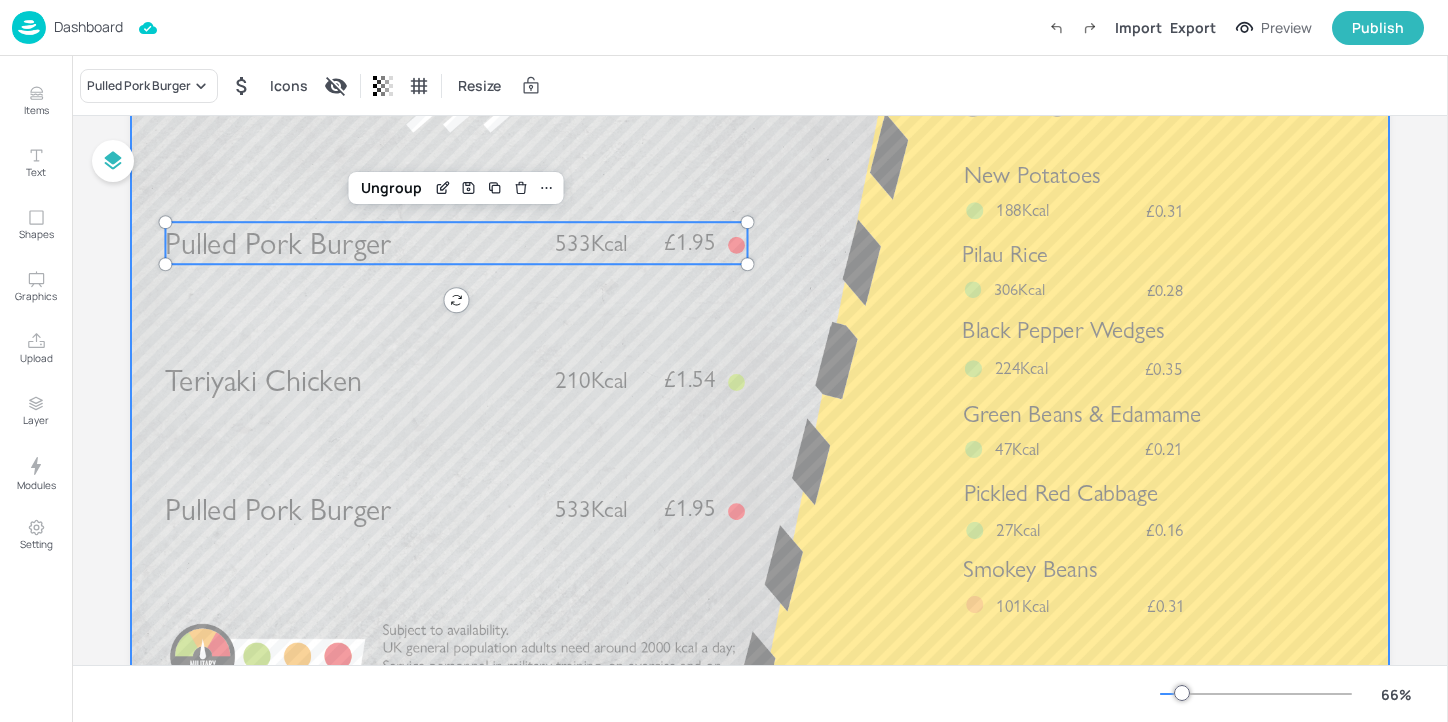 scroll, scrollTop: 187, scrollLeft: 0, axis: vertical 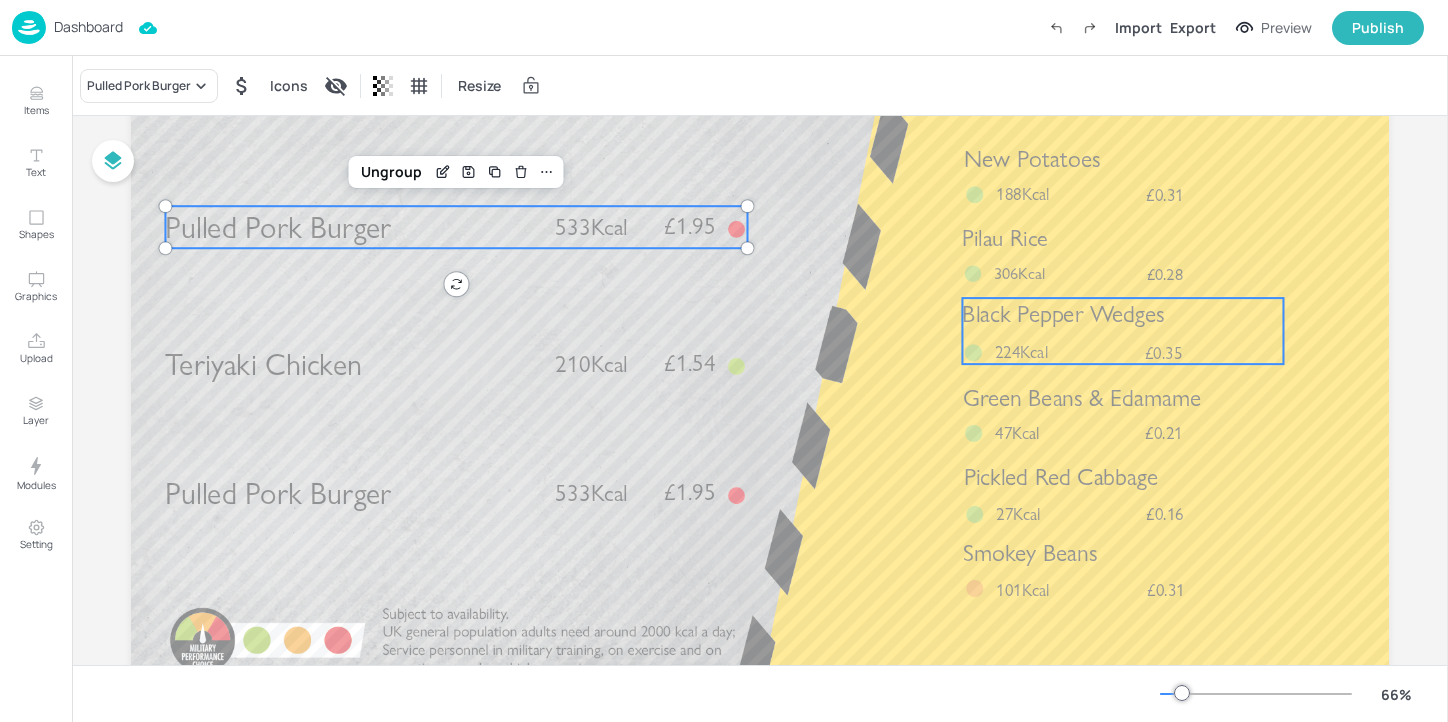 click on "Black Pepper Wedges  £0.35 224Kcal" at bounding box center [1122, 331] 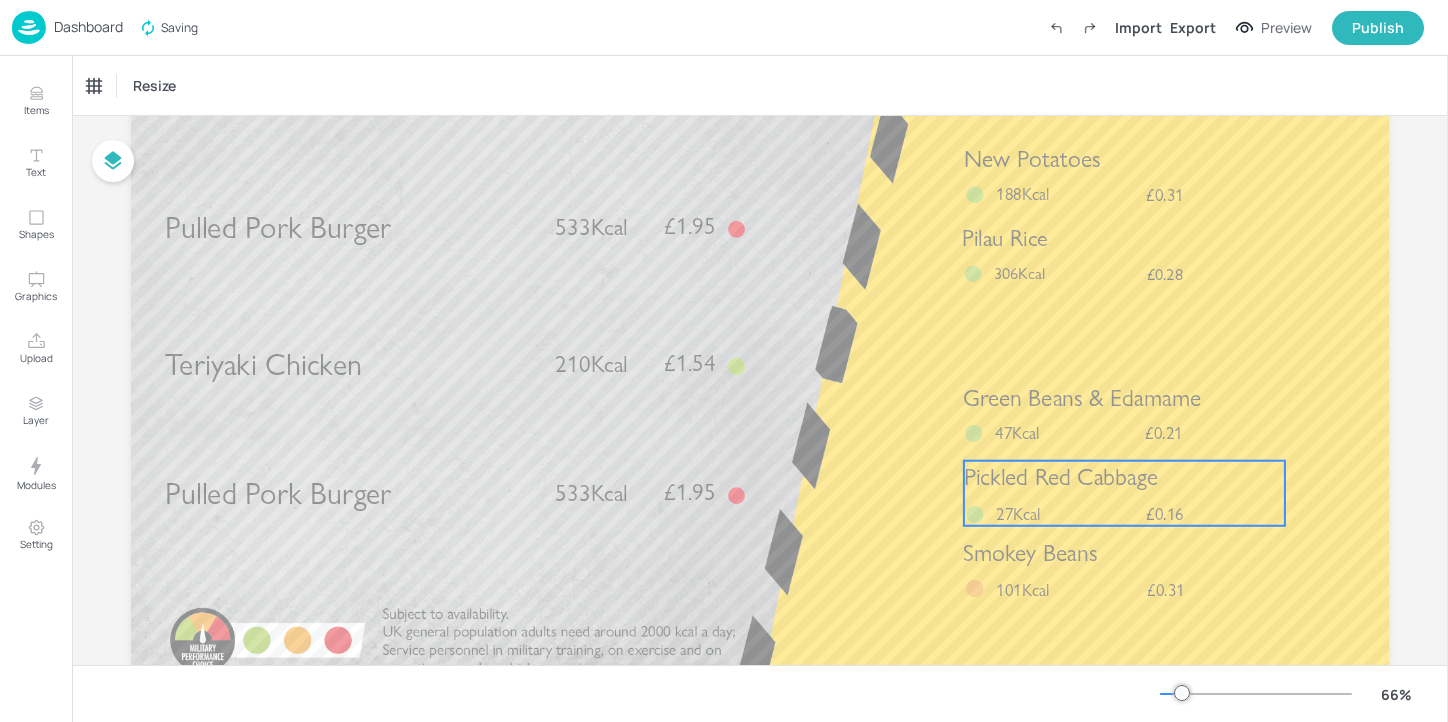click on "Pickled Red Cabbage" at bounding box center [1061, 477] 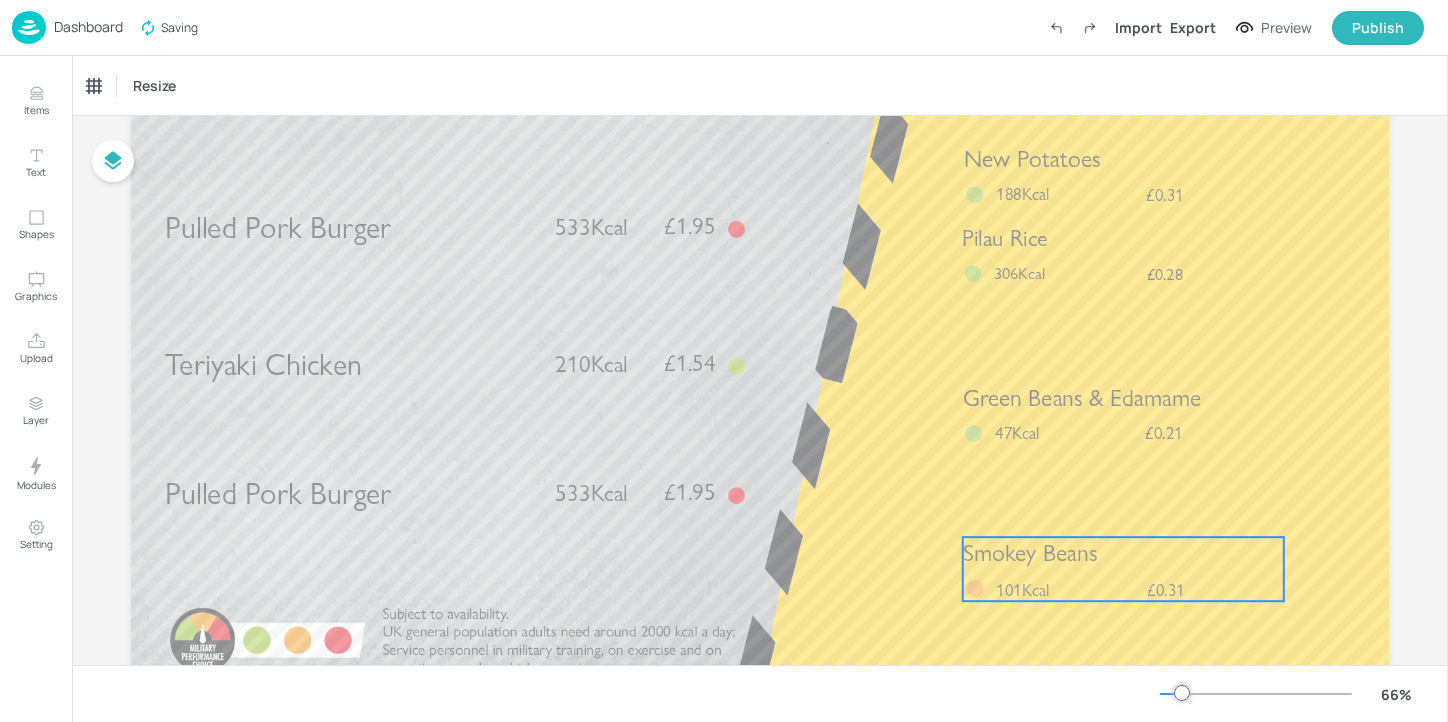 click on "Smokey Beans  £0.31 101Kcal" at bounding box center (1123, 569) 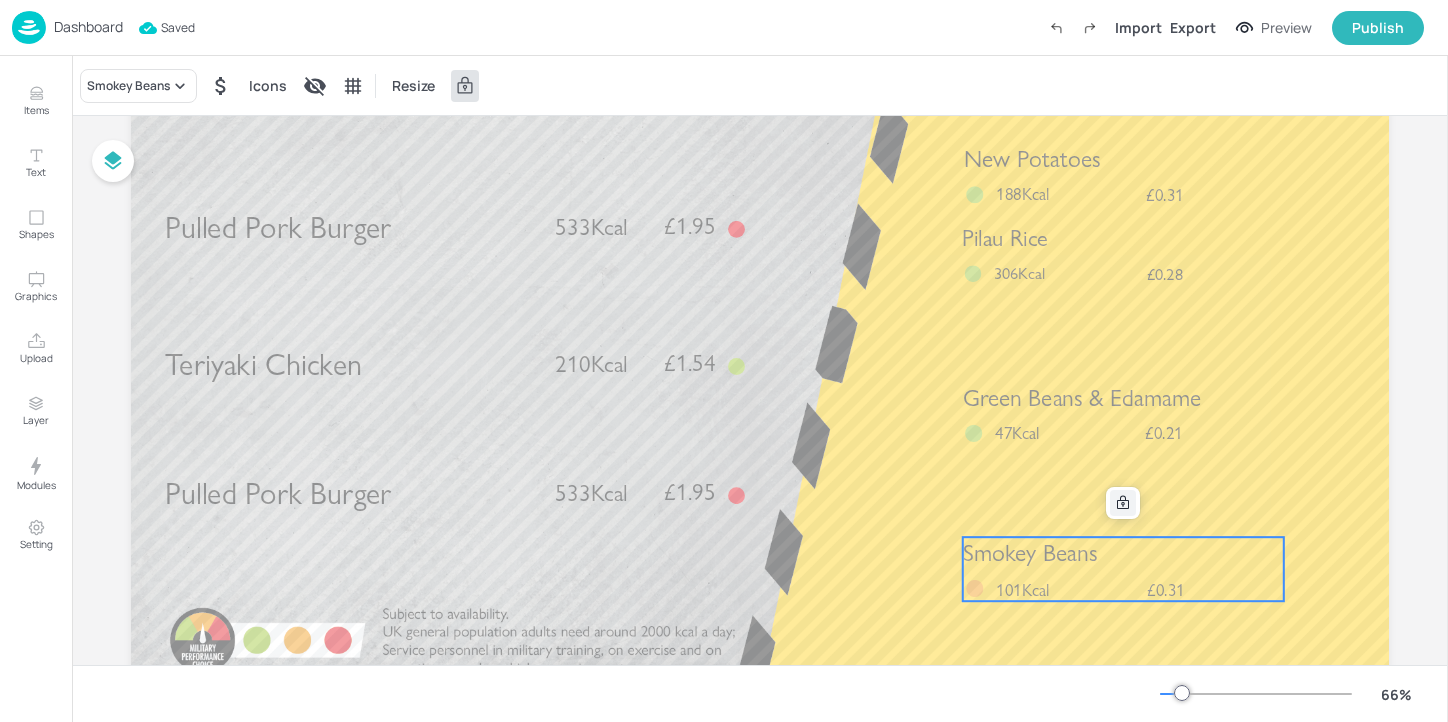 click 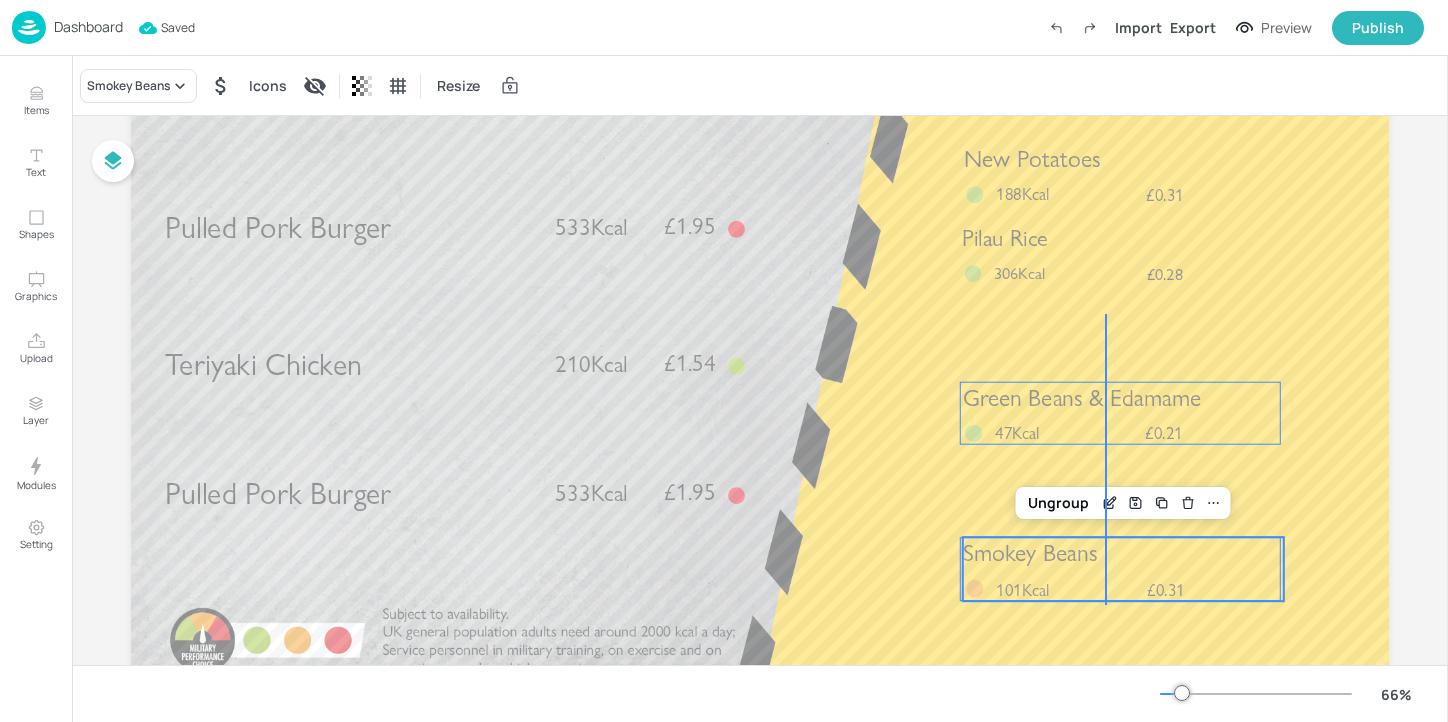 drag, startPoint x: 1107, startPoint y: 605, endPoint x: 1105, endPoint y: 315, distance: 290.0069 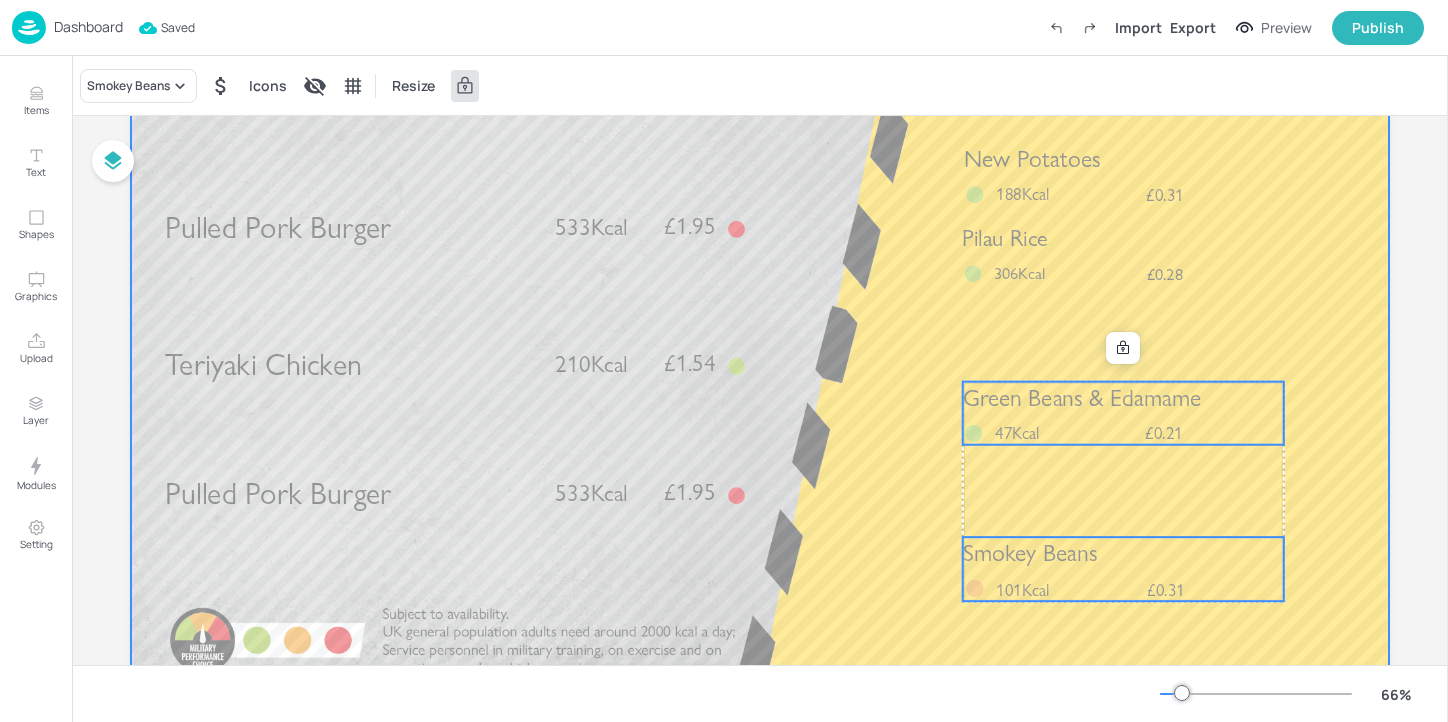 click at bounding box center (760, 347) 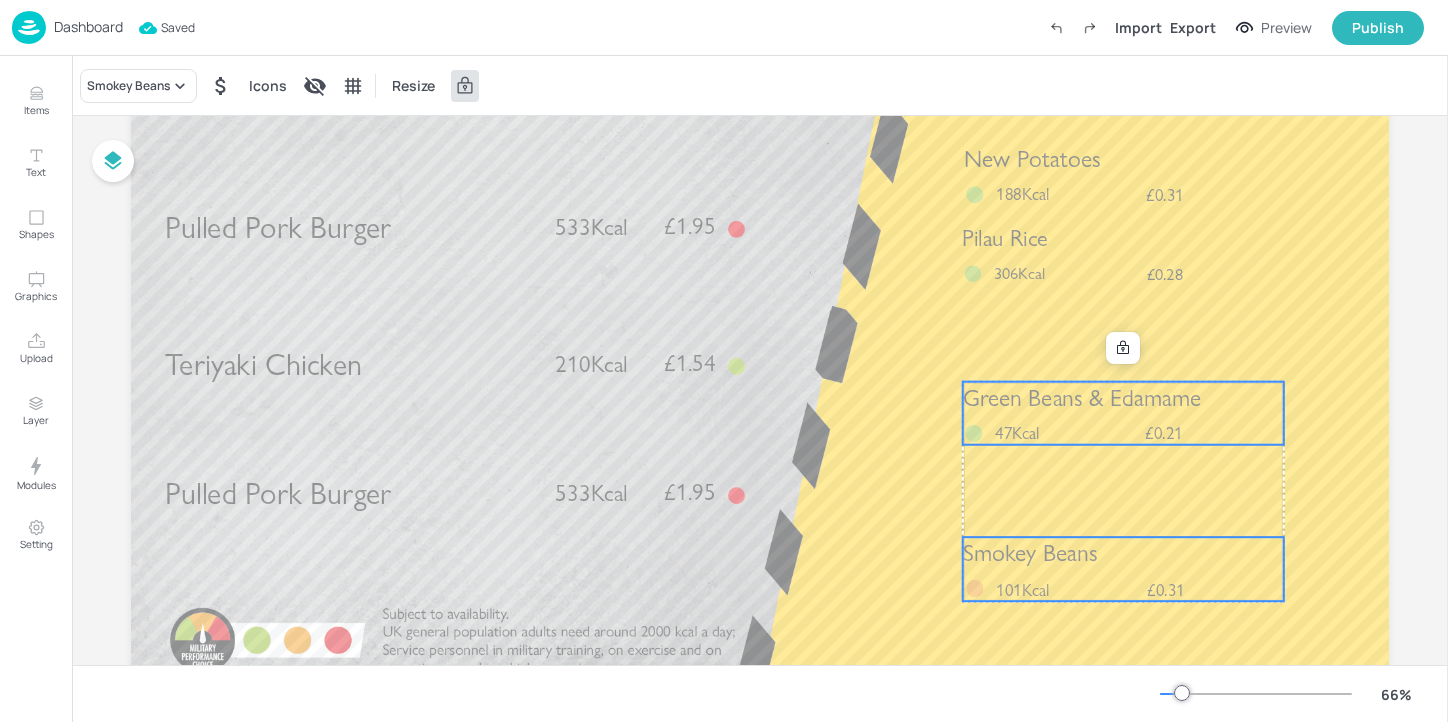 click on "Smokey Beans" at bounding box center [1123, 553] 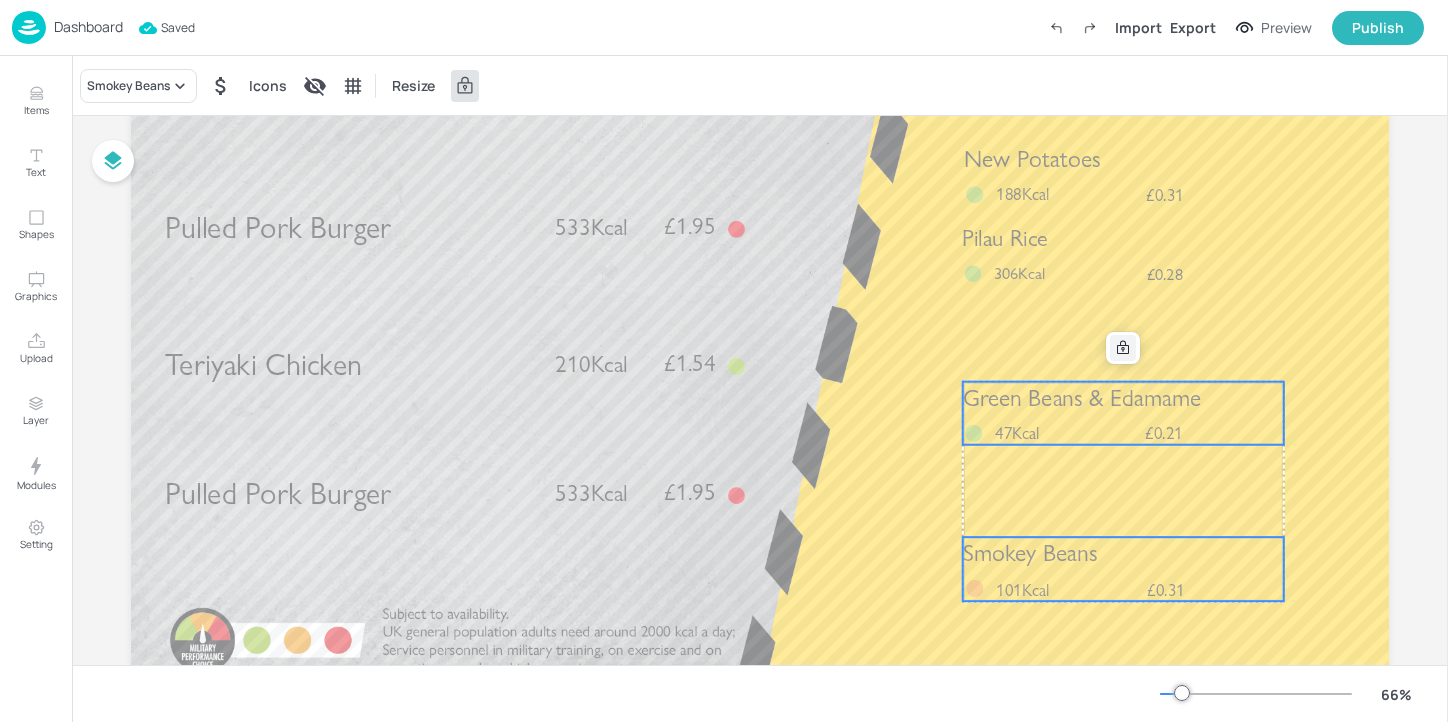 click at bounding box center [1123, 348] 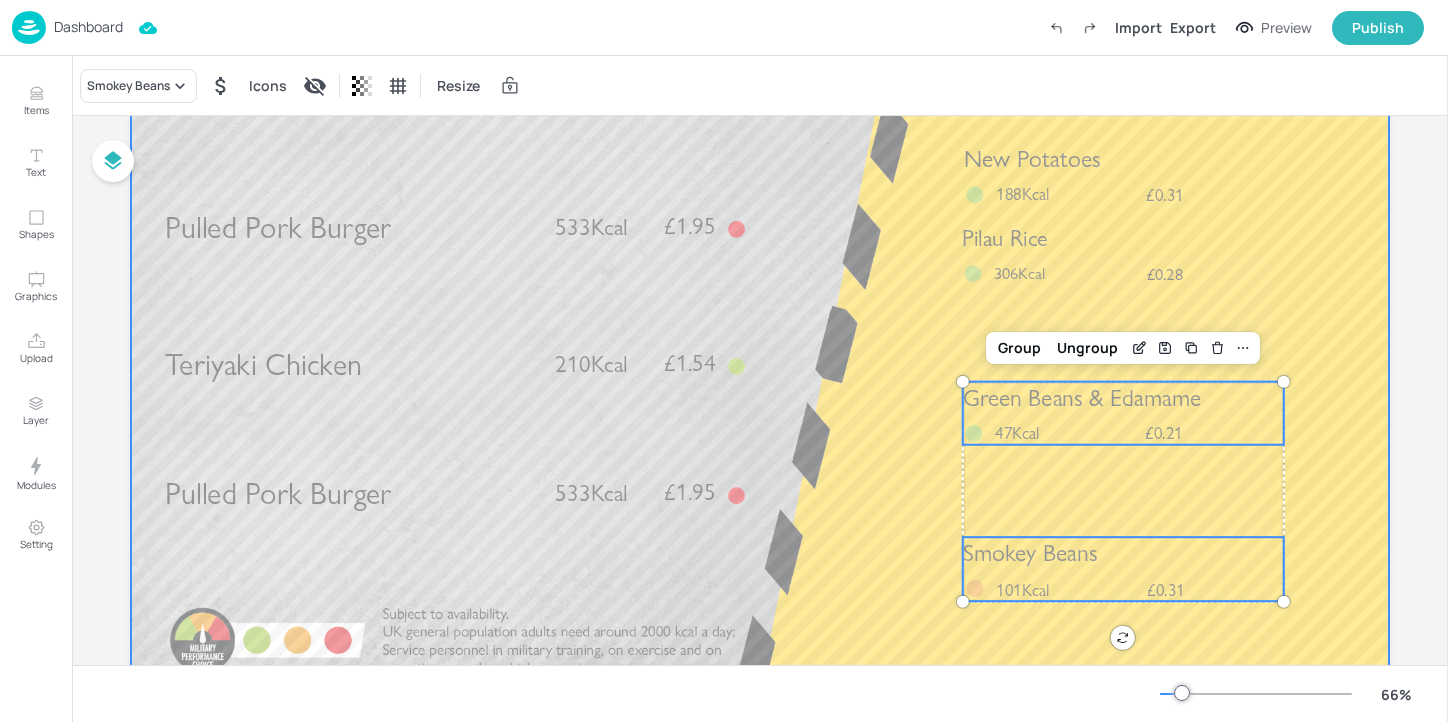 click at bounding box center [760, 347] 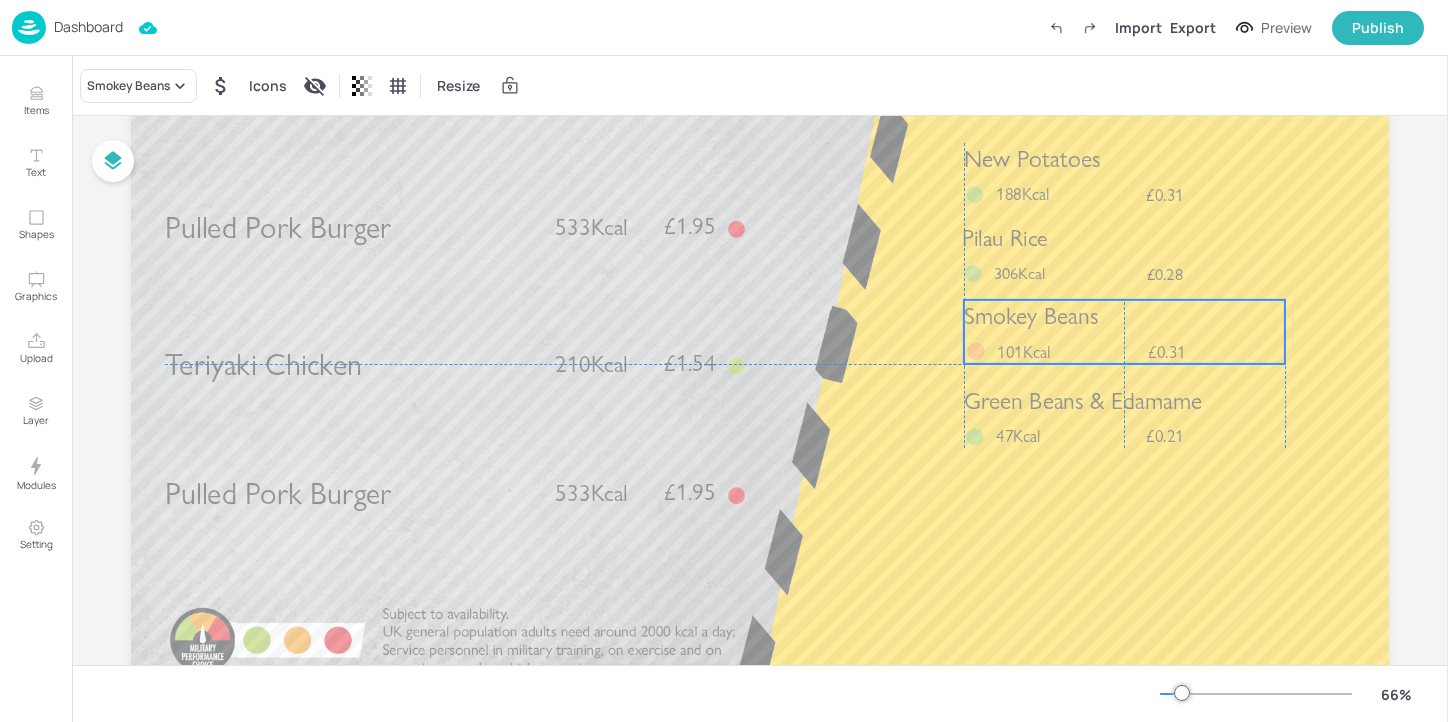 drag, startPoint x: 1110, startPoint y: 593, endPoint x: 1106, endPoint y: 355, distance: 238.03362 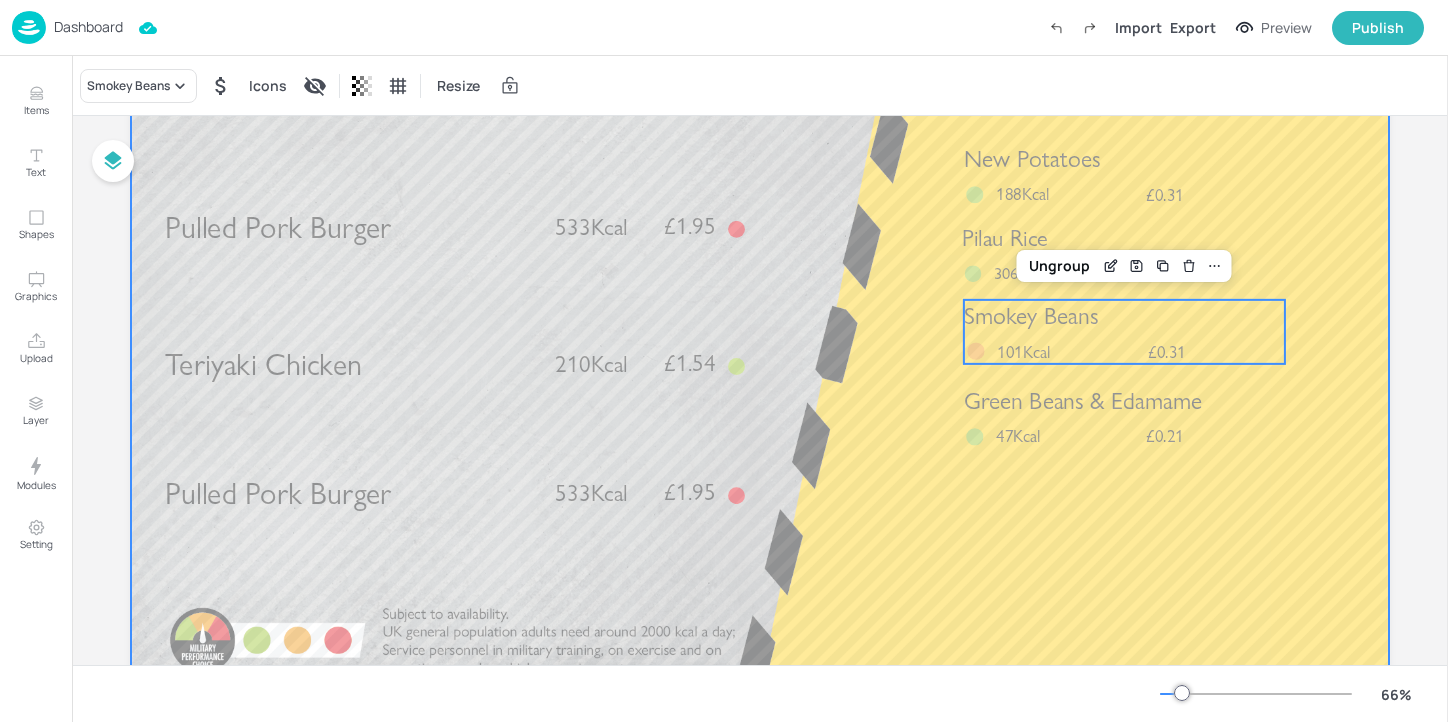 click at bounding box center (760, 347) 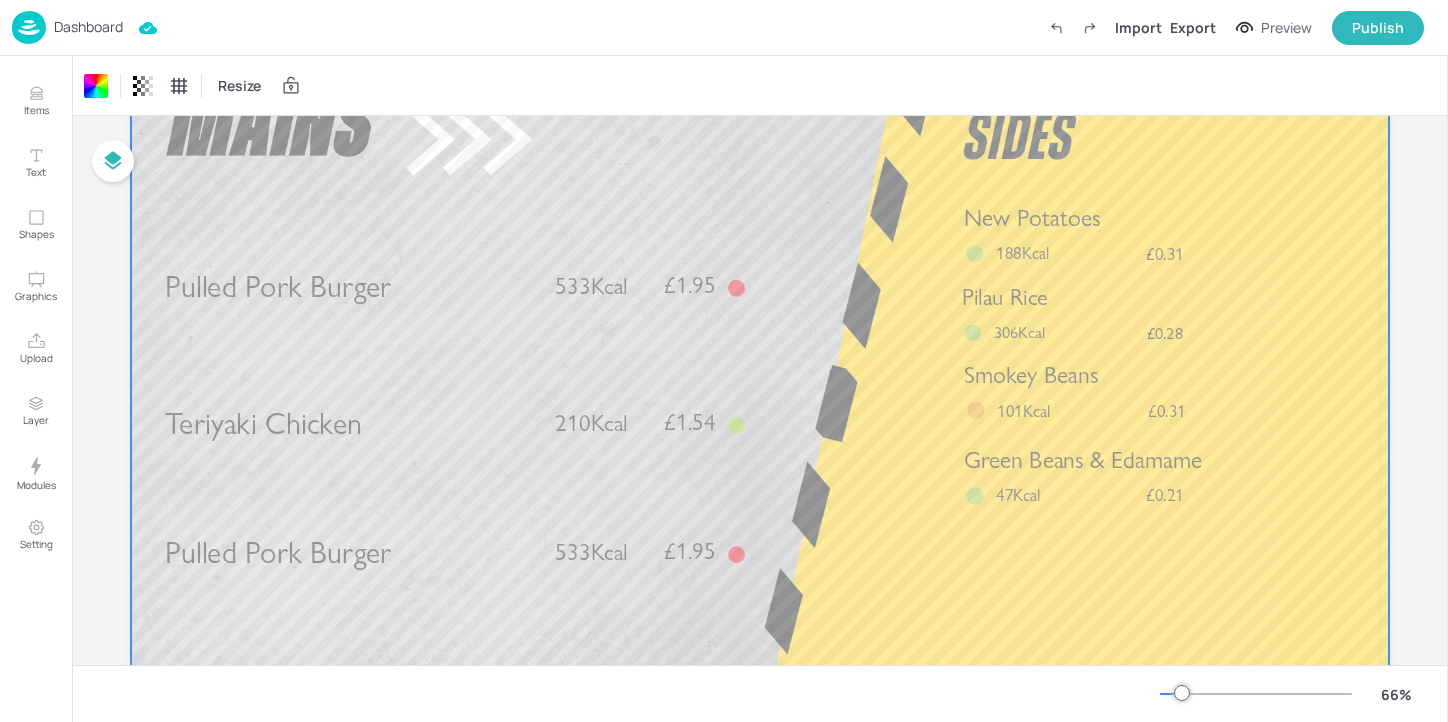 scroll, scrollTop: 0, scrollLeft: 0, axis: both 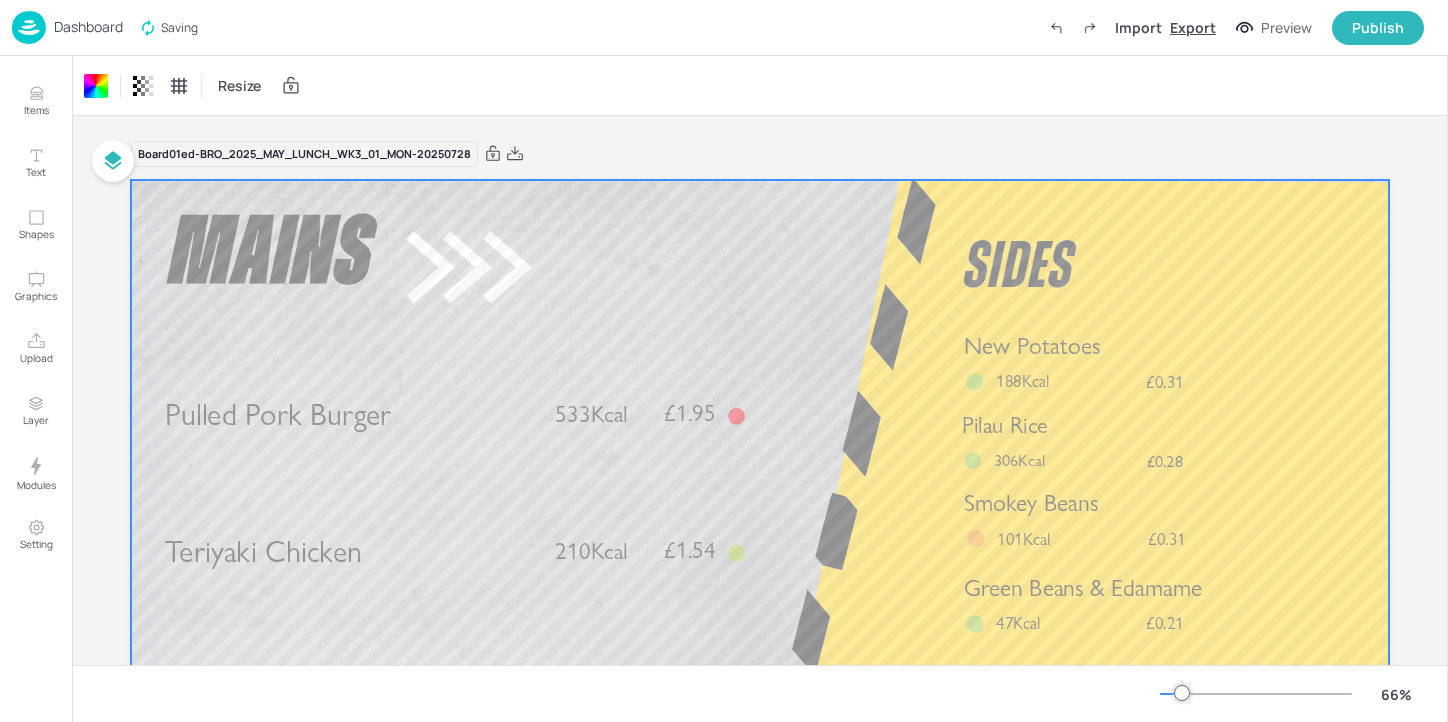 click on "Export" at bounding box center (1193, 27) 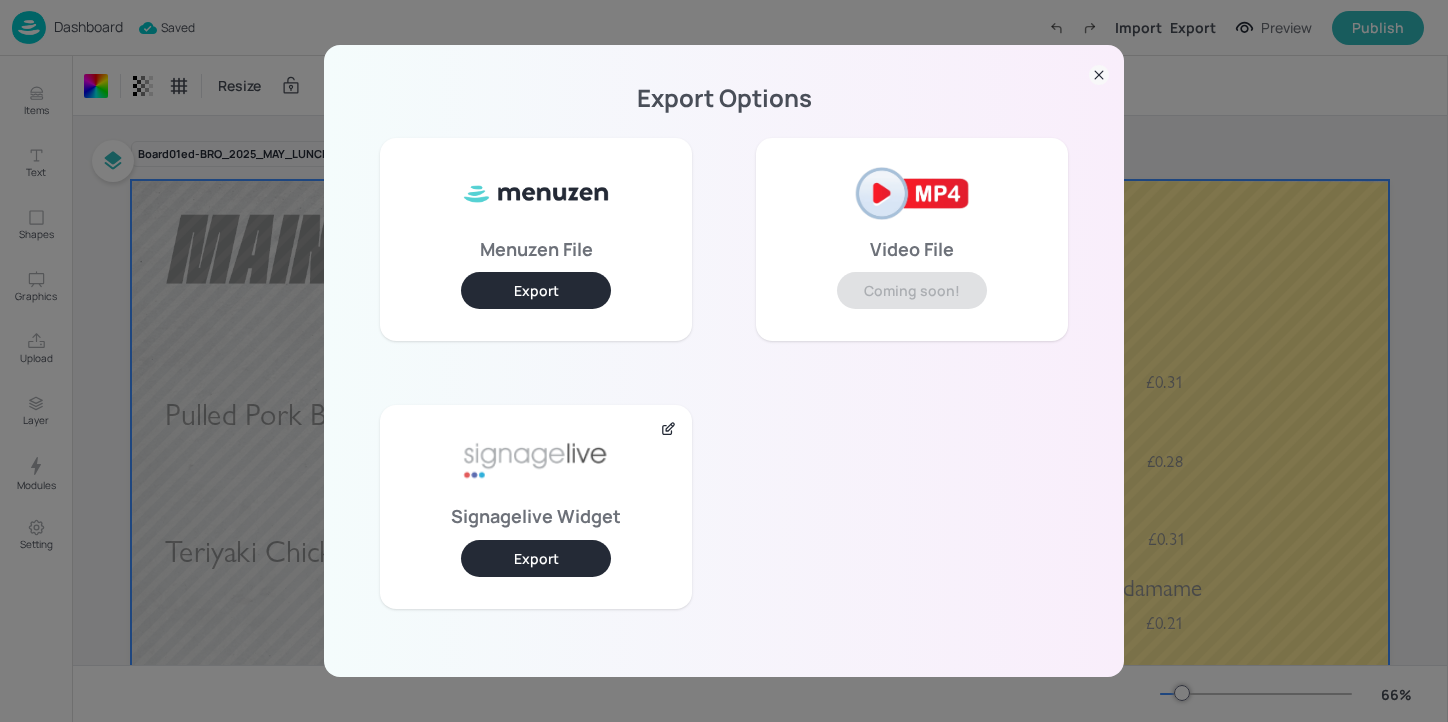 click on "Export" at bounding box center (536, 558) 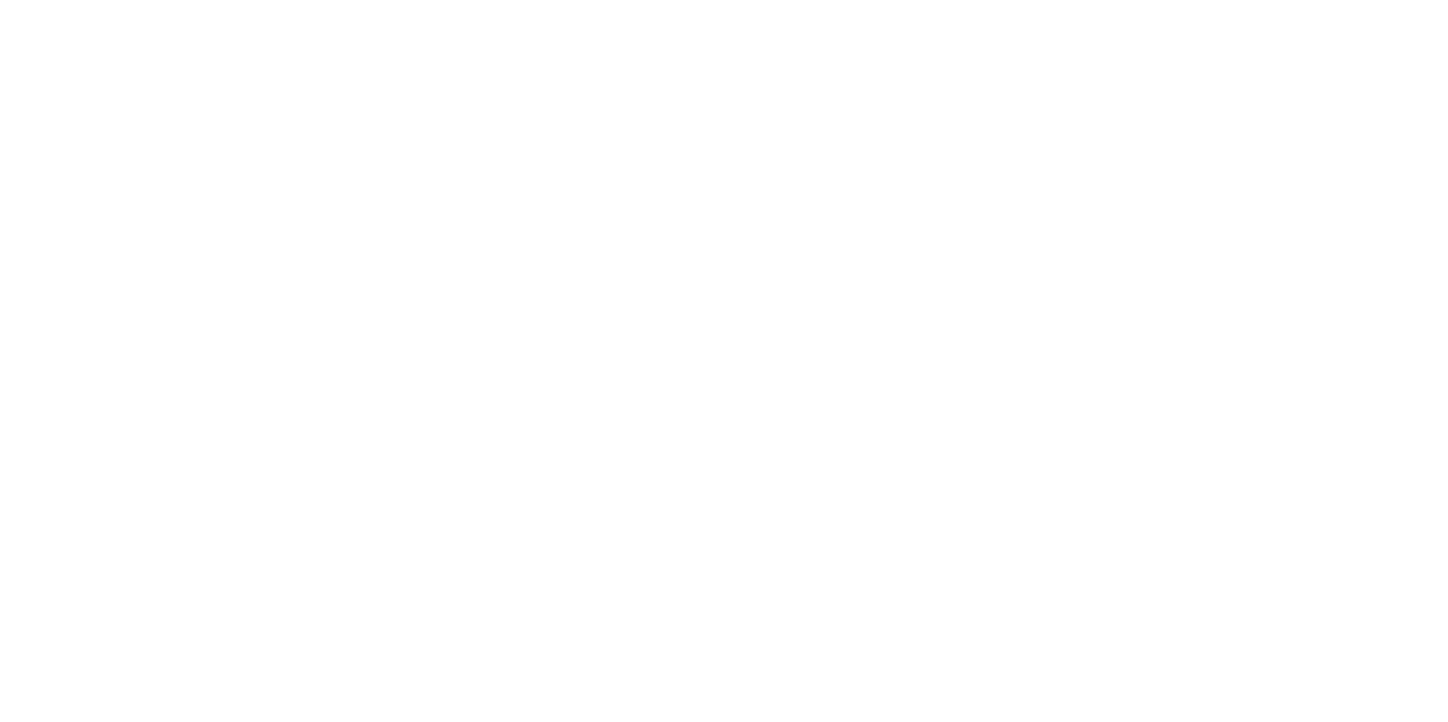 scroll, scrollTop: 0, scrollLeft: 0, axis: both 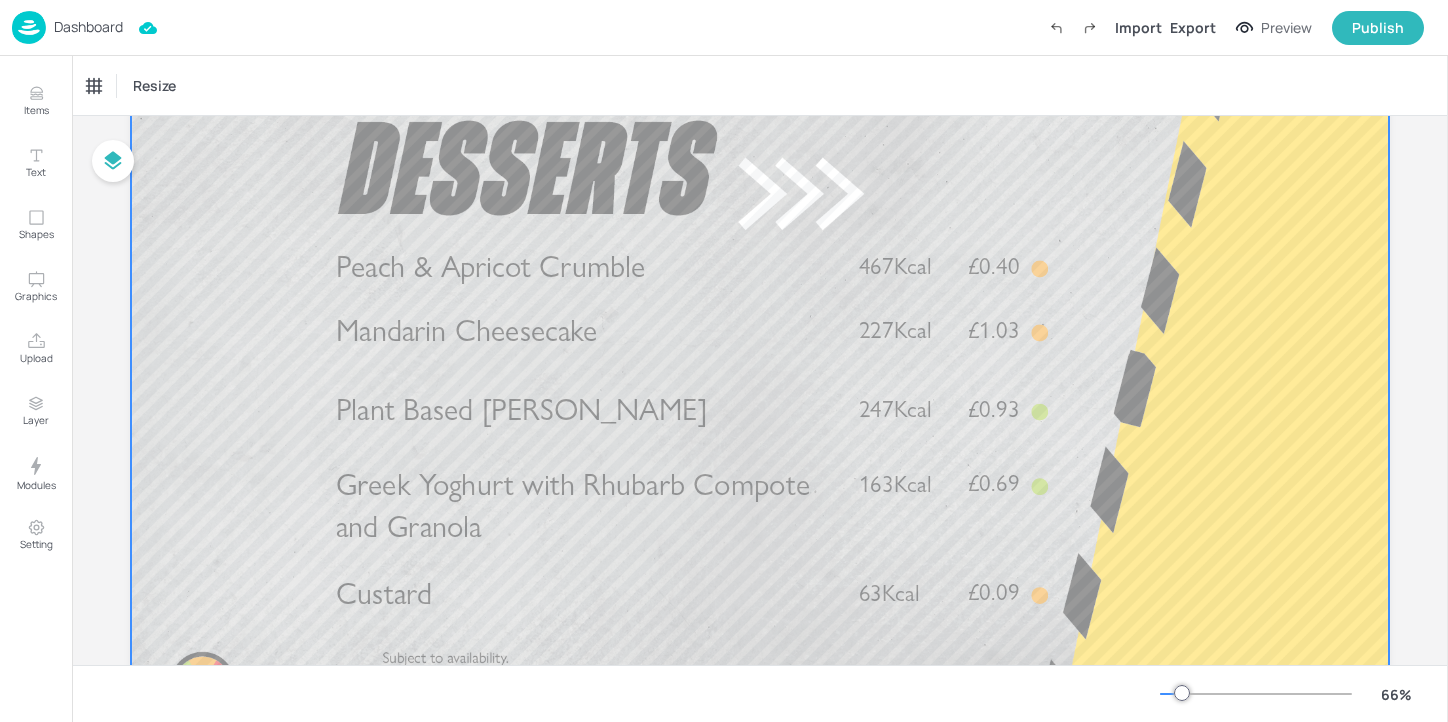 click at bounding box center (760, 391) 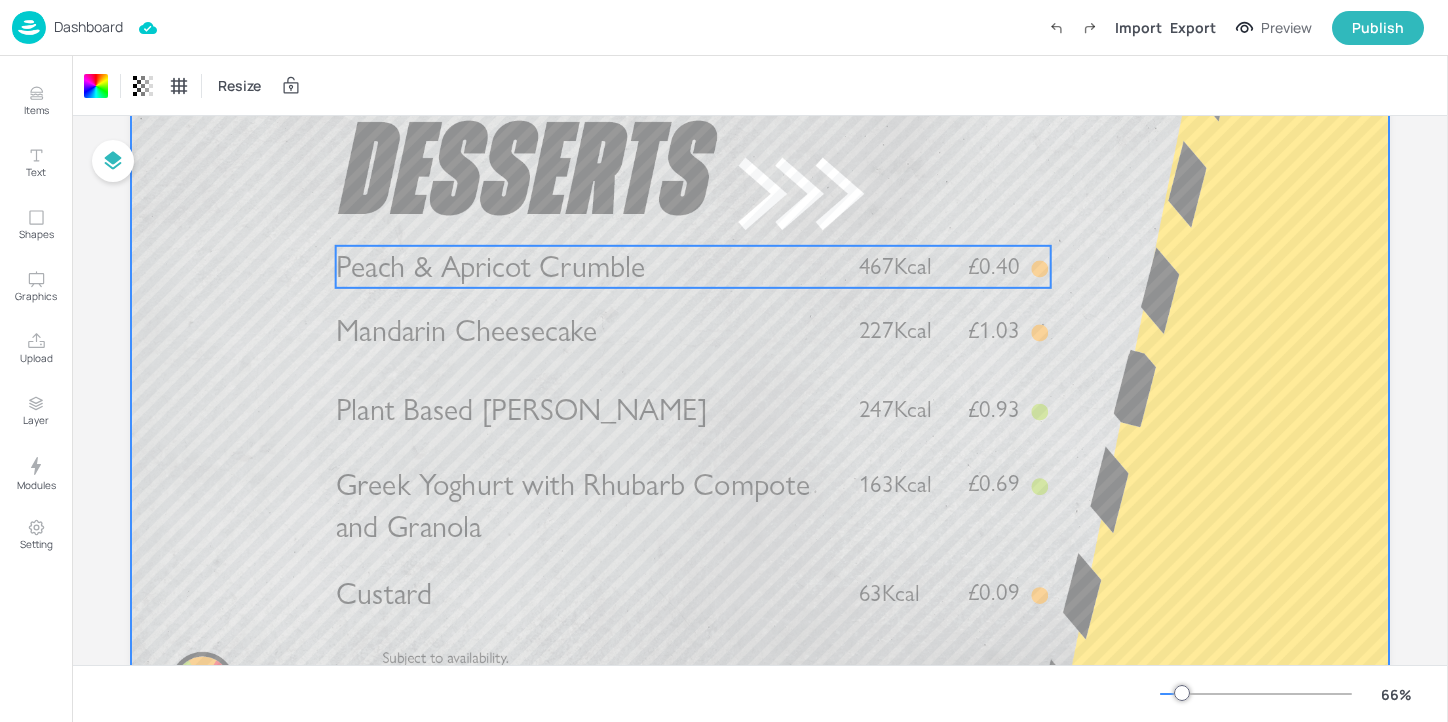 click on "Peach & Apricot Crumble" at bounding box center [586, 267] 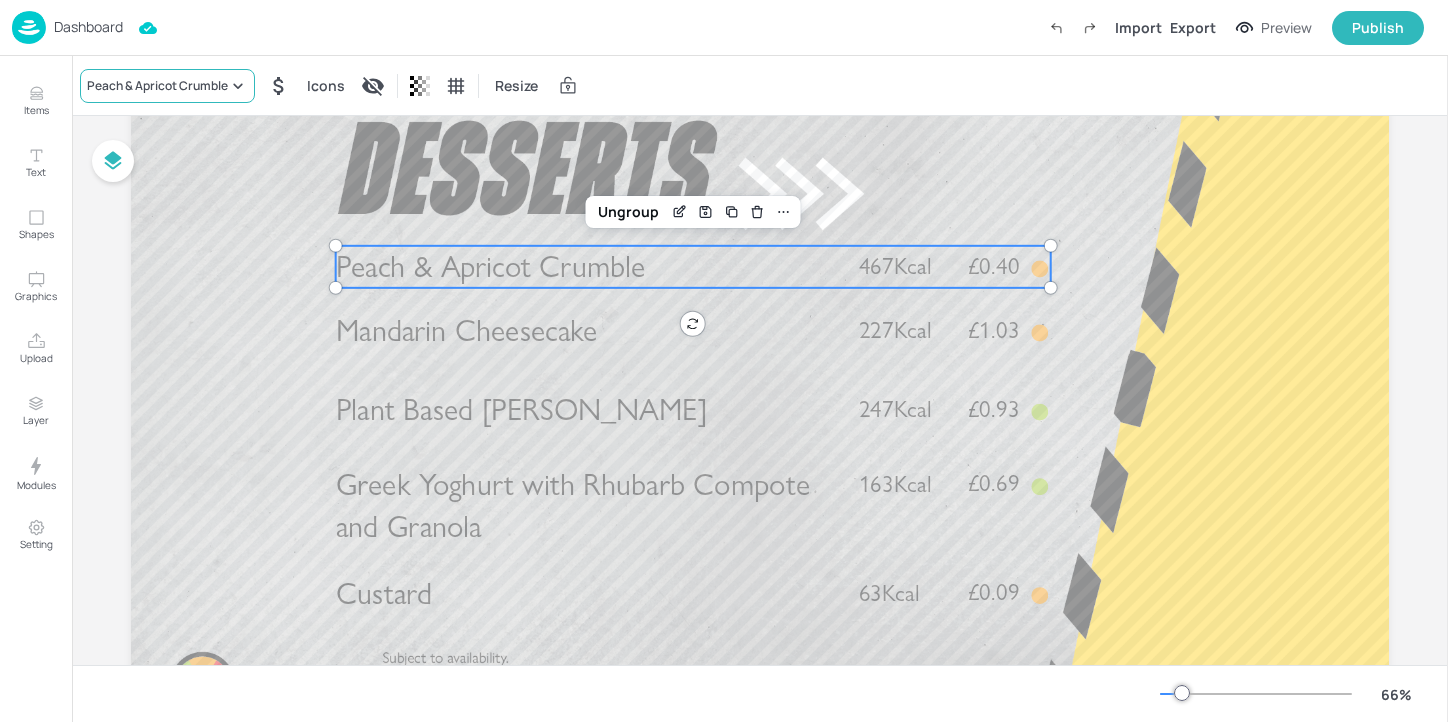 click on "Peach & Apricot Crumble" at bounding box center (157, 86) 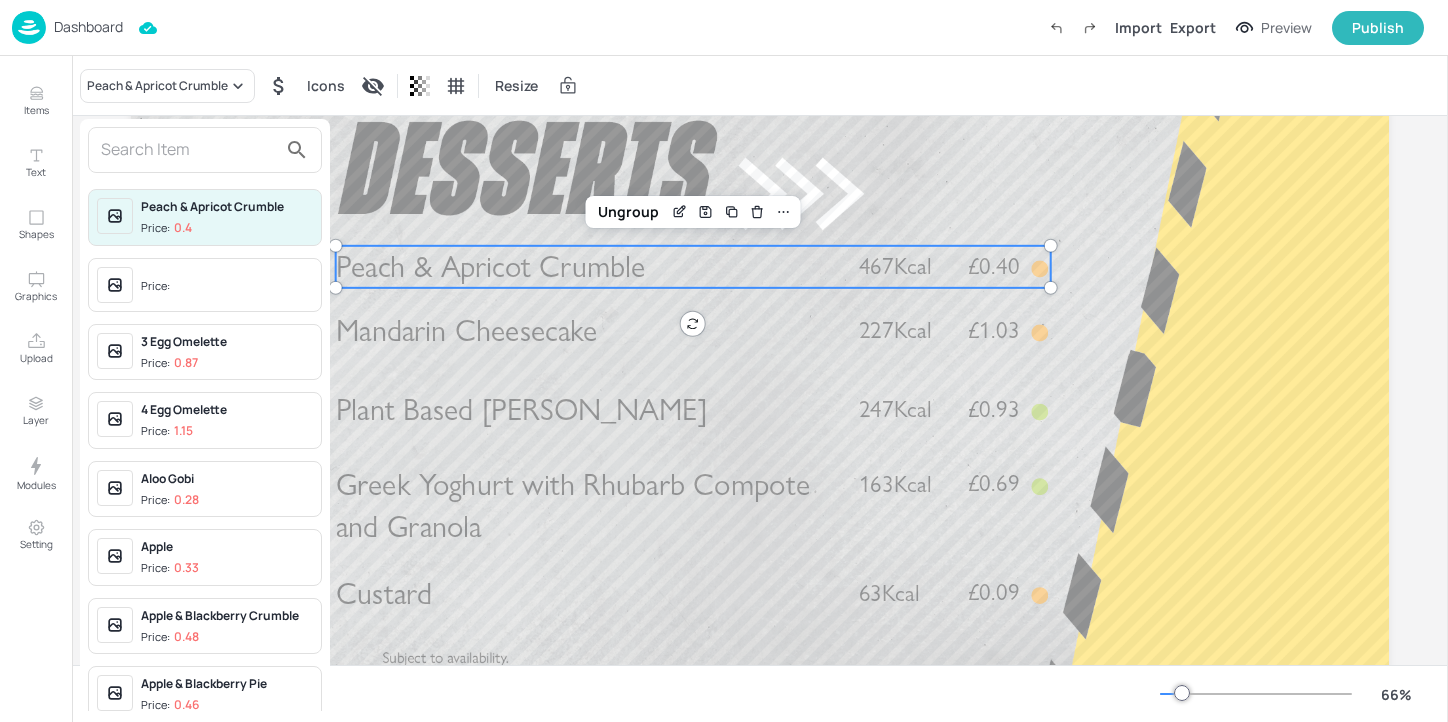 click at bounding box center [189, 150] 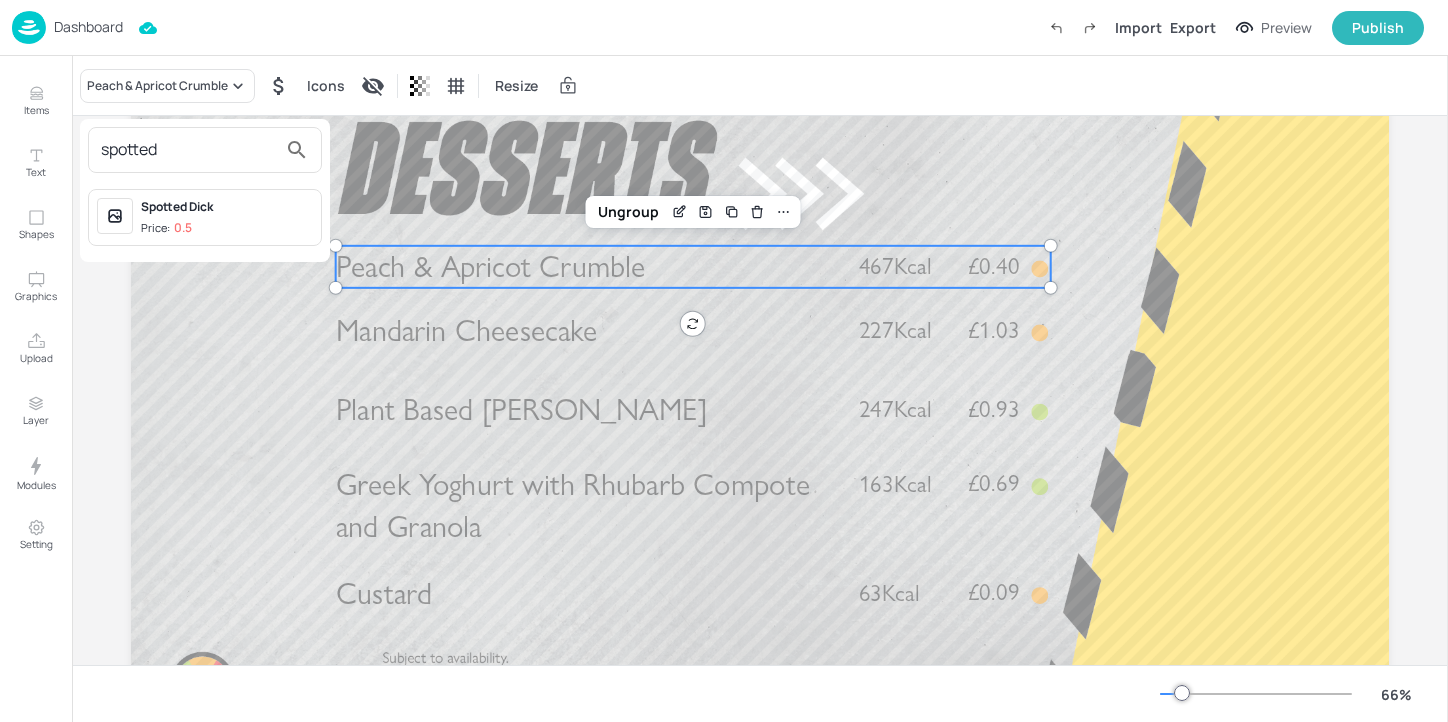 type on "spotted" 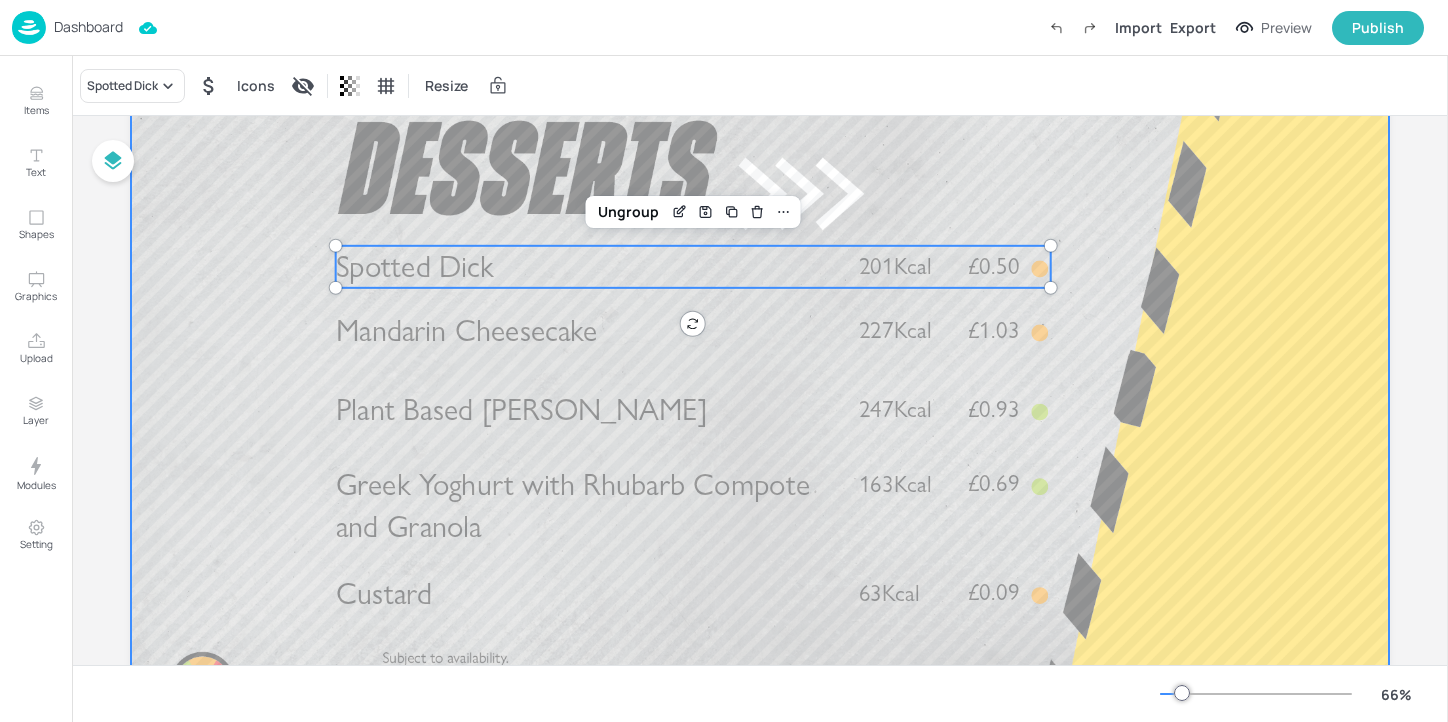 scroll, scrollTop: 0, scrollLeft: 0, axis: both 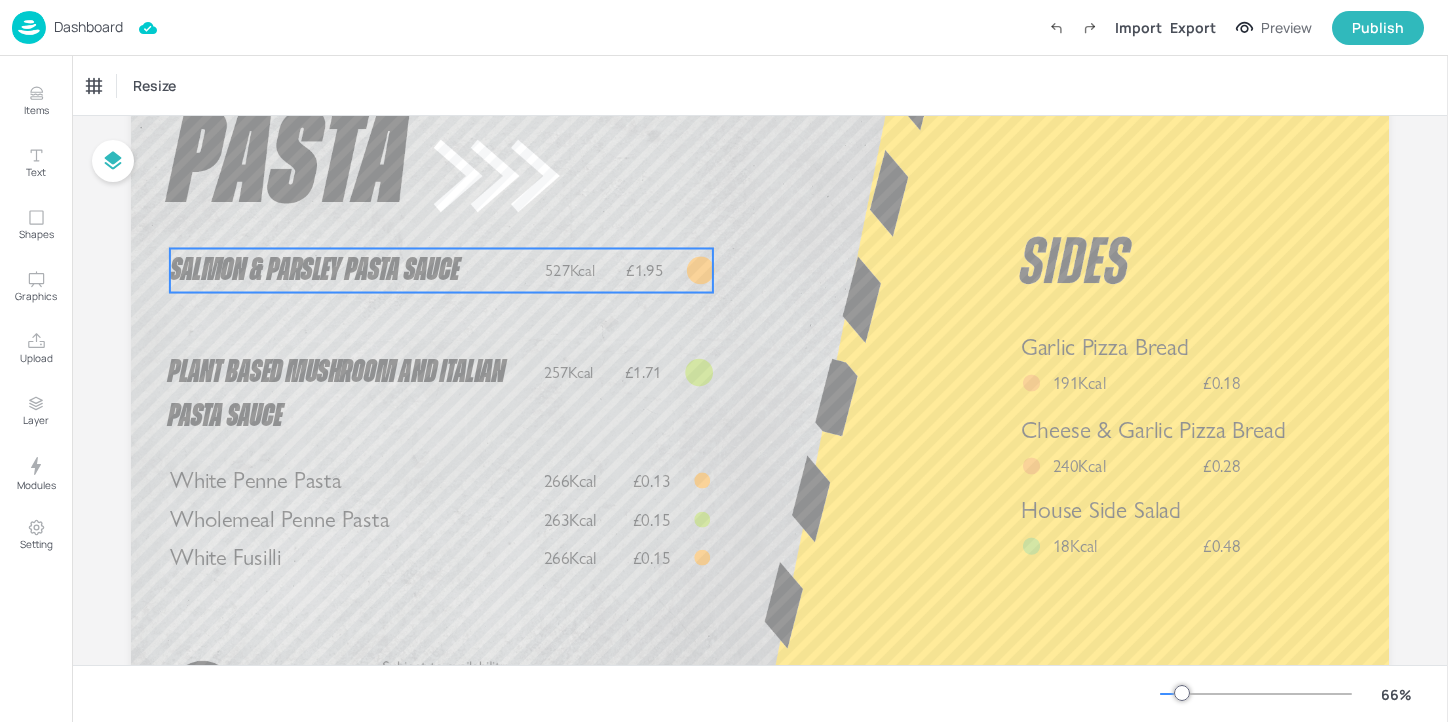 click on "Salmon & Parsley Pasta Sauce" at bounding box center [314, 270] 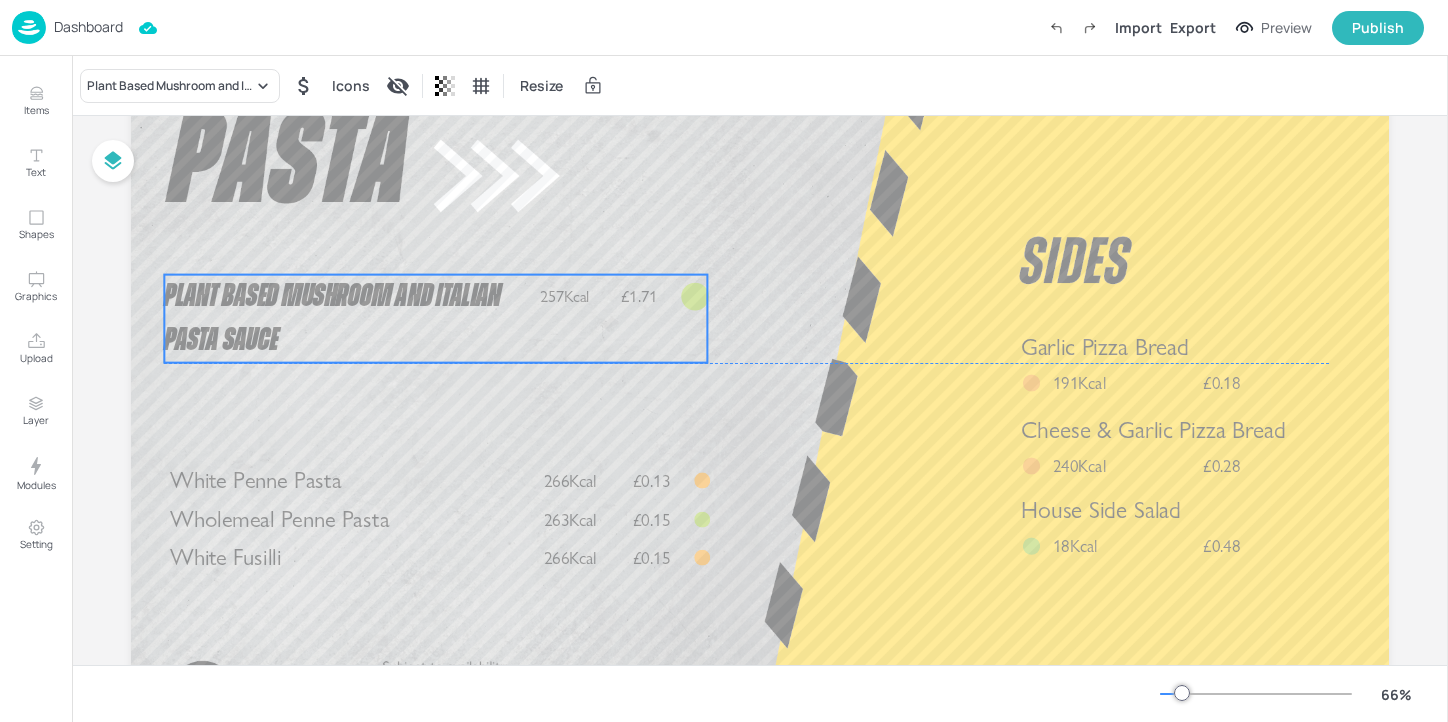 drag, startPoint x: 398, startPoint y: 373, endPoint x: 394, endPoint y: 297, distance: 76.105194 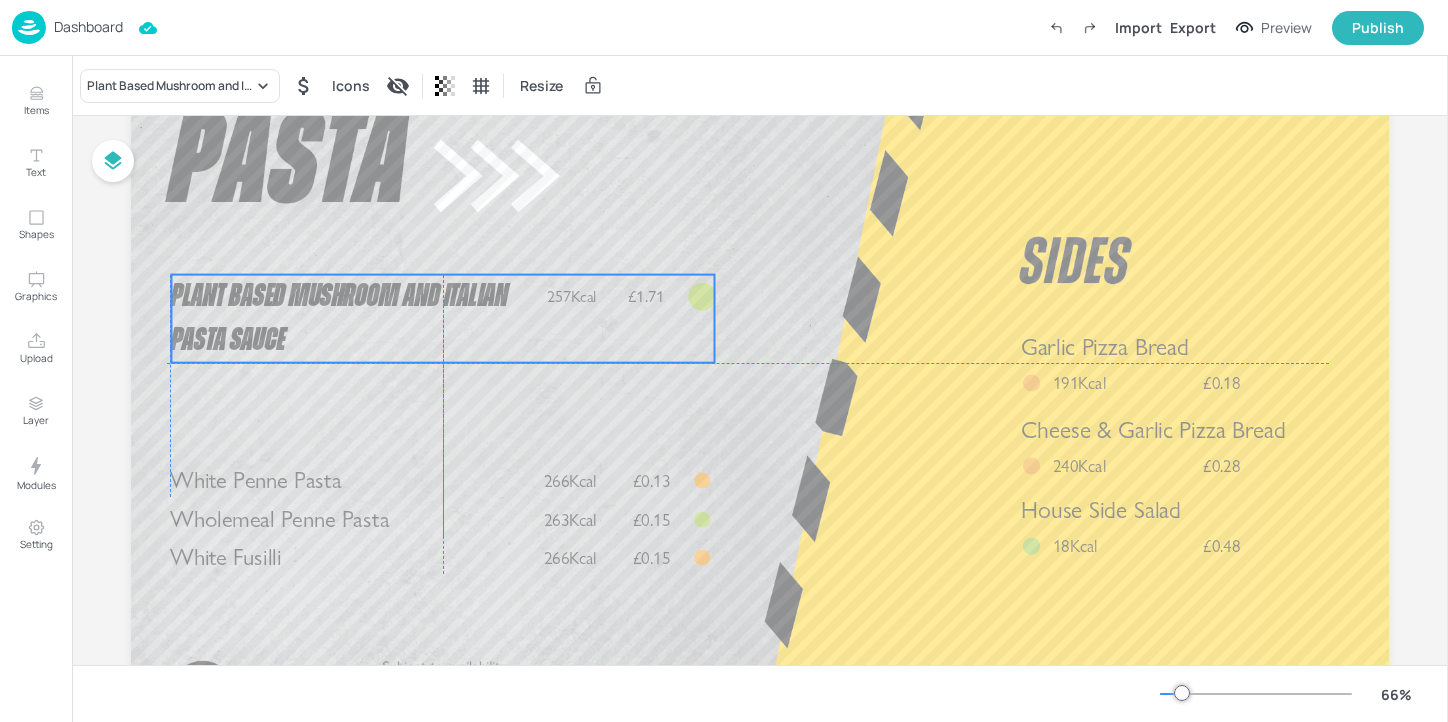 click on "Plant Based Mushroom and Italian Pasta Sauce" at bounding box center (339, 318) 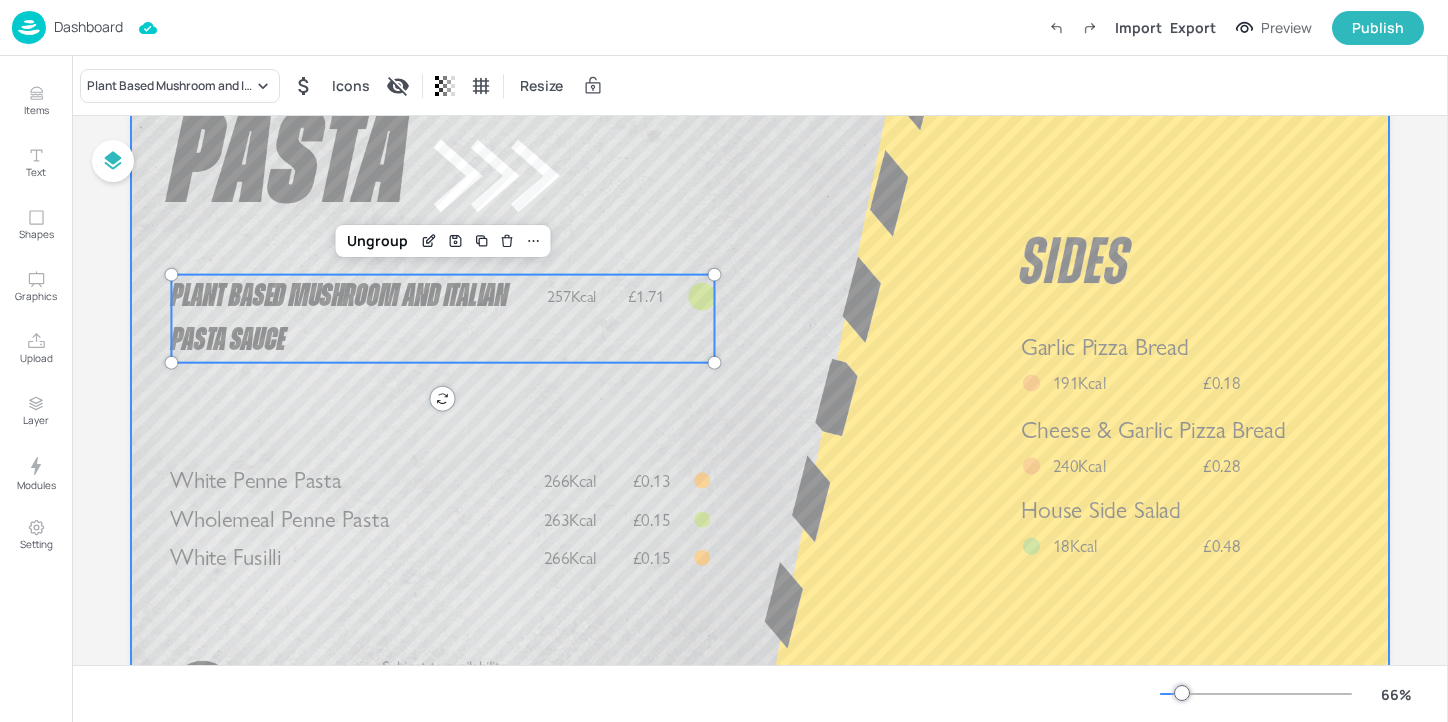 click at bounding box center [760, 400] 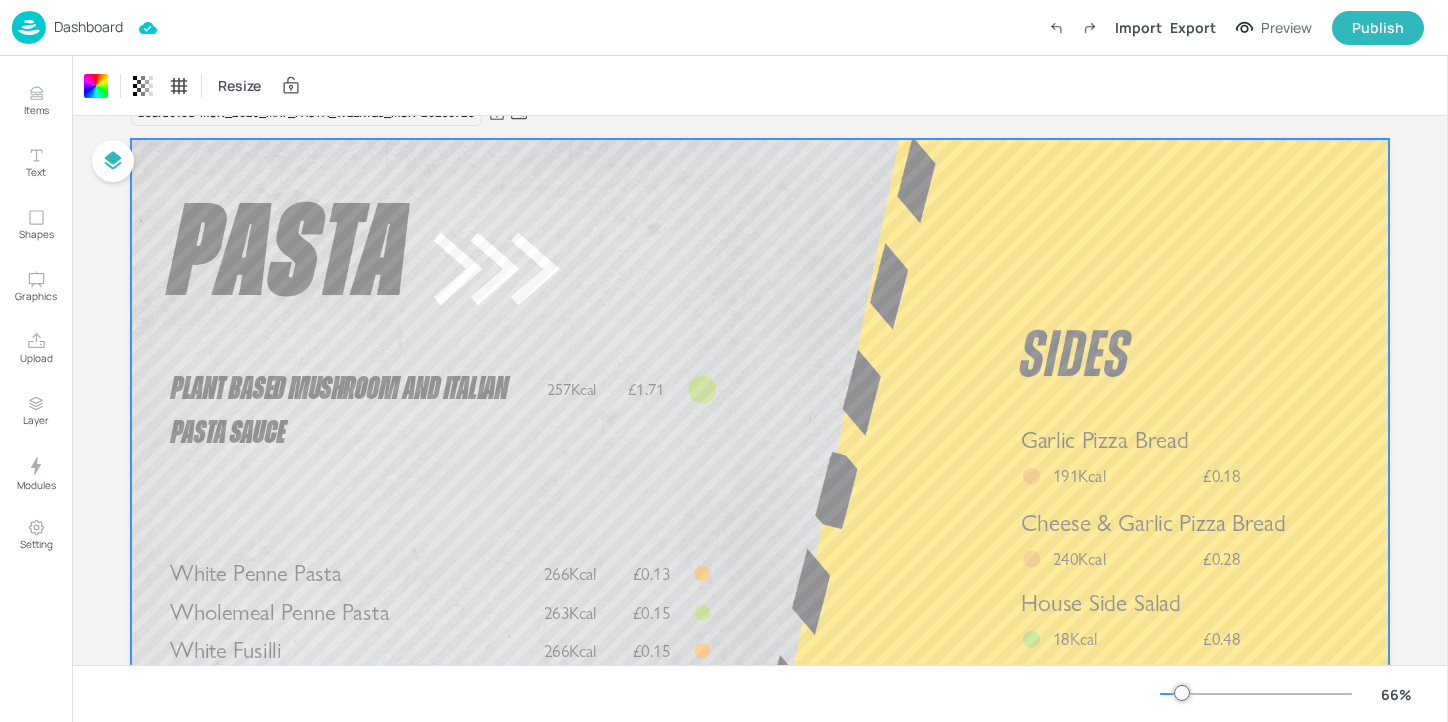 scroll, scrollTop: 0, scrollLeft: 0, axis: both 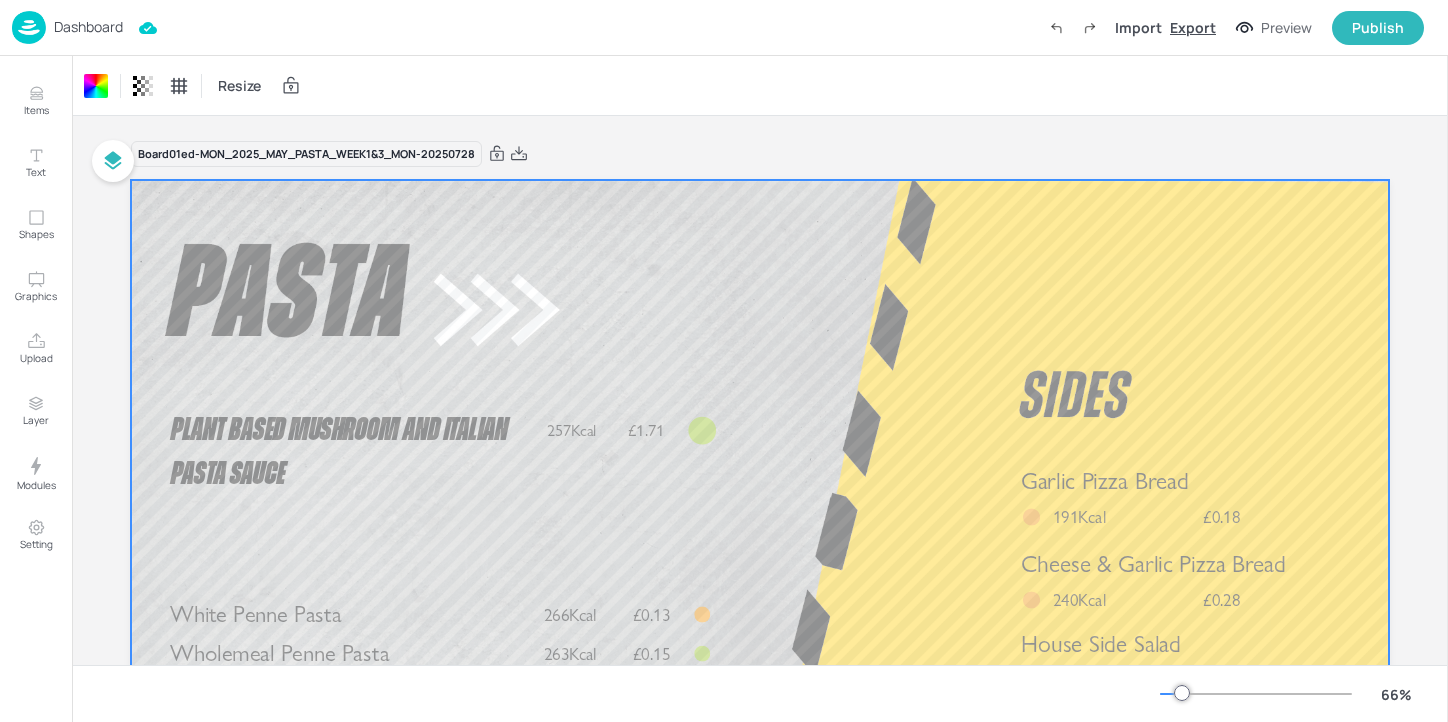 click on "Export" at bounding box center (1193, 27) 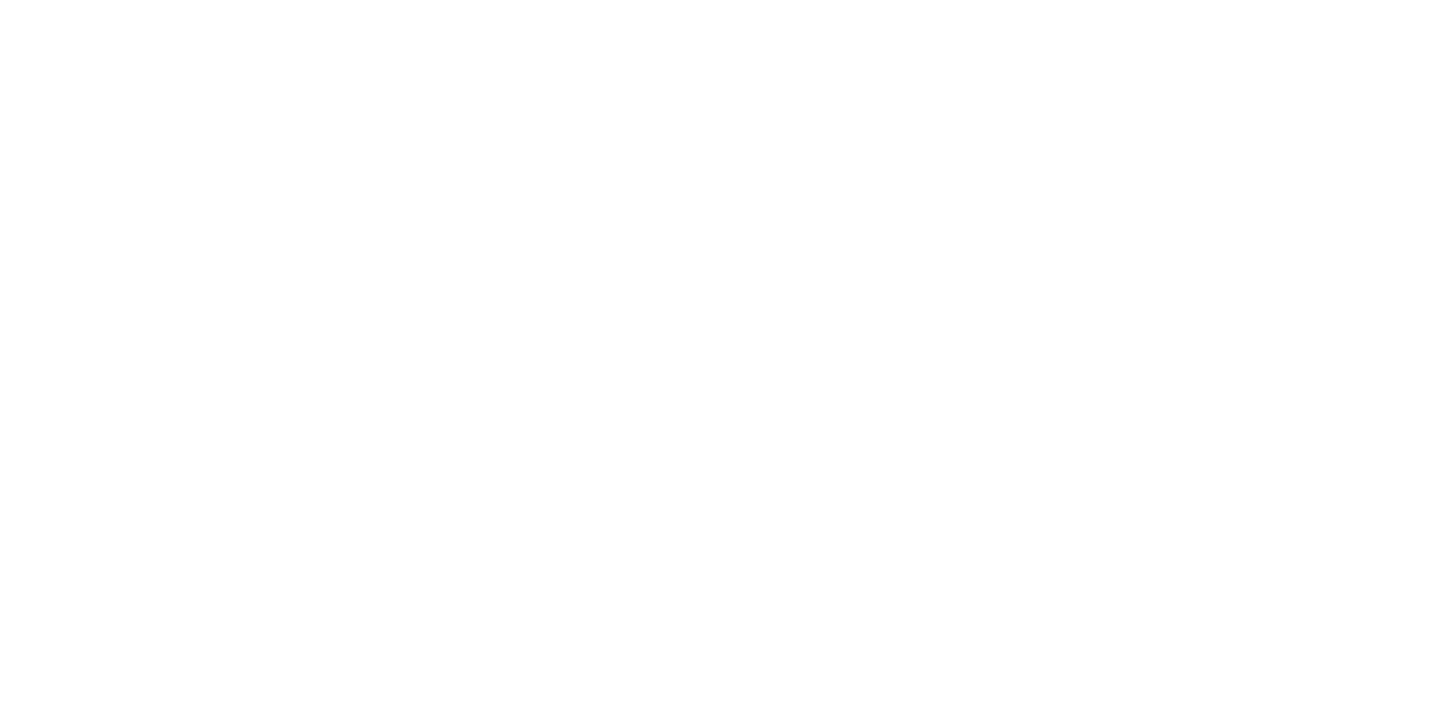 scroll, scrollTop: 0, scrollLeft: 0, axis: both 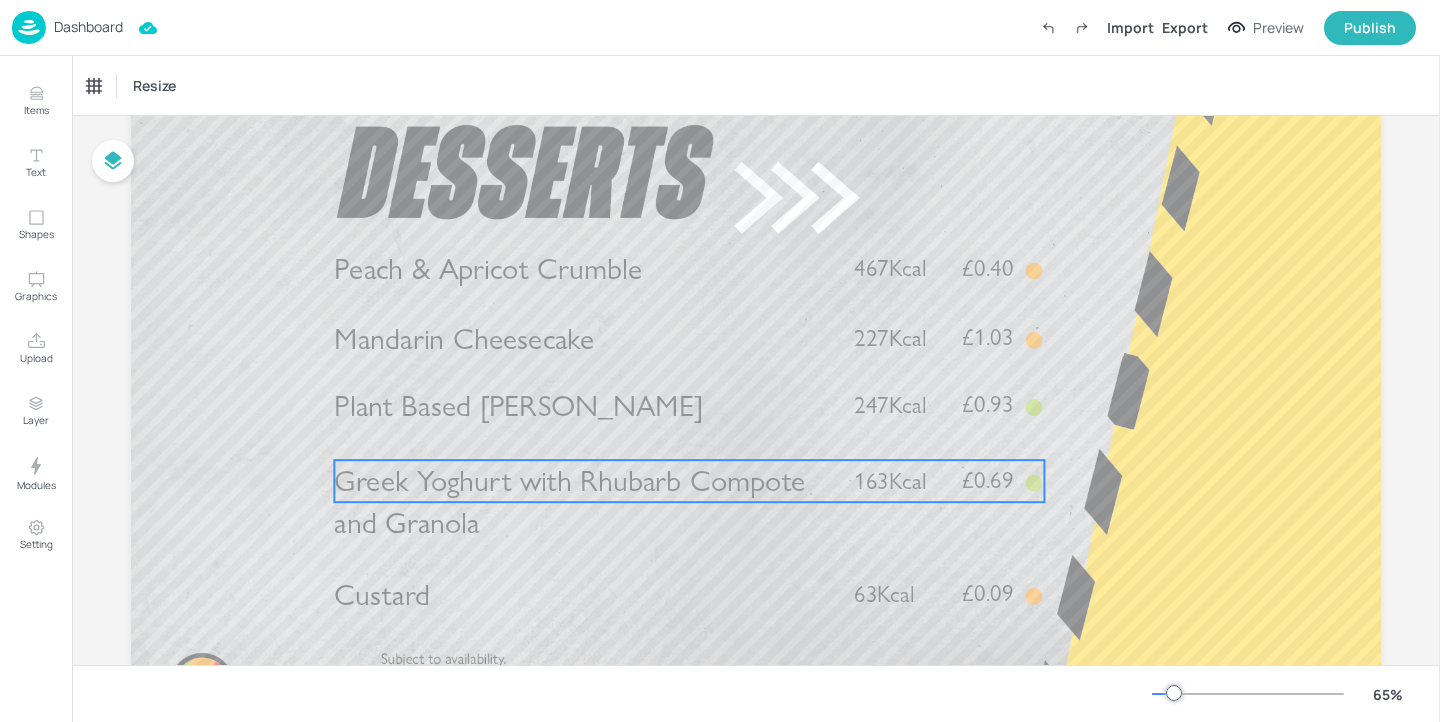 click on "Greek Yoghurt with Rhubarb Compote and Granola" at bounding box center [569, 502] 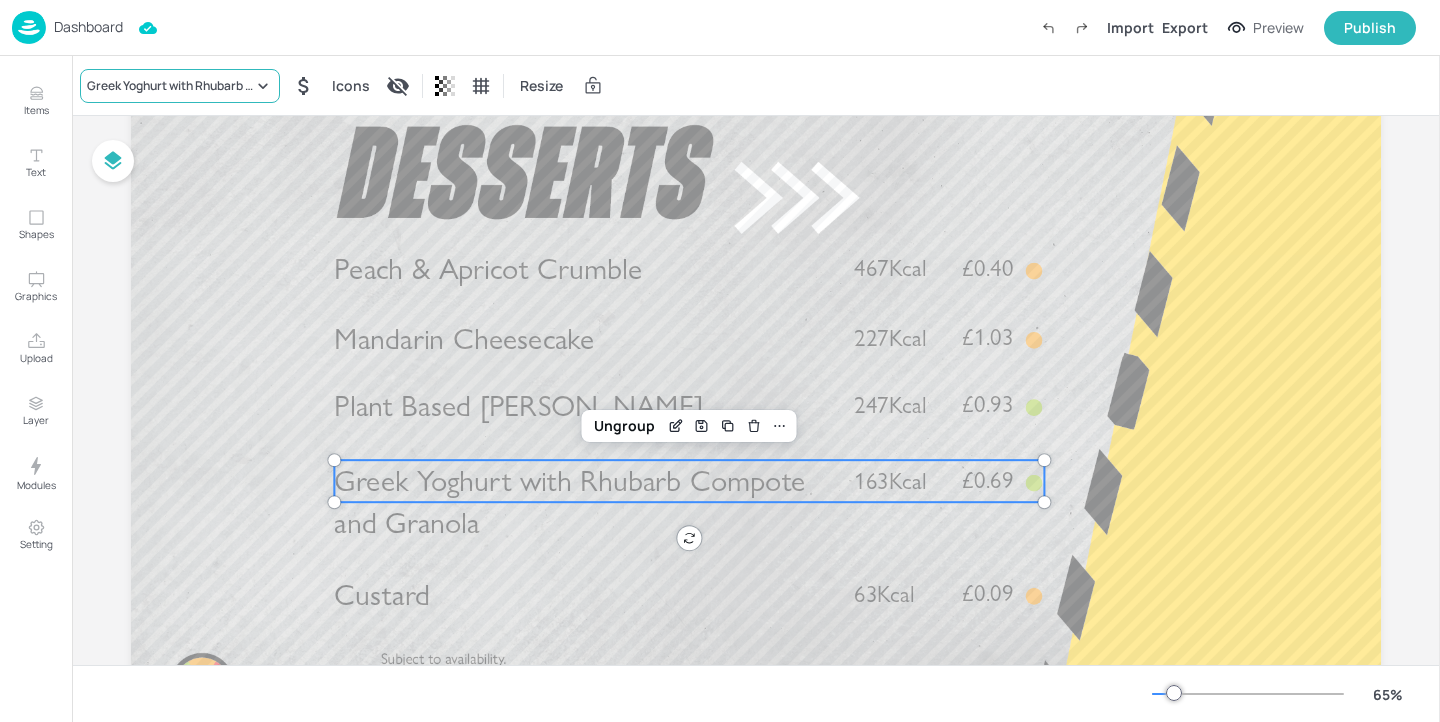 click on "Greek Yoghurt with Rhubarb Compote and Granola" at bounding box center [180, 86] 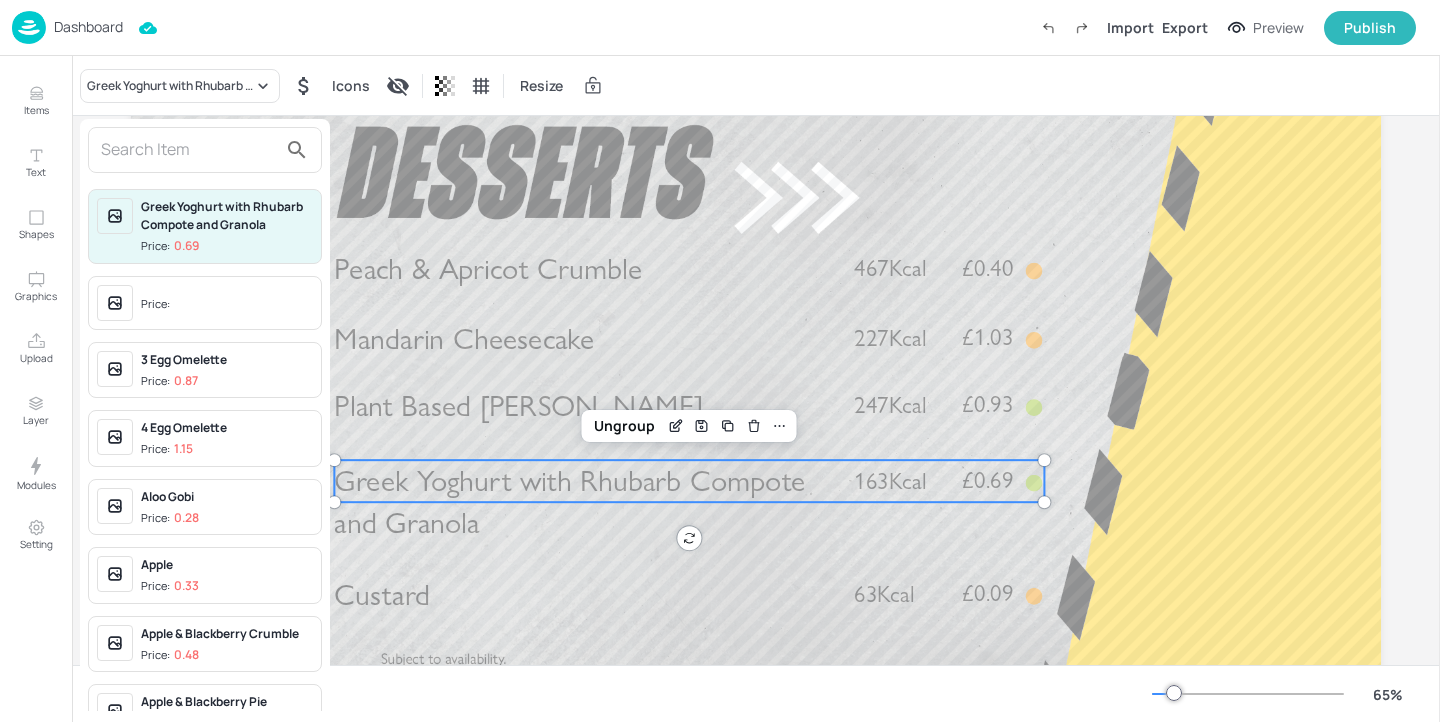 click at bounding box center [189, 150] 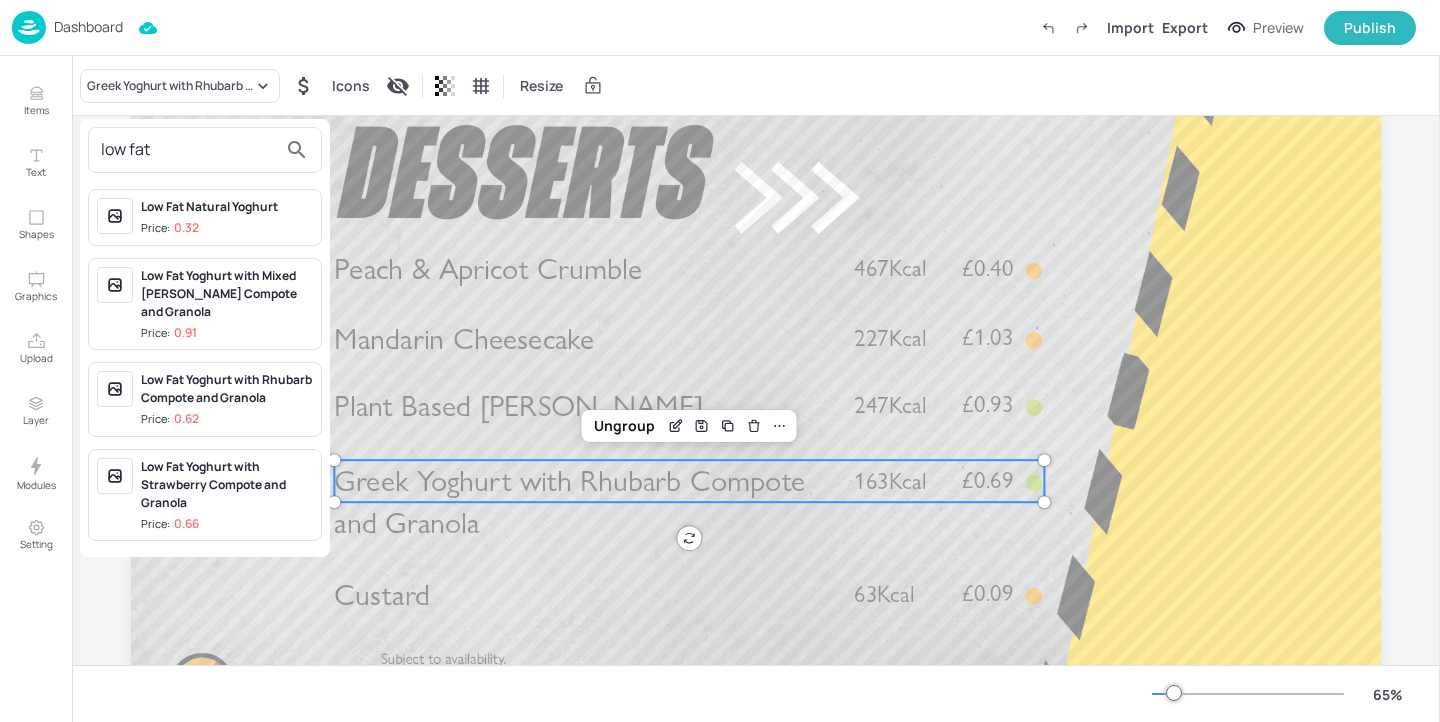 type on "low fat" 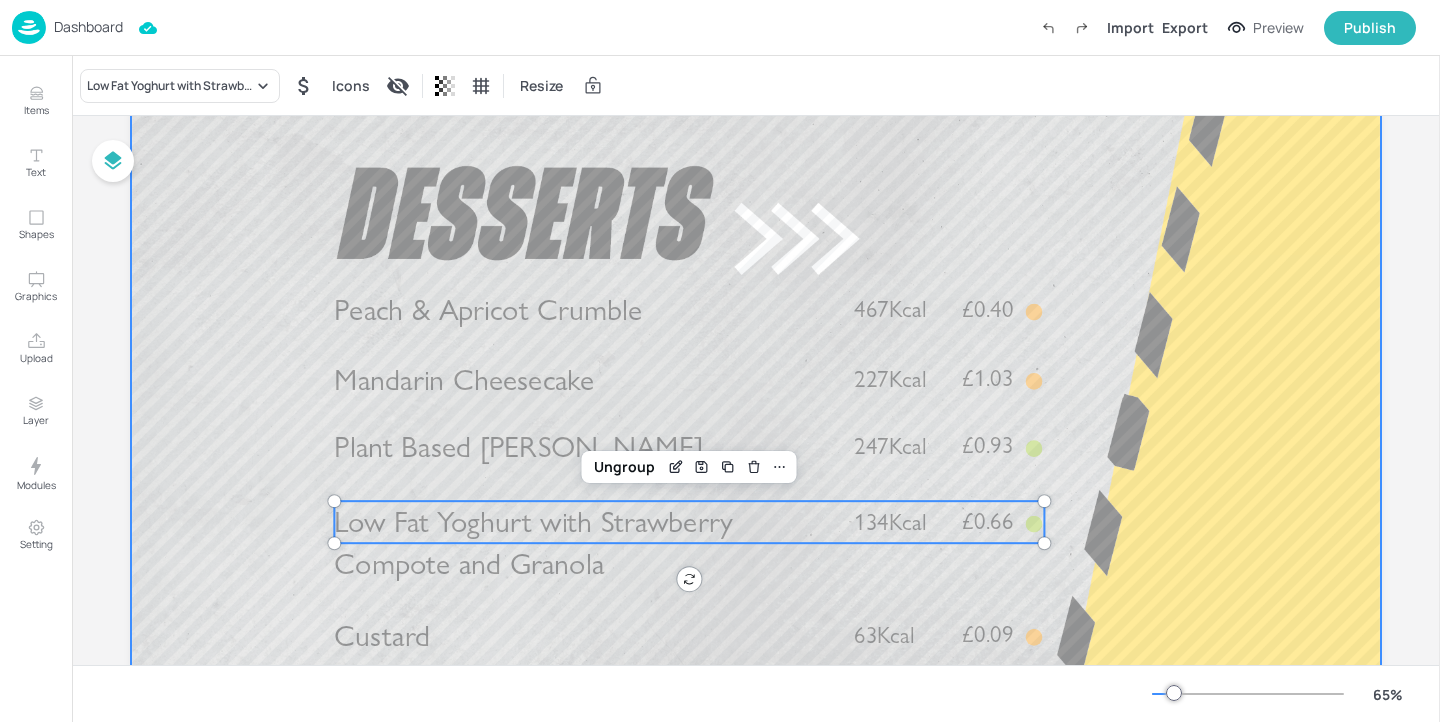 scroll, scrollTop: 0, scrollLeft: 0, axis: both 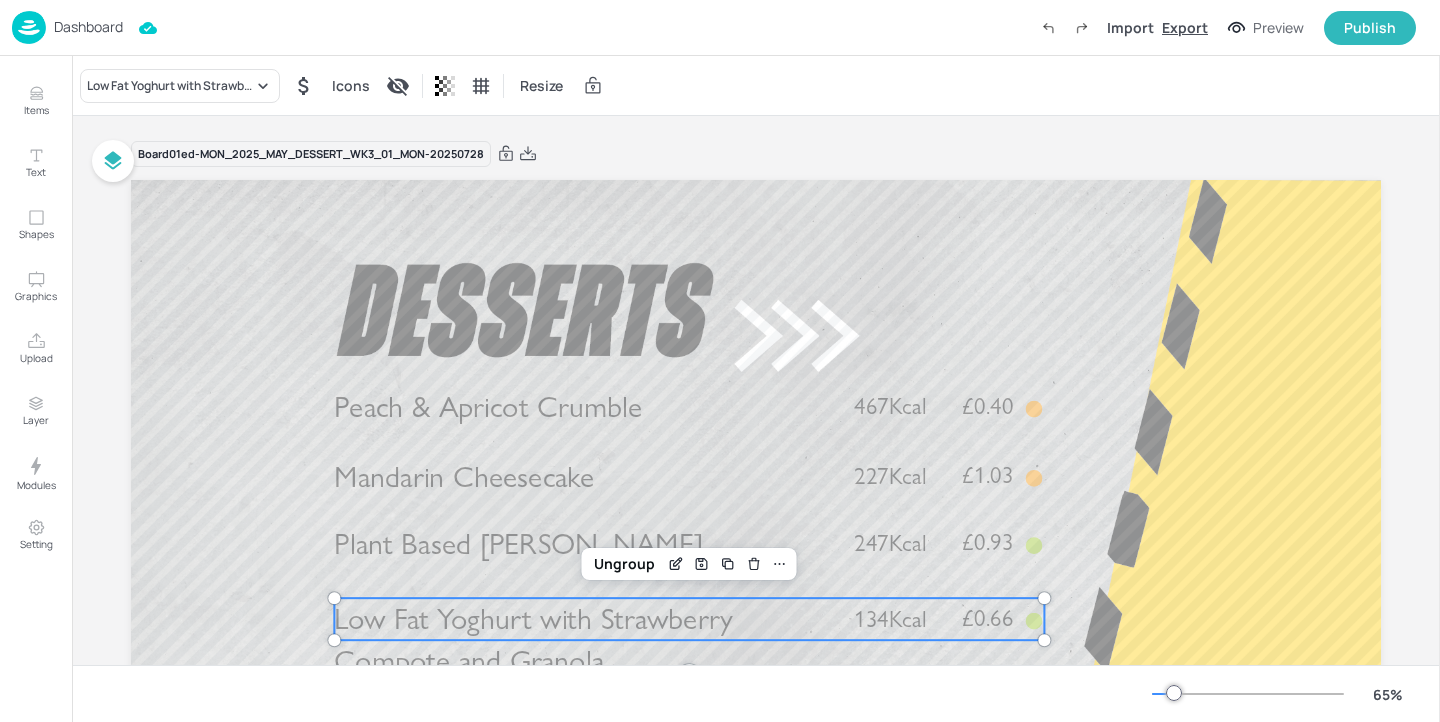 click on "Export" at bounding box center (1185, 27) 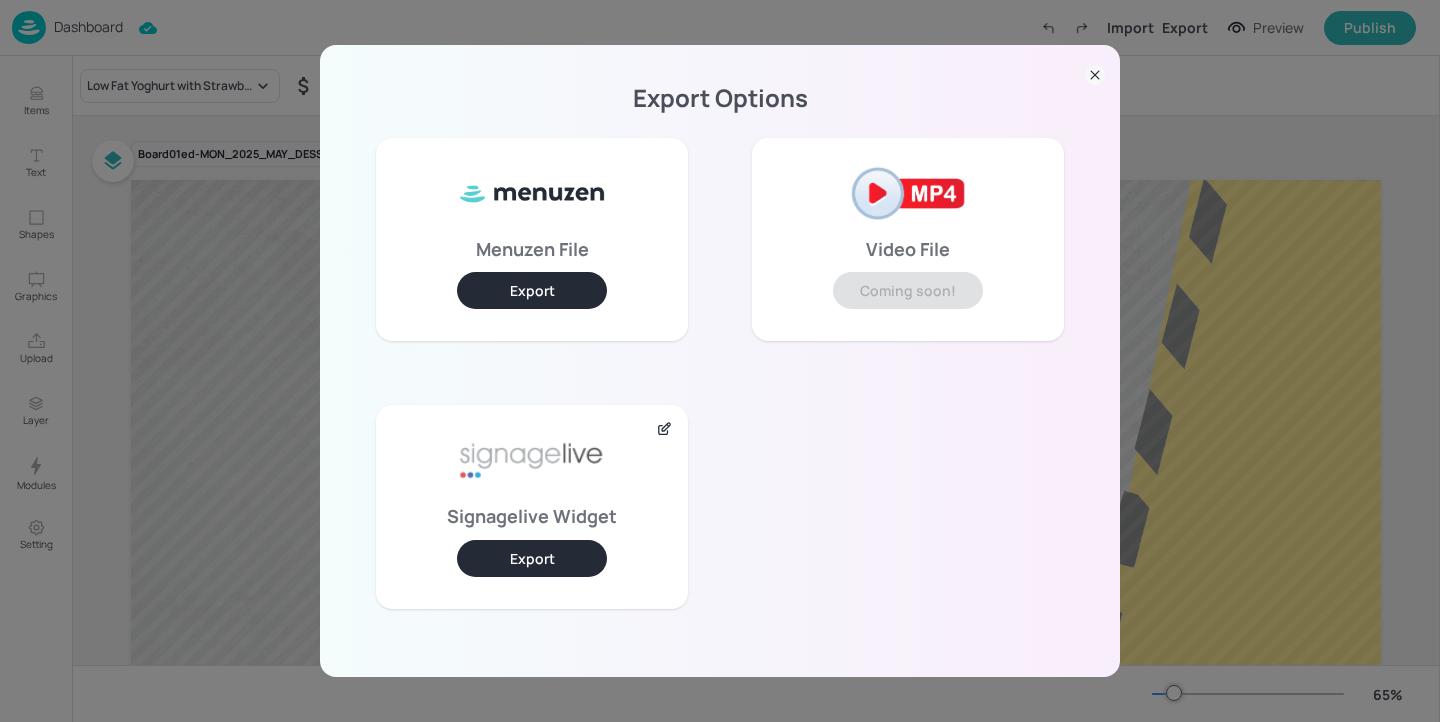 click on "Export" at bounding box center (532, 558) 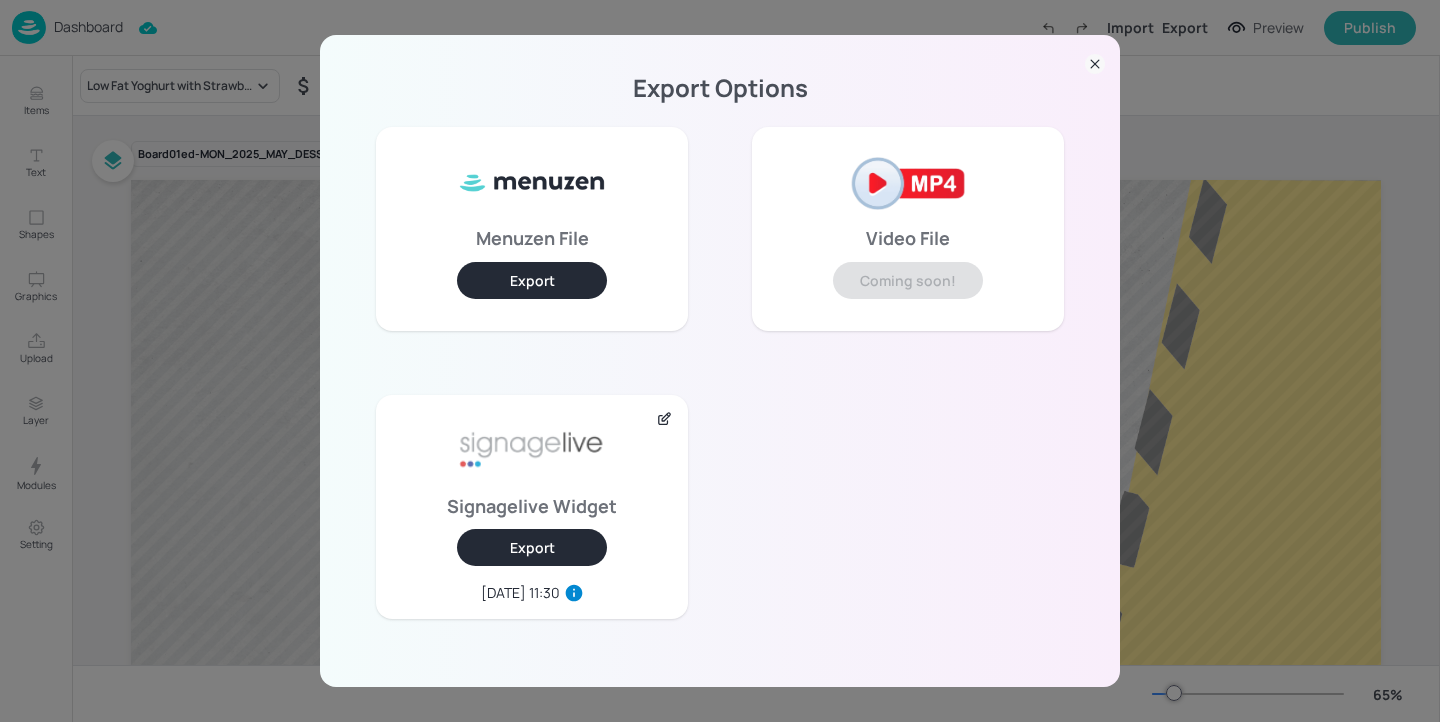 click on "Export Options Menuzen File Export Video File Coming soon! Signagelive Widget Export 2025-07-28, 11:30" at bounding box center (720, 361) 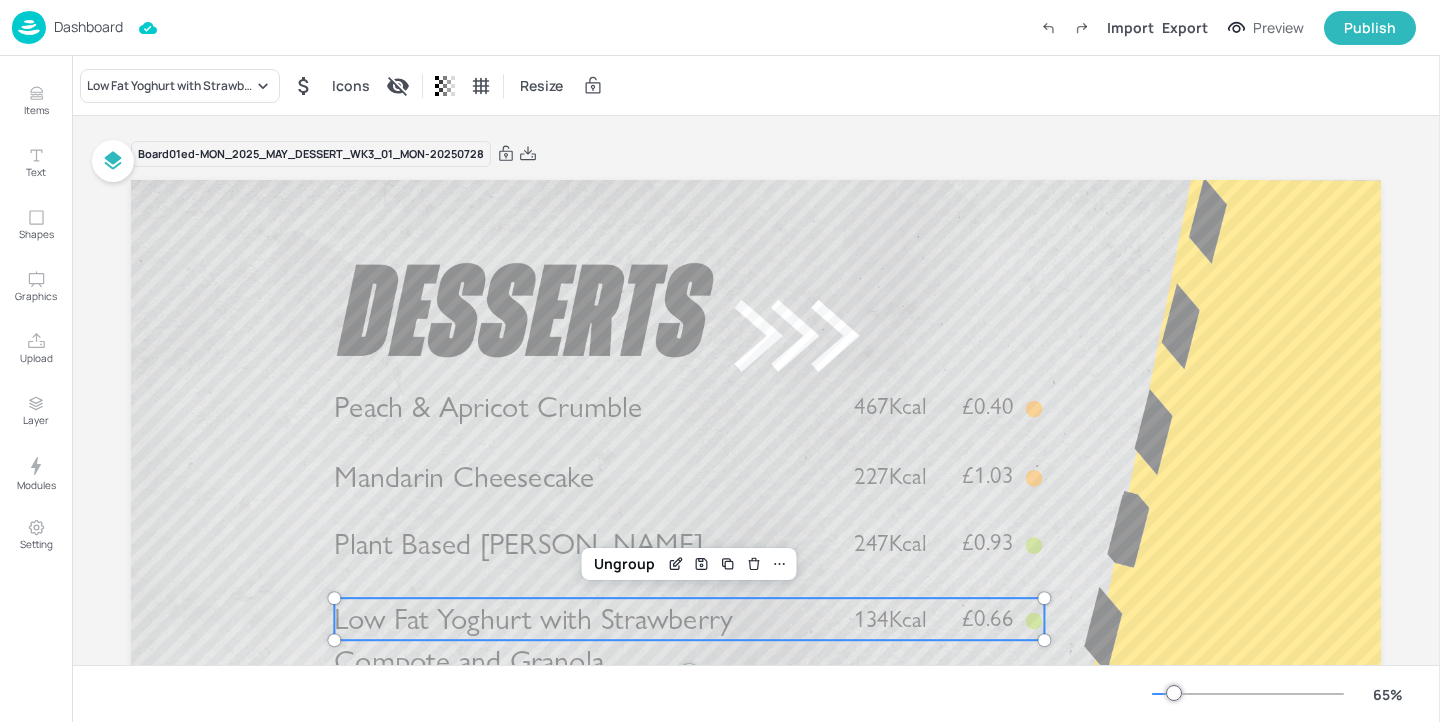 click on "Dashboard" at bounding box center (88, 27) 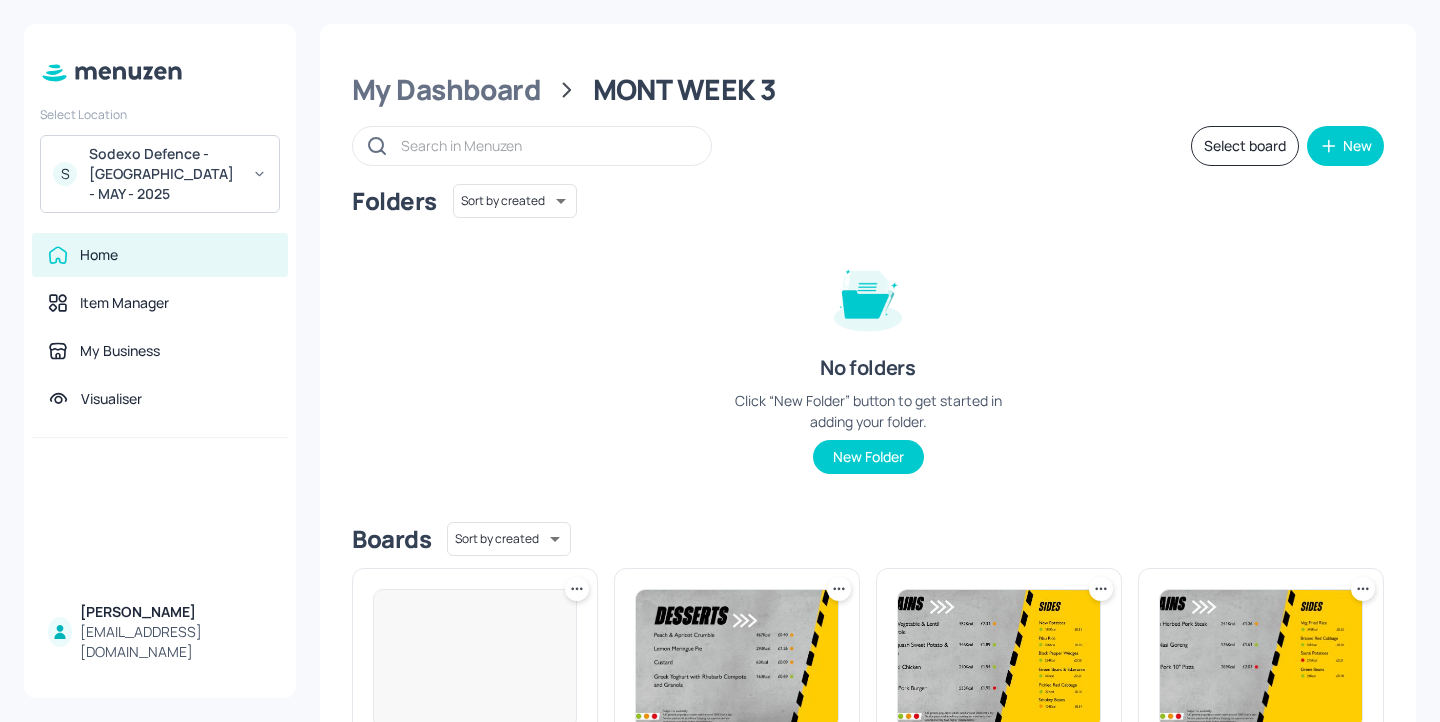 click on "My Dashboard MONT WEEK 3 Select board New Folders Sort by created id ​ No folders Click “New Folder” button to get started in adding your folder. New Folder Boards Sort by created id ​ 01ed-MON_2025_MAY_DESSERT_WK3_01_MON-20250728 Last updated 6 minutes ago. Edit 01ED-MON_2025_MAY_DESSERT_WK3_01_MON280725 Last updated about 2 hours ago. Edit 01ED-MON_2025_MAY_LUNCH_WK3_01_MON280725 Created about 2 hours ago. Edit 01ED-MON_2025_MAY_DINNER_WK3_05_FRI040725 Last updated 24 days ago. Edit MON_2025_MAY_DESSERT_WK3_07_SUN Last updated about 2 months ago. Edit MON_2025_MAY_DESSERT_WK3_06_SAT Last updated about 2 months ago. Edit MON_2025_MAY_DESSERT_WK3_05_FRI Last updated about 2 months ago. Edit MON_2025_MAY_DESSERT_WK3_04_THU Last updated about 2 months ago. Edit MON_2025_MAY_DESSERT_WK3_03_WED Last updated about 2 months ago. Edit MON_2025_MAY_DESSERT_WK3_02_TUE Last updated about 2 months ago. Edit MON_2025_MAY_DESSERT_WK3_01_MON Last updated about 2 months ago. Edit MON_2025_MAY_DINNER_WK3_07_SUN Edit" at bounding box center (868, 1455) 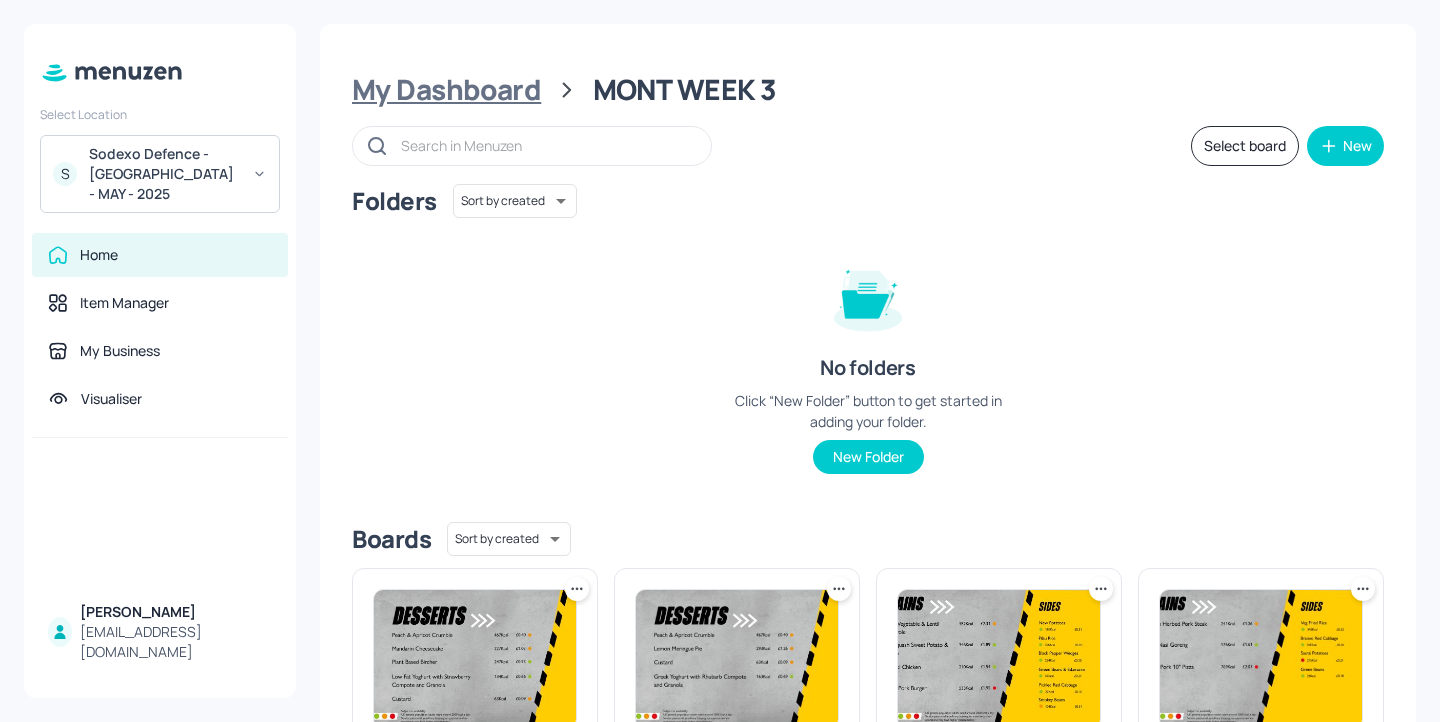 click on "My Dashboard" at bounding box center (446, 90) 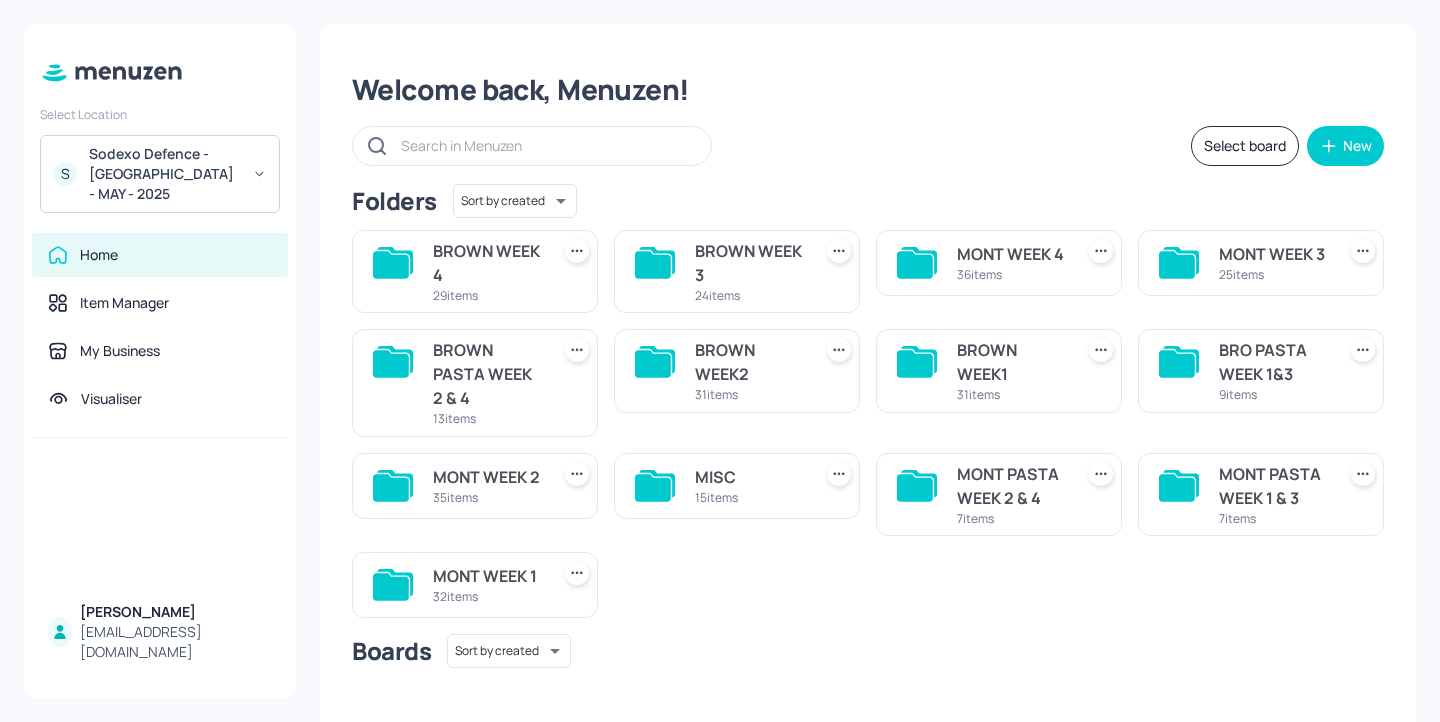 click on "Sodexo Defence - [GEOGRAPHIC_DATA] - MAY - 2025" at bounding box center (164, 174) 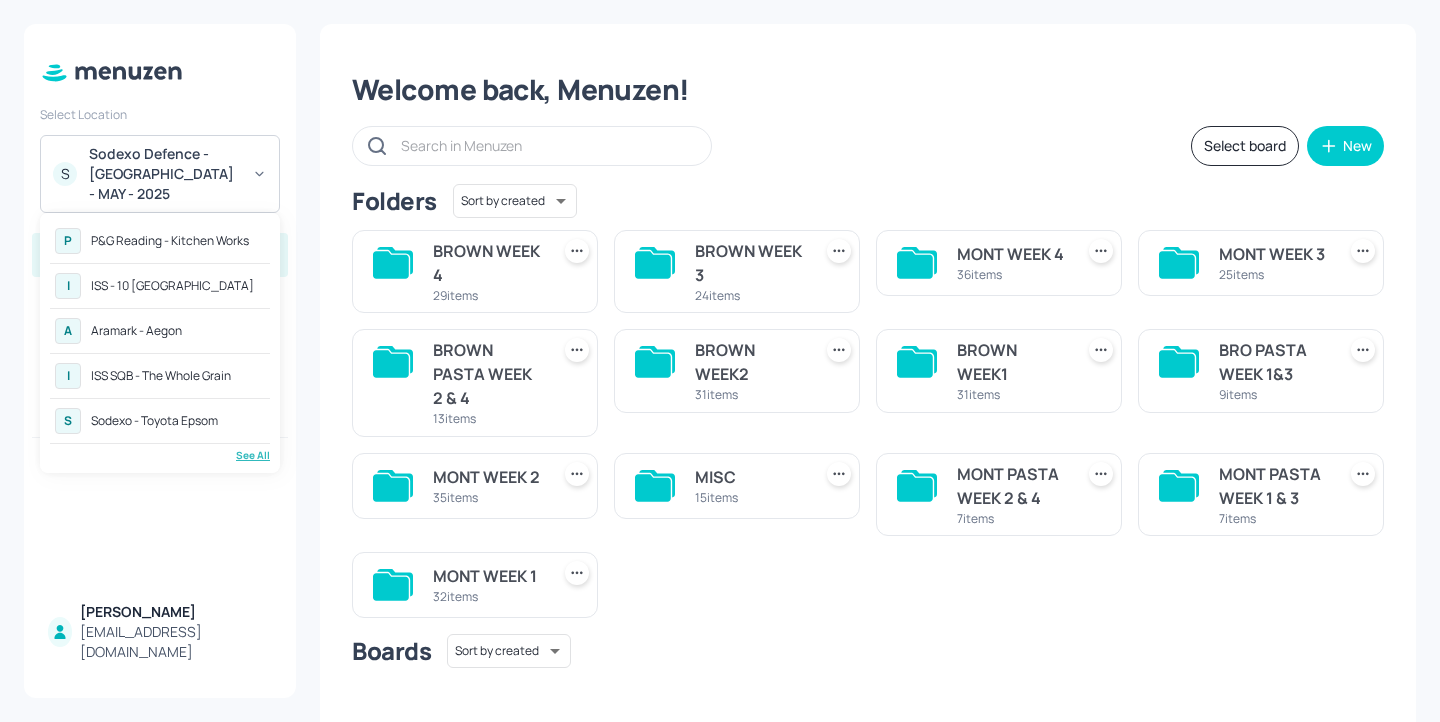 click on "See All" at bounding box center (160, 455) 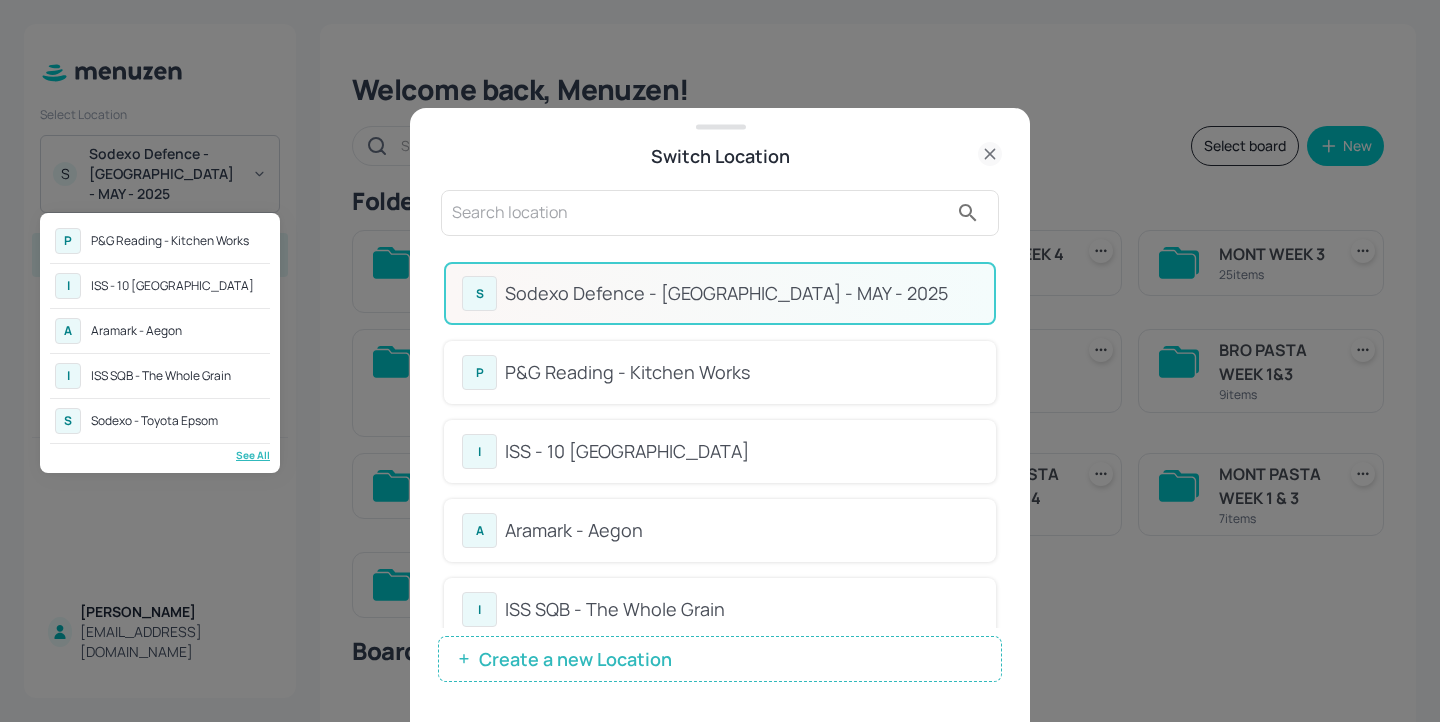 click at bounding box center [720, 361] 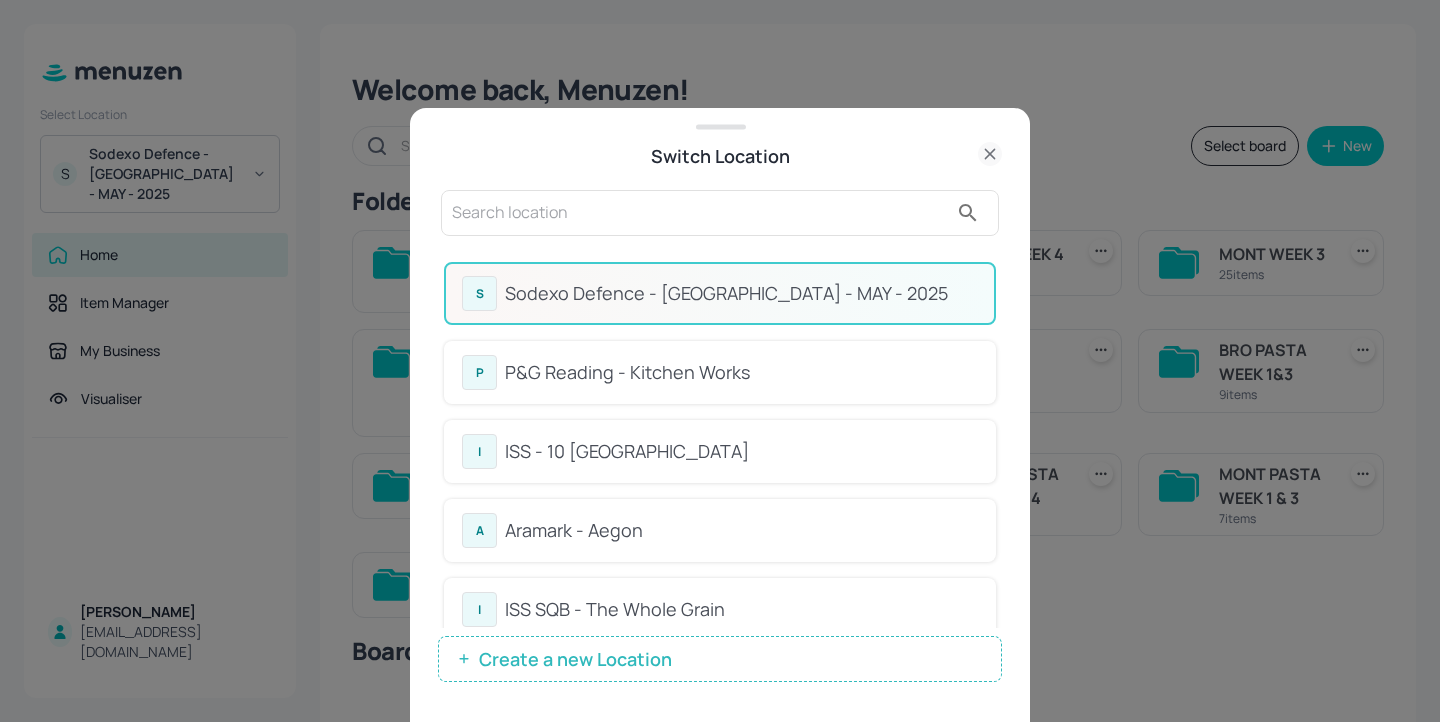 click at bounding box center [700, 213] 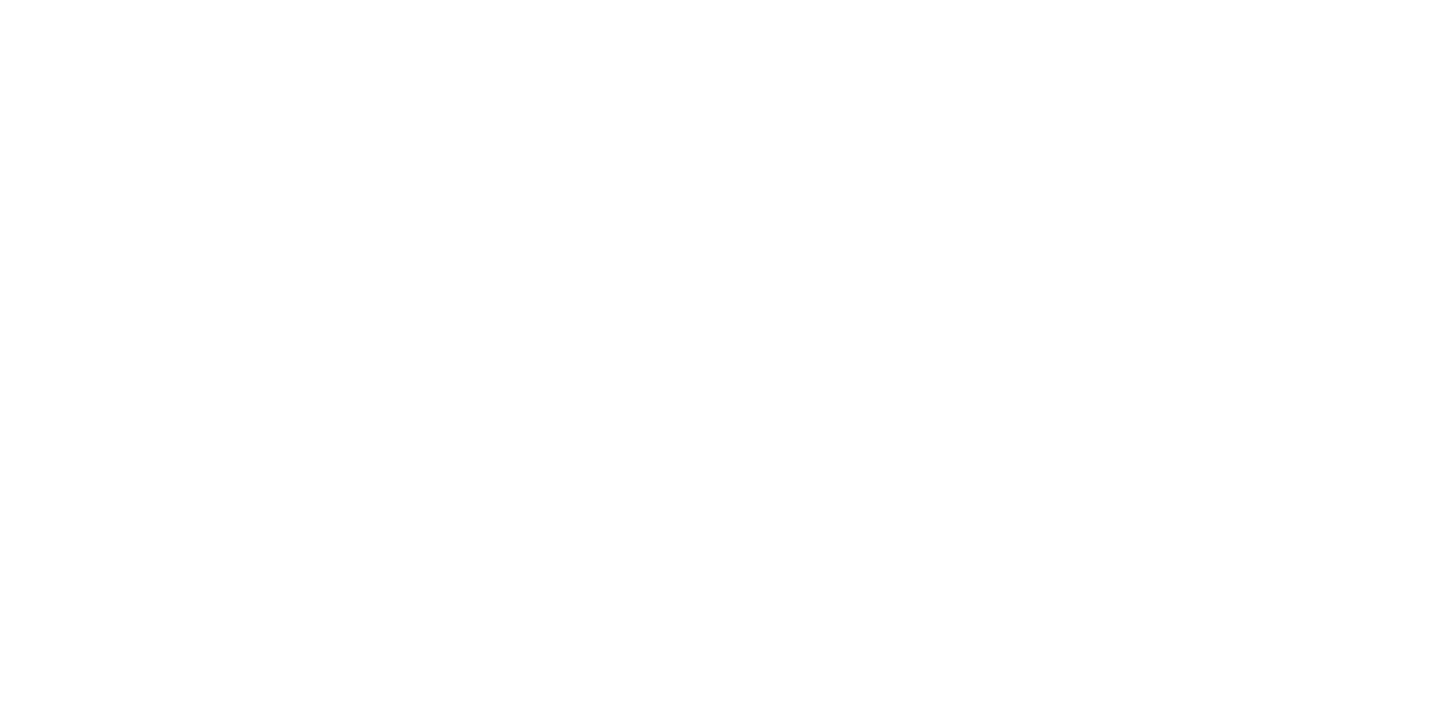 scroll, scrollTop: 0, scrollLeft: 0, axis: both 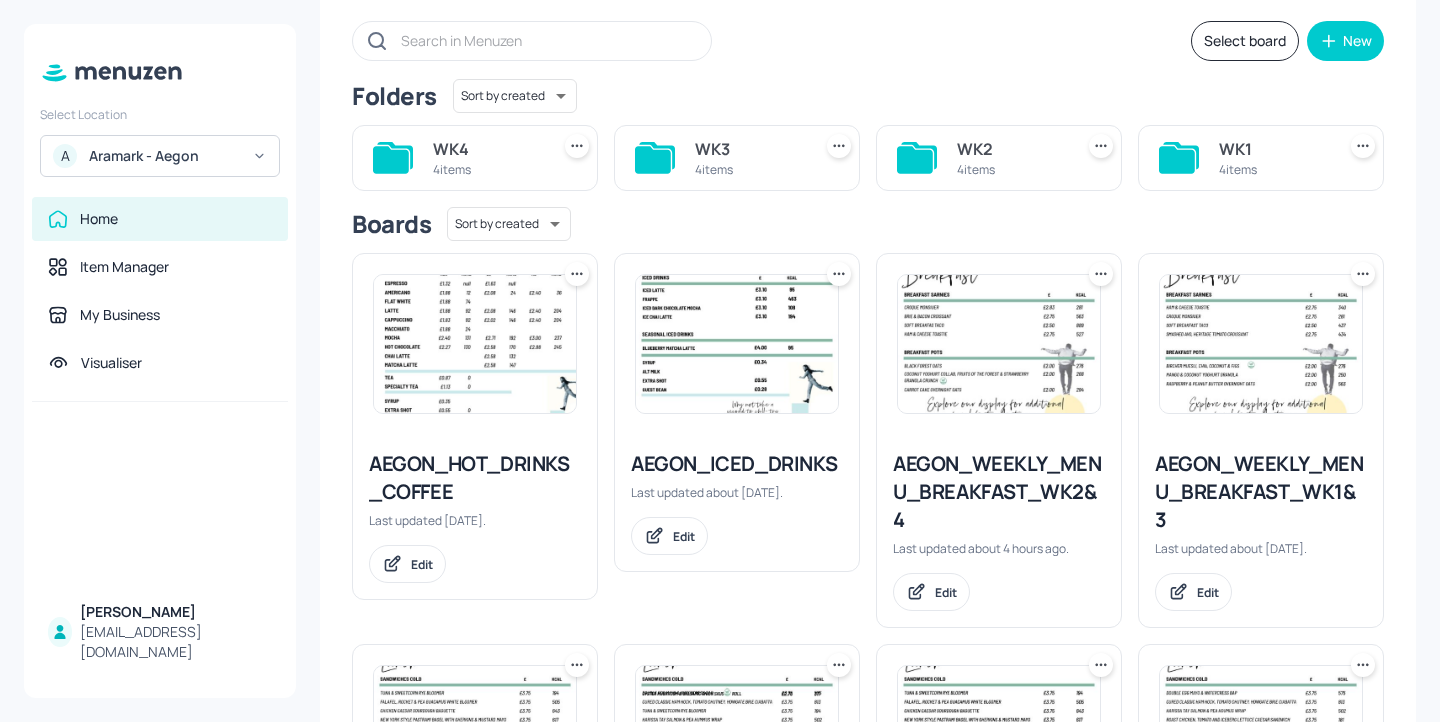 click on "WK1" at bounding box center [1273, 149] 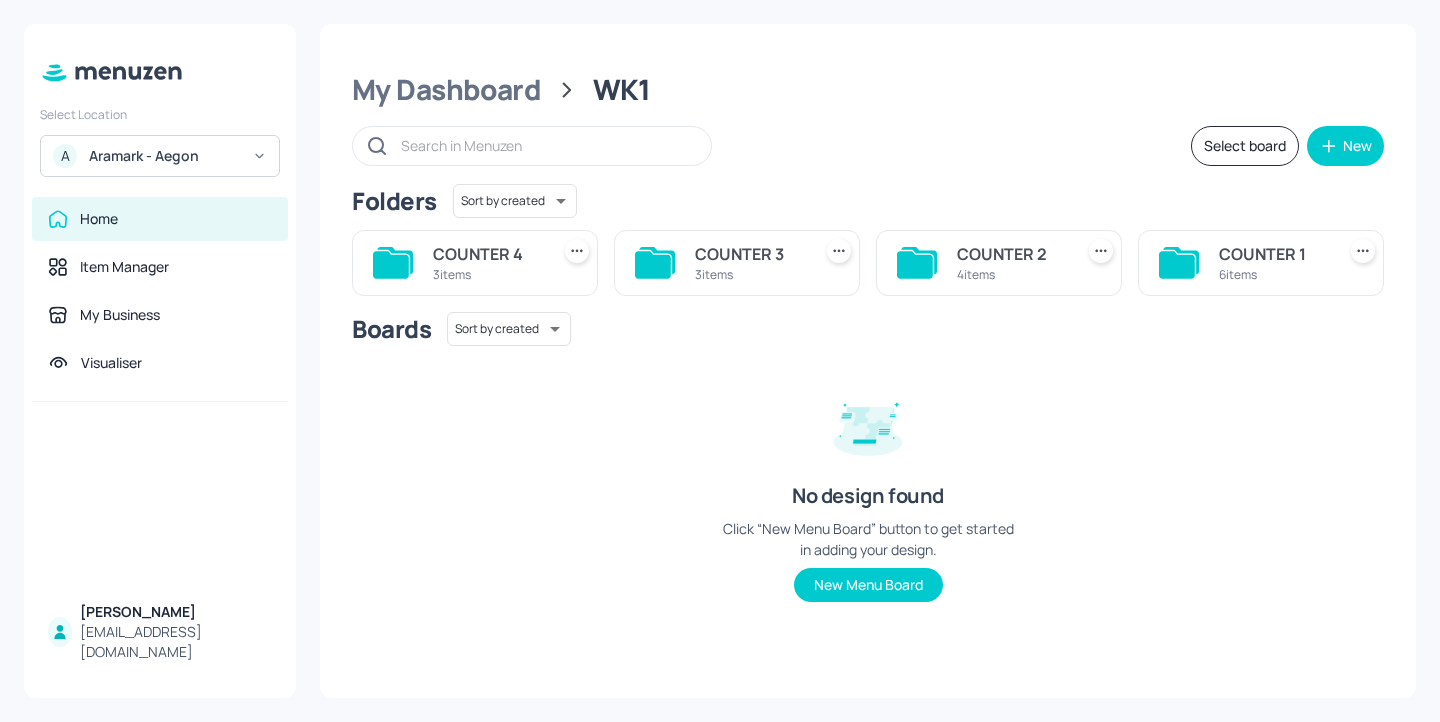 click on "COUNTER 1" at bounding box center (1273, 254) 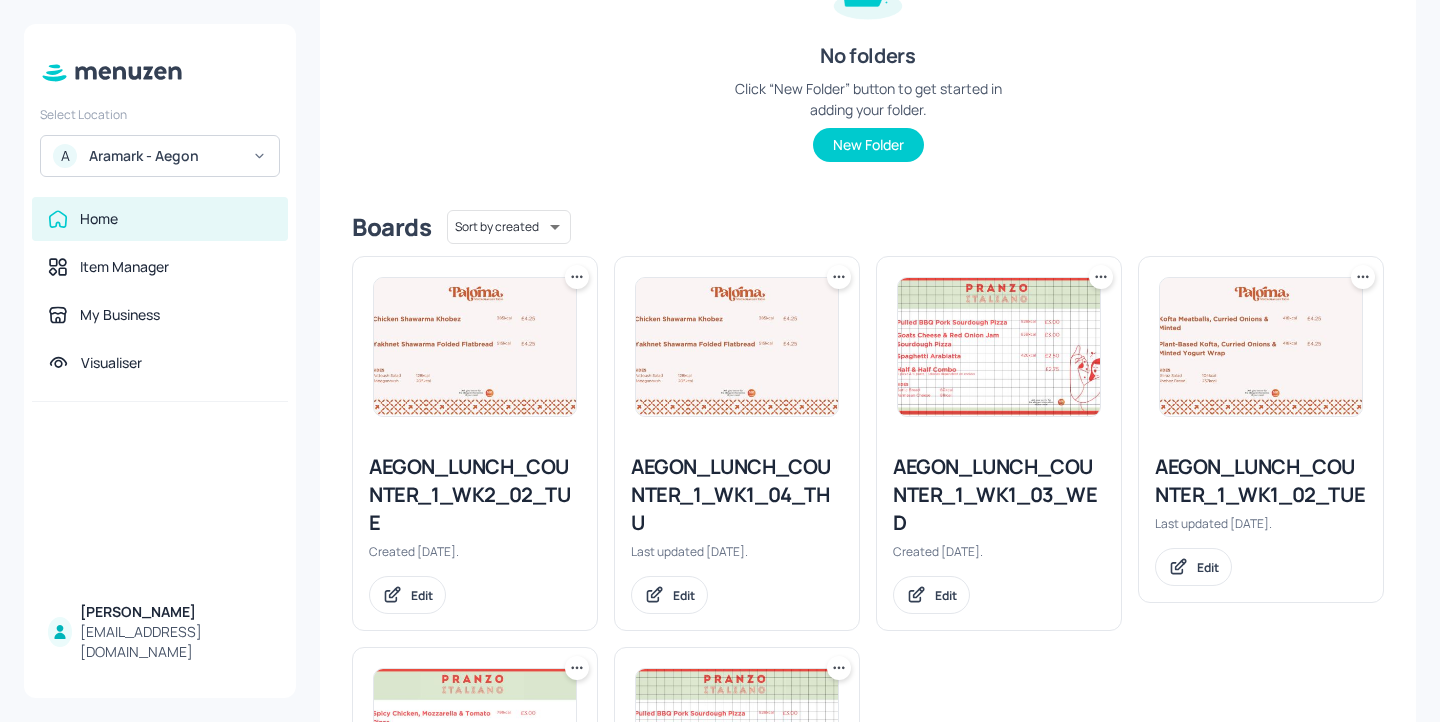 scroll, scrollTop: 0, scrollLeft: 0, axis: both 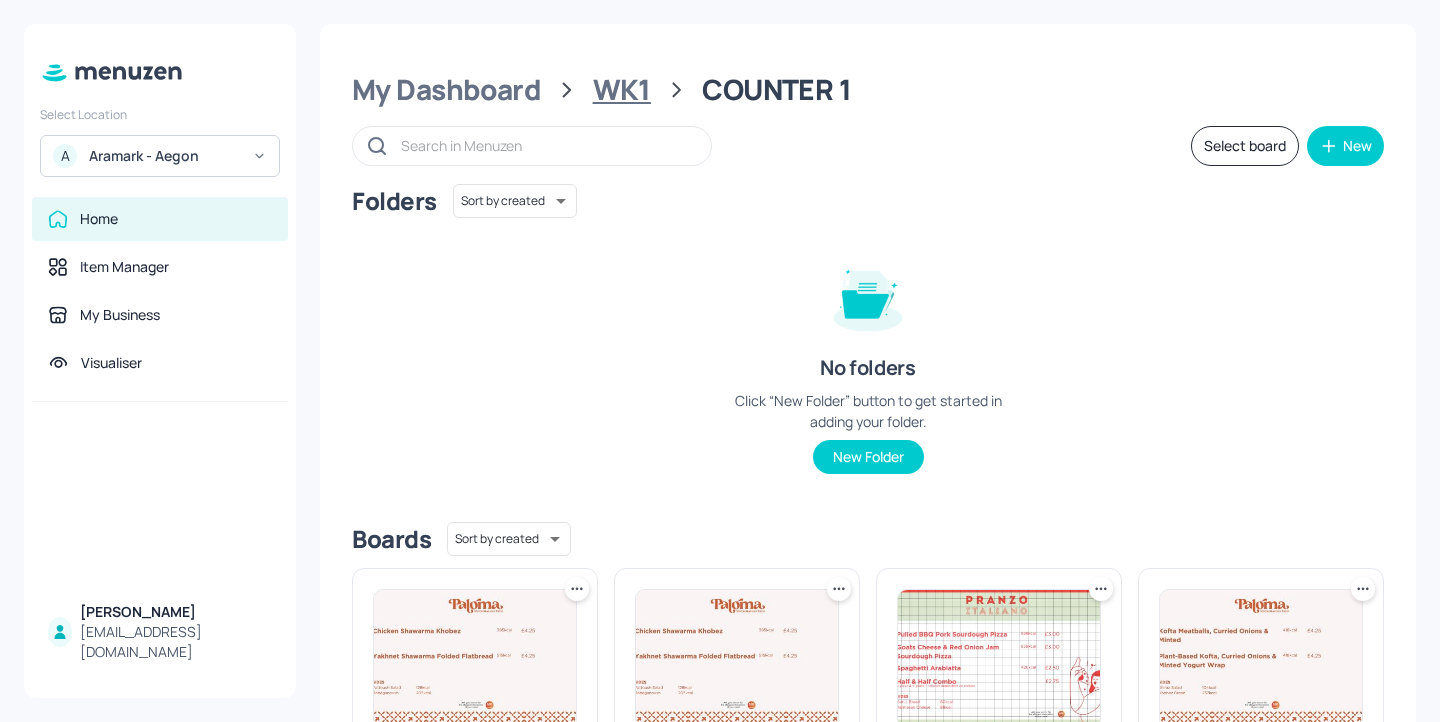click on "WK1" at bounding box center (622, 90) 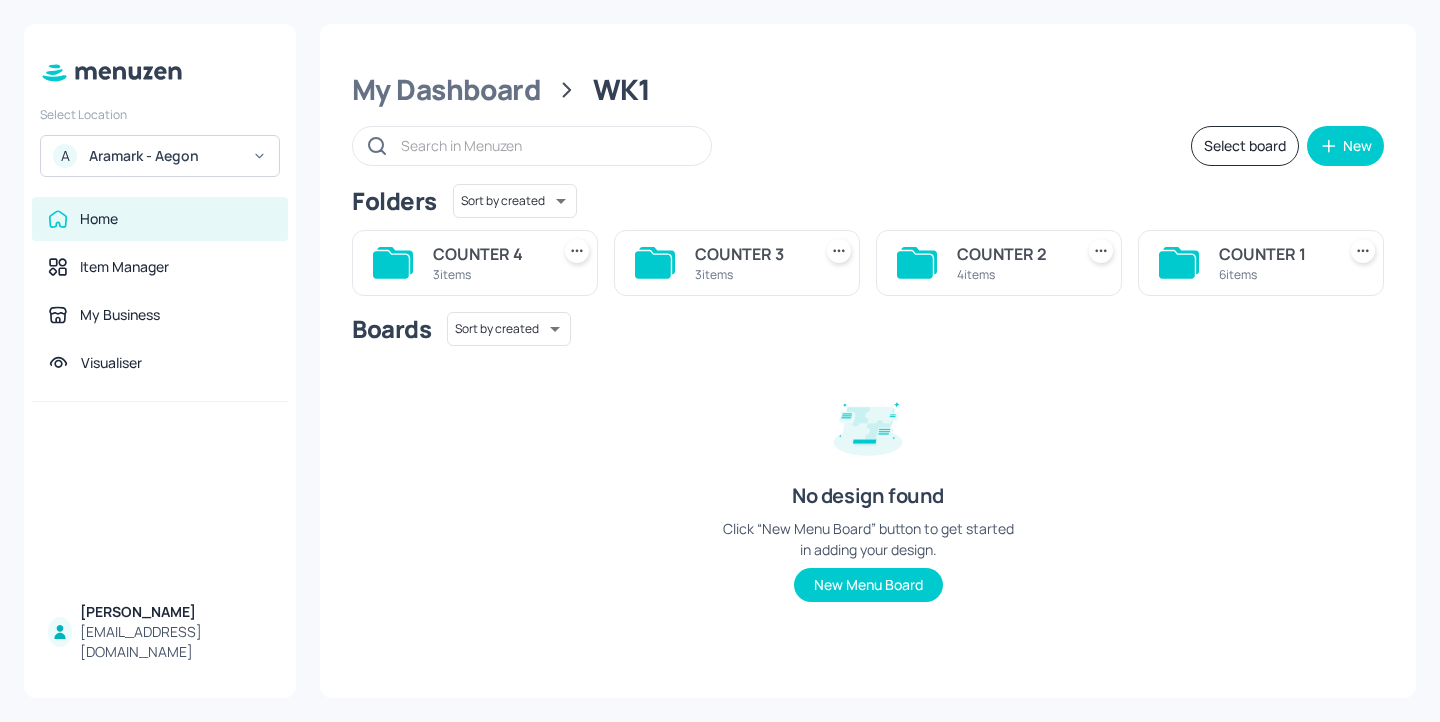click on "COUNTER 2" at bounding box center [1011, 254] 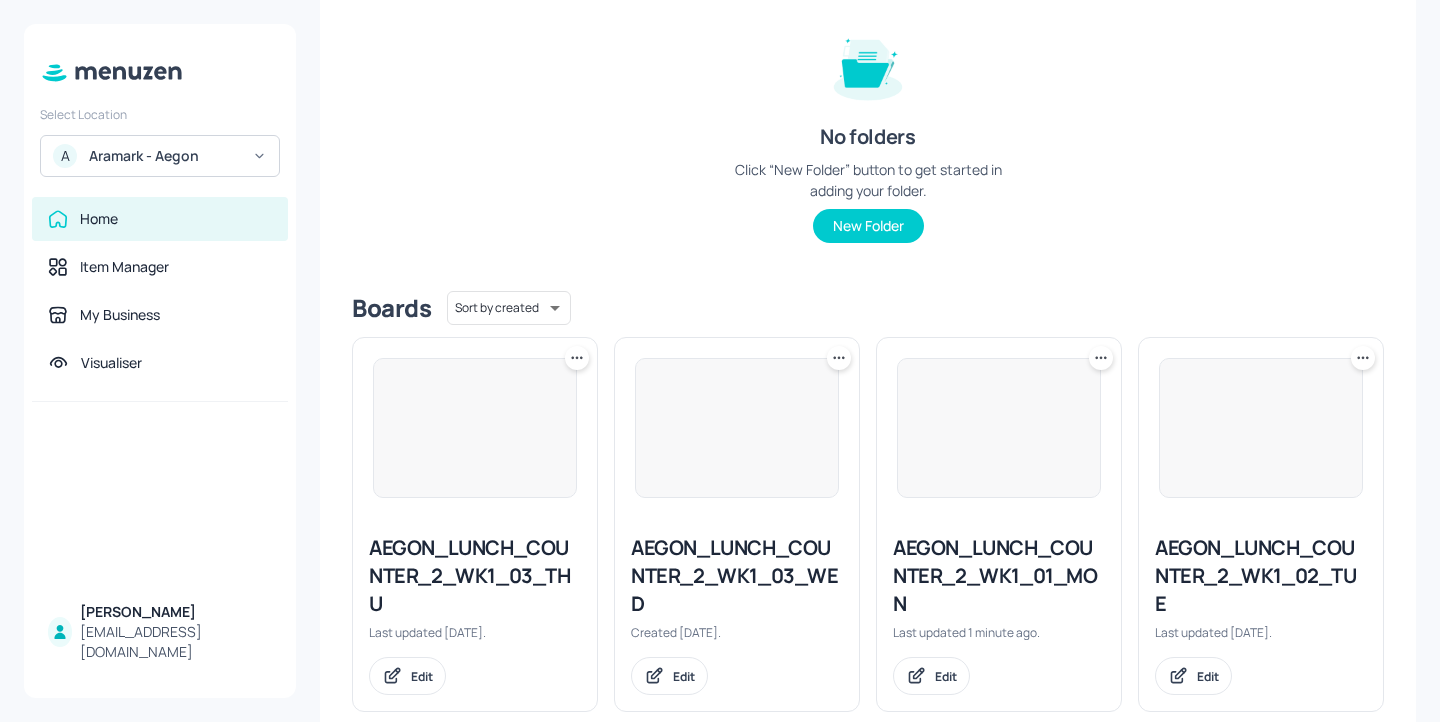 scroll, scrollTop: 269, scrollLeft: 0, axis: vertical 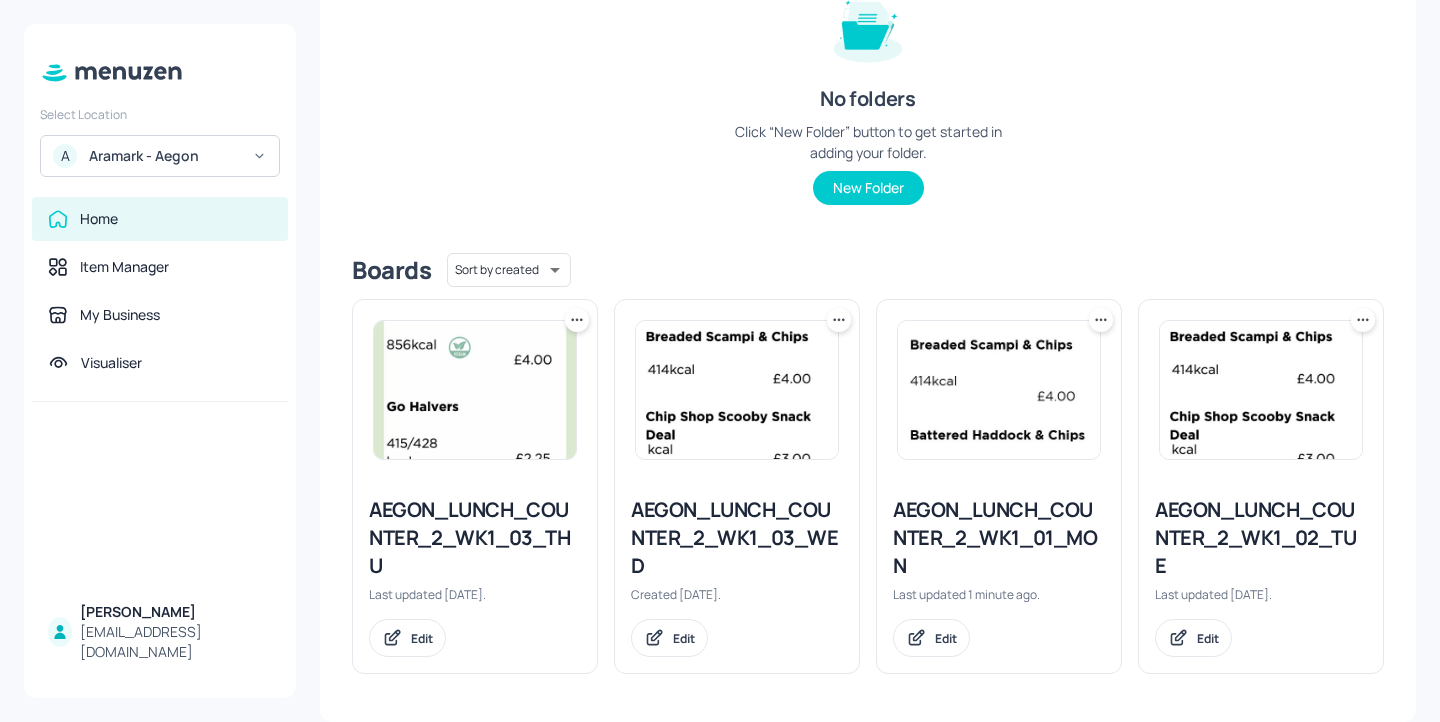 click on "AEGON_LUNCH_COUNTER_2_WK1_01_MON" at bounding box center (999, 538) 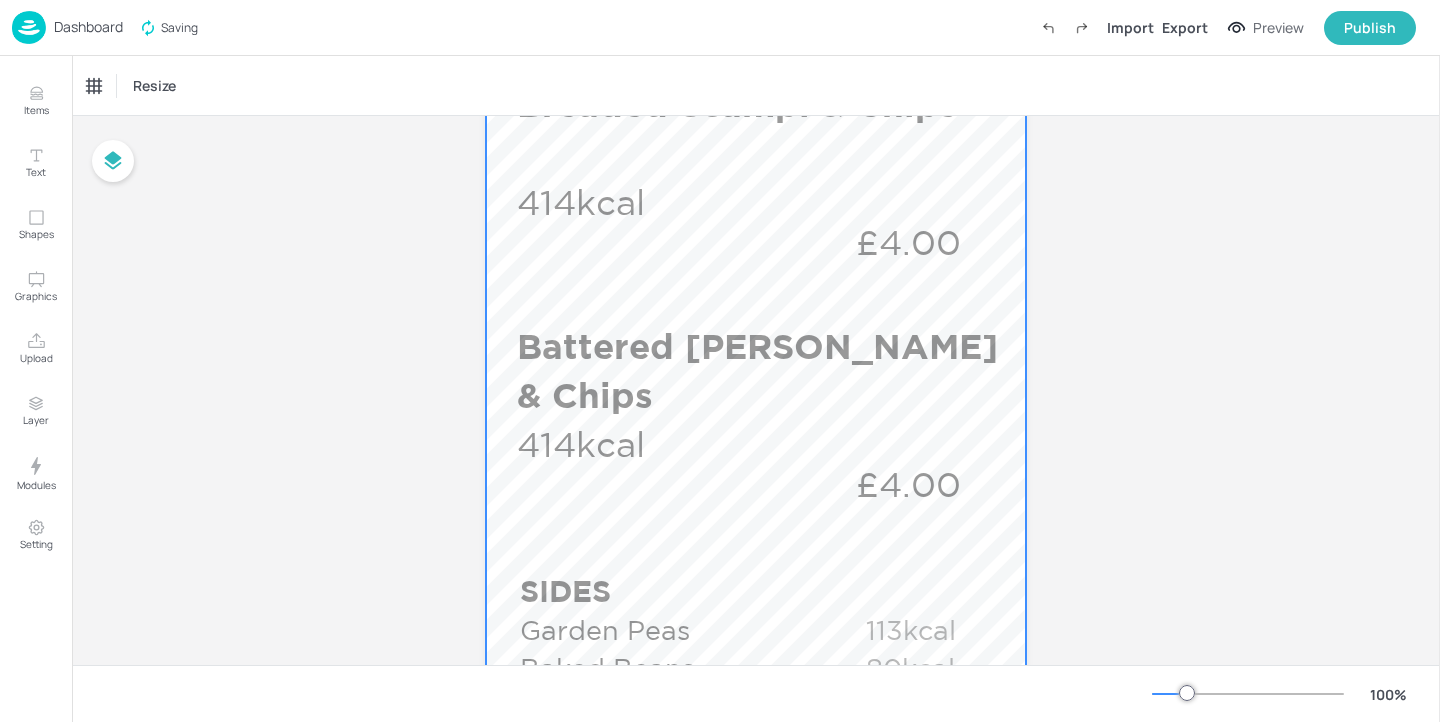 scroll, scrollTop: 929, scrollLeft: 0, axis: vertical 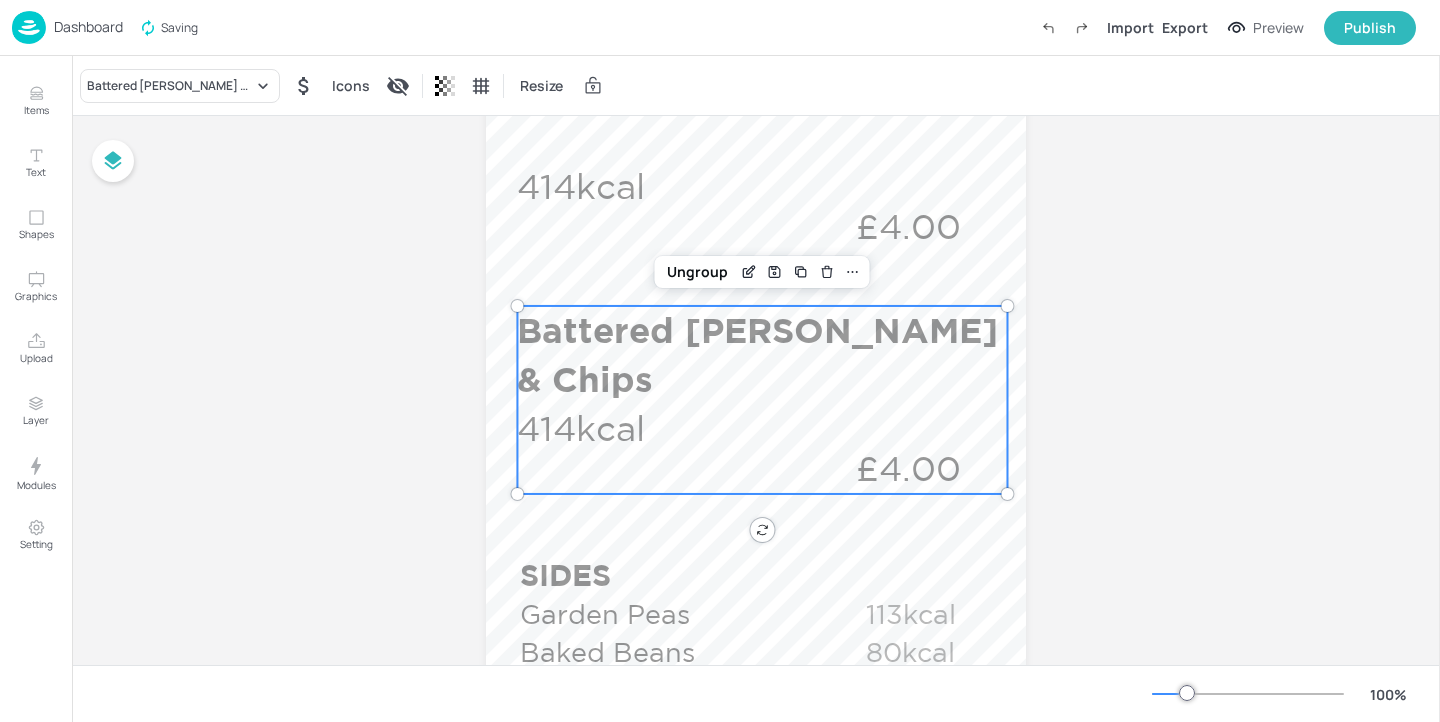 click on "Battered [PERSON_NAME] & Chips" at bounding box center [757, 355] 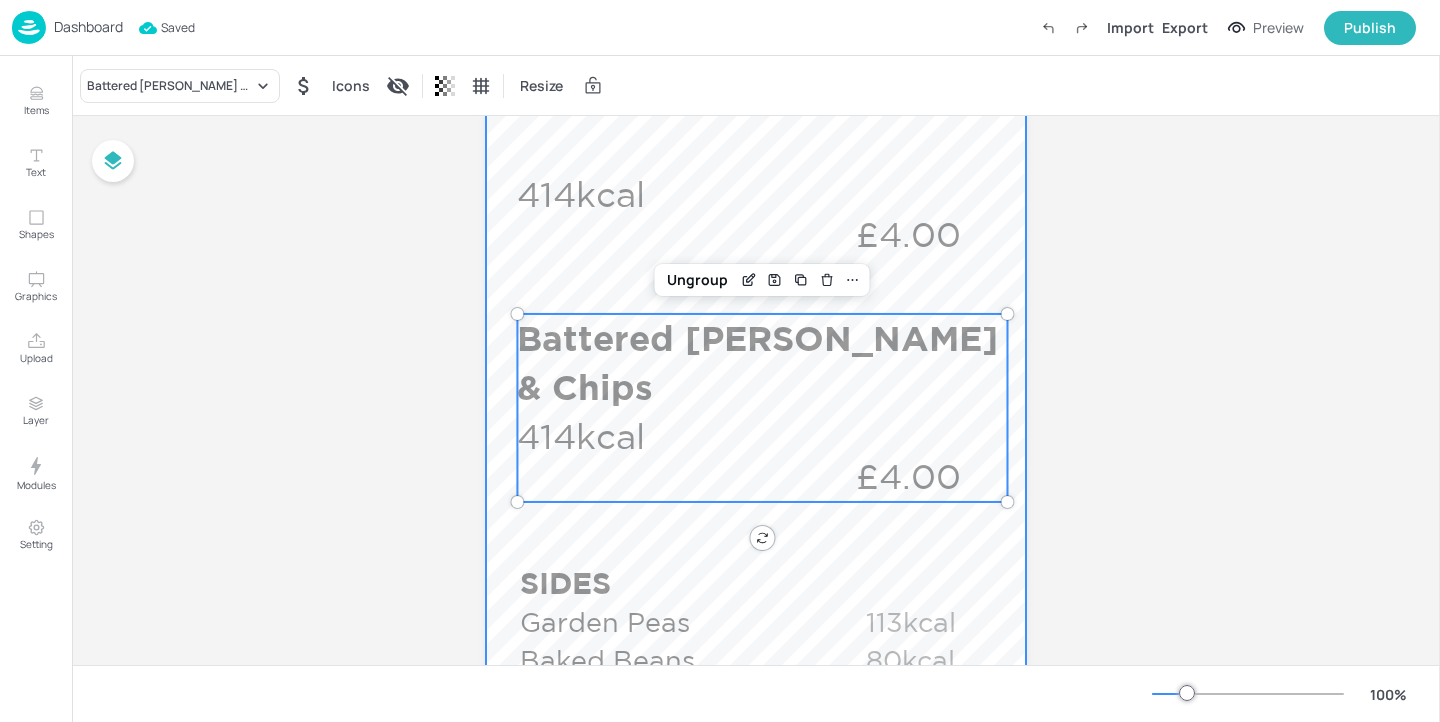scroll, scrollTop: 907, scrollLeft: 0, axis: vertical 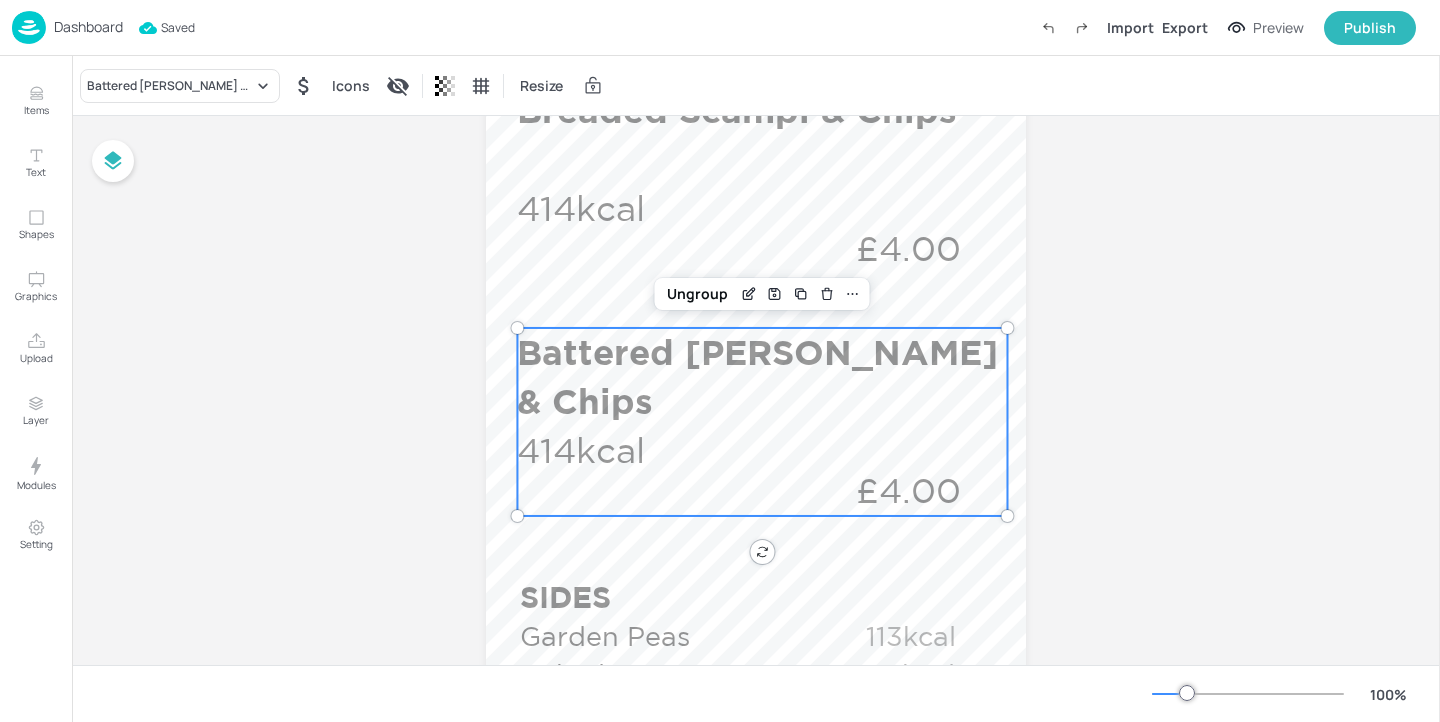 click on "Battered Haddock & Chips 414kcal £4.00" at bounding box center (762, 422) 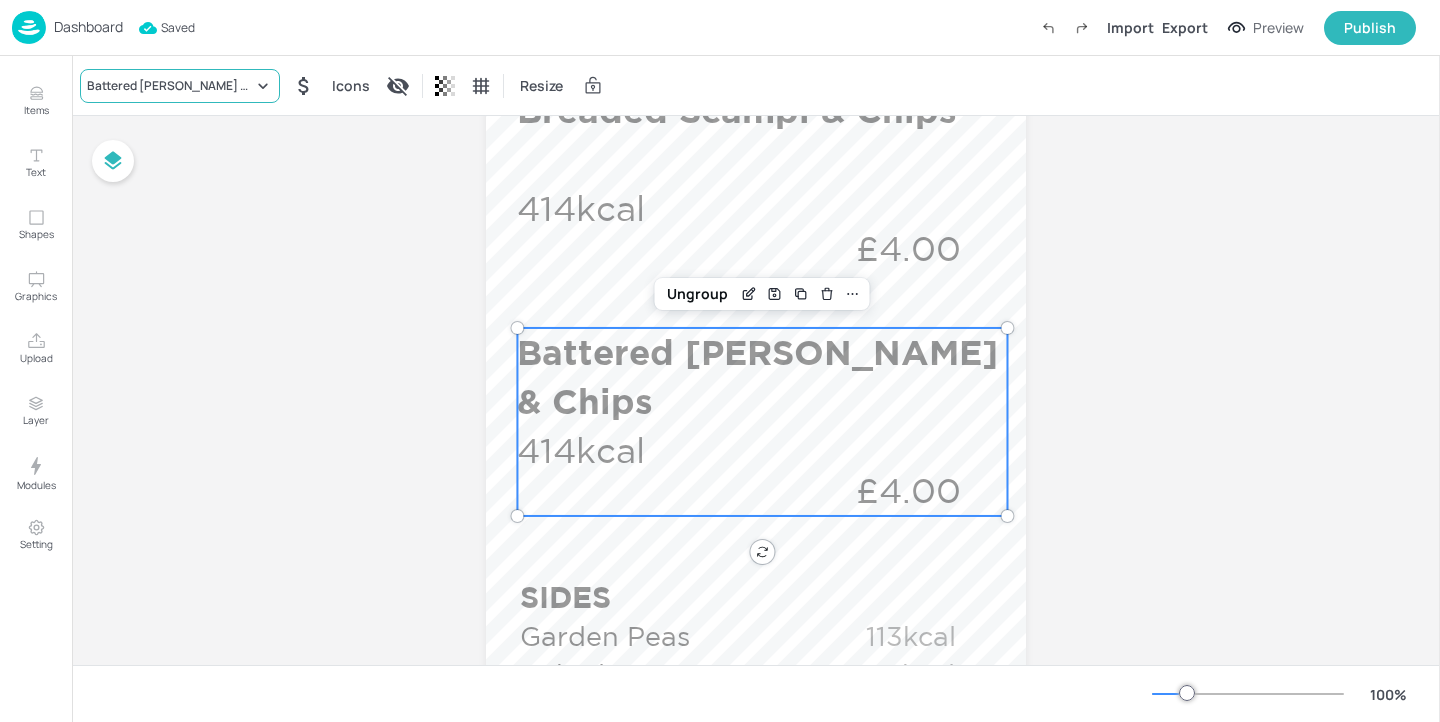 click on "Battered [PERSON_NAME] & Chips" at bounding box center (170, 86) 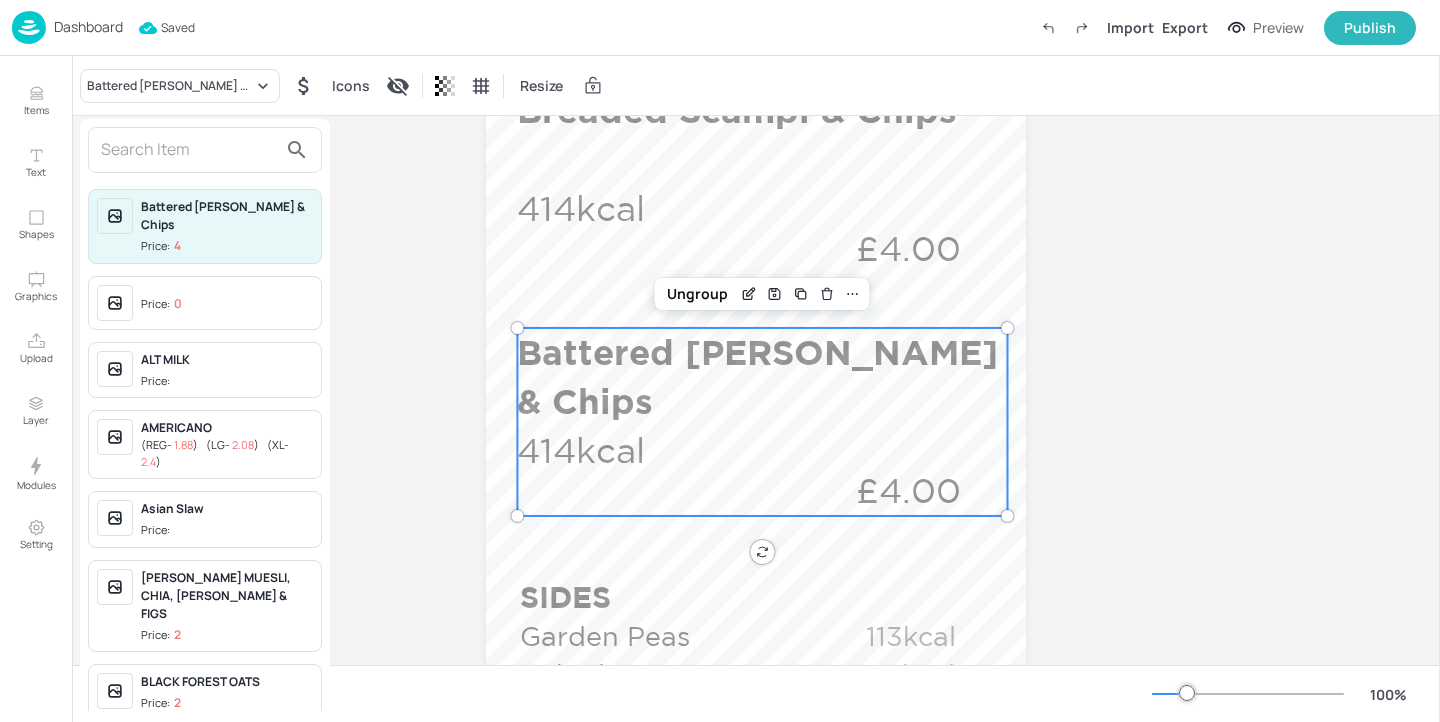 click at bounding box center [189, 150] 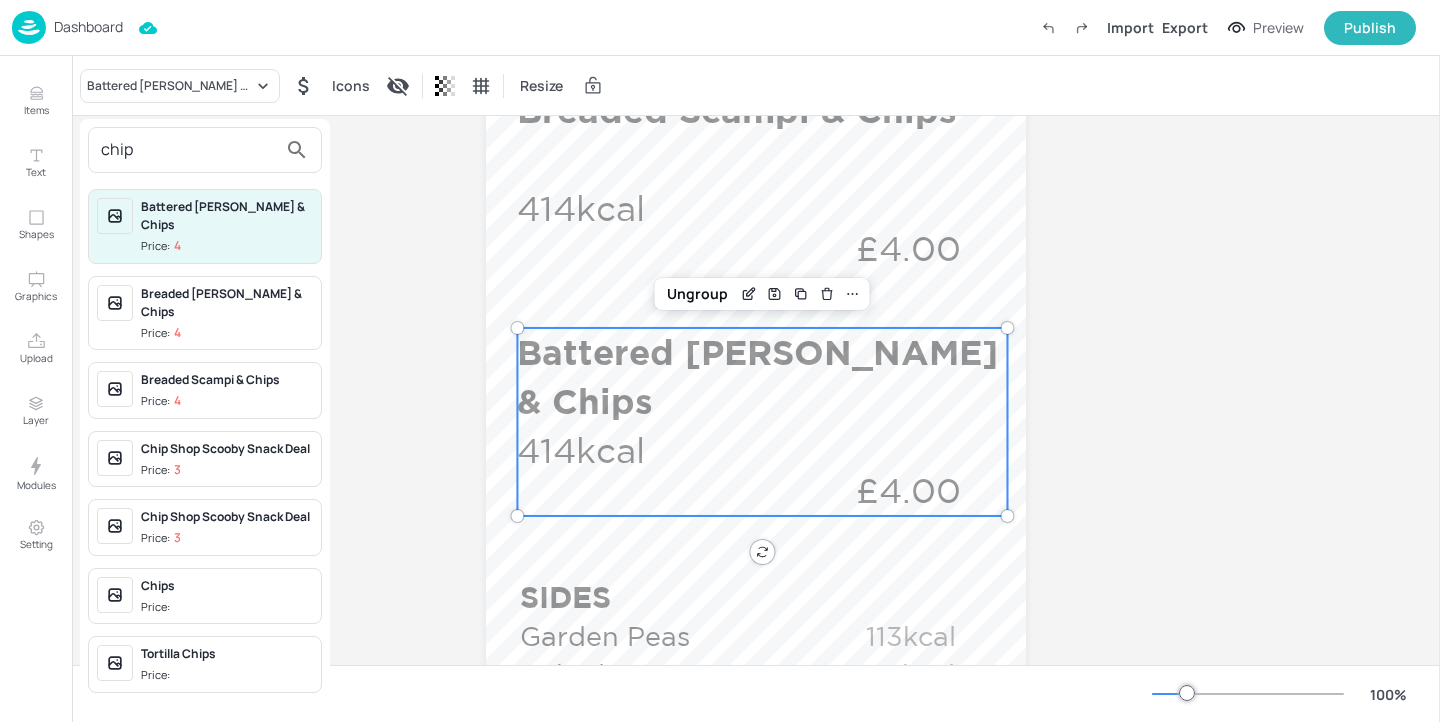 type on "chip" 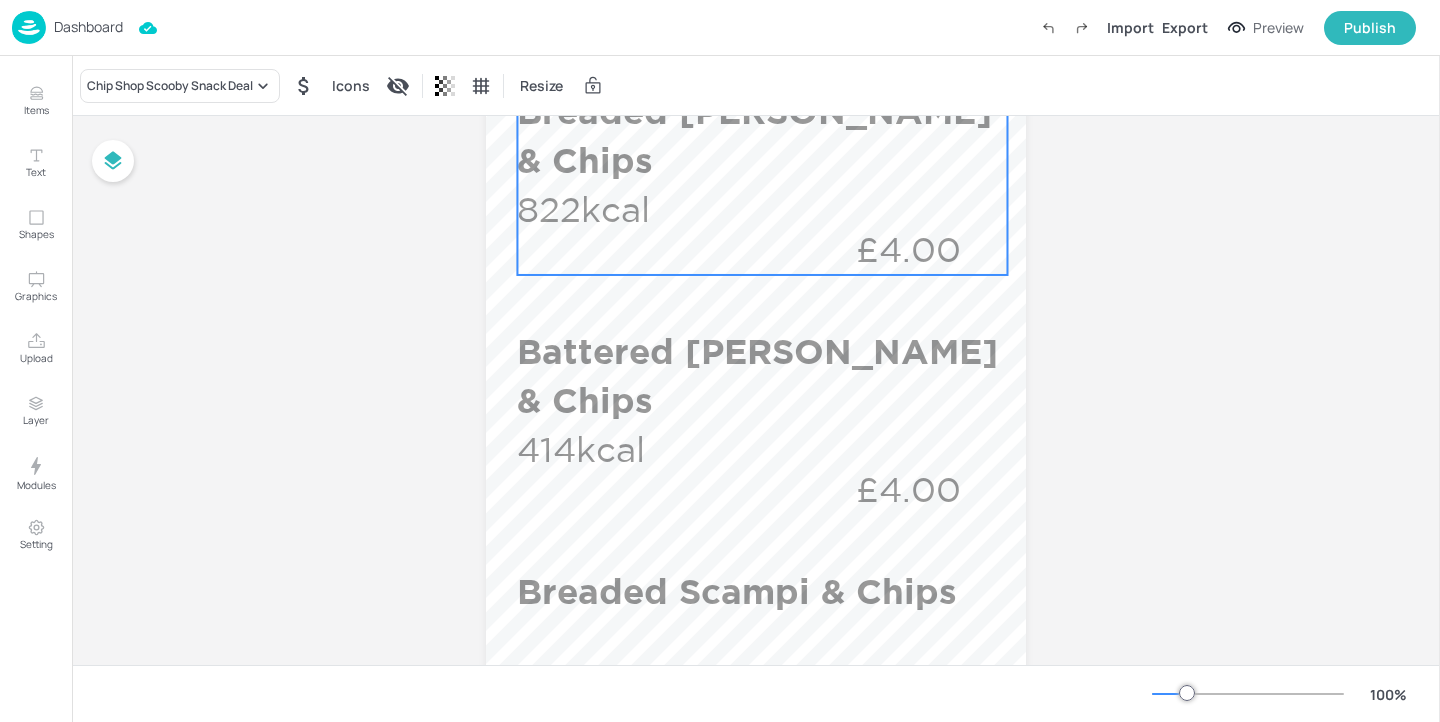 scroll, scrollTop: 448, scrollLeft: 0, axis: vertical 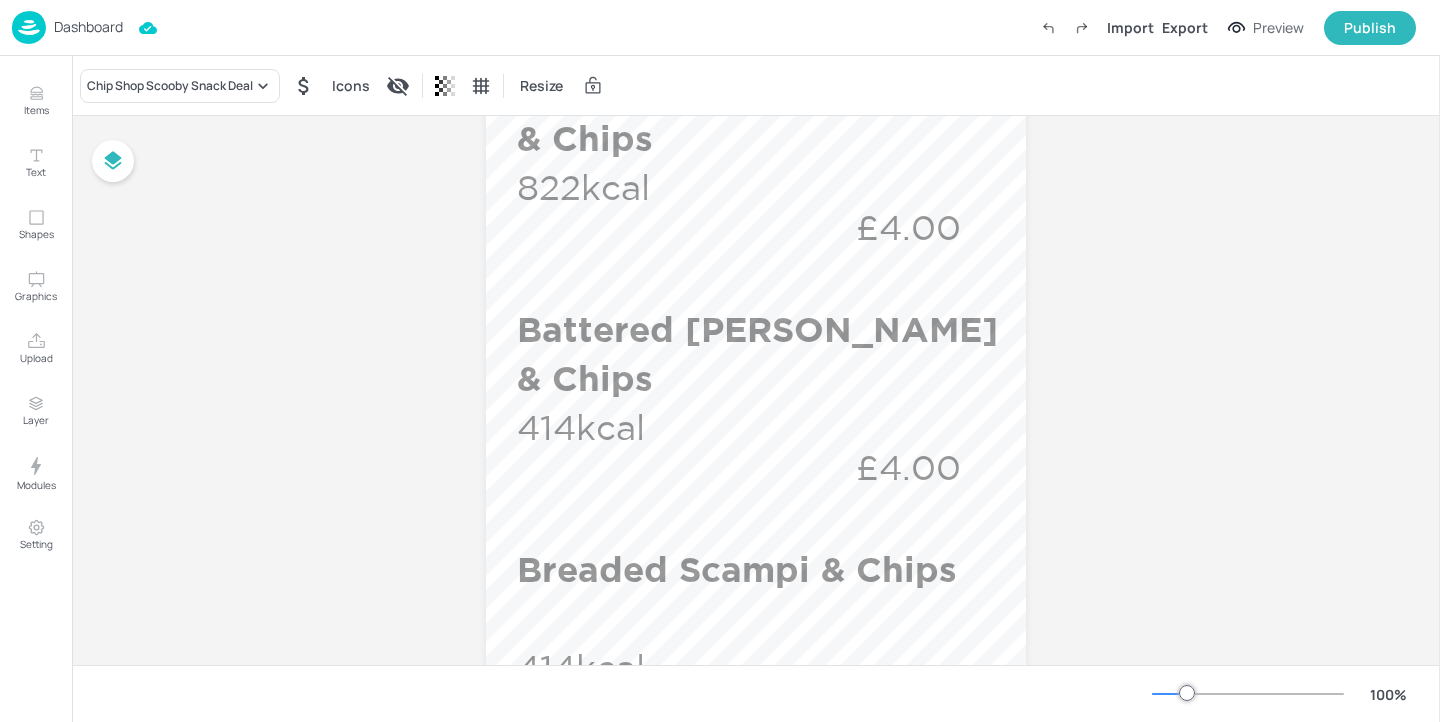 click on "Board  AEGON_LUNCH_COUNTER_2_WK1_01_MON   SIDES Garden Peas 113kcal Baked Beans 80kcal Battered Haddock & Chips 414kcal £4.00 Breaded Scampi & Chips 414kcal £4.00 Chip Shop Scooby Snack Deal kcal £3.00 Breaded Haddock & Chips 822kcal £4.00 Mushy Peas 97kcal Tartare Sauce & Lemon 150kcal Ungroup" at bounding box center [756, 685] 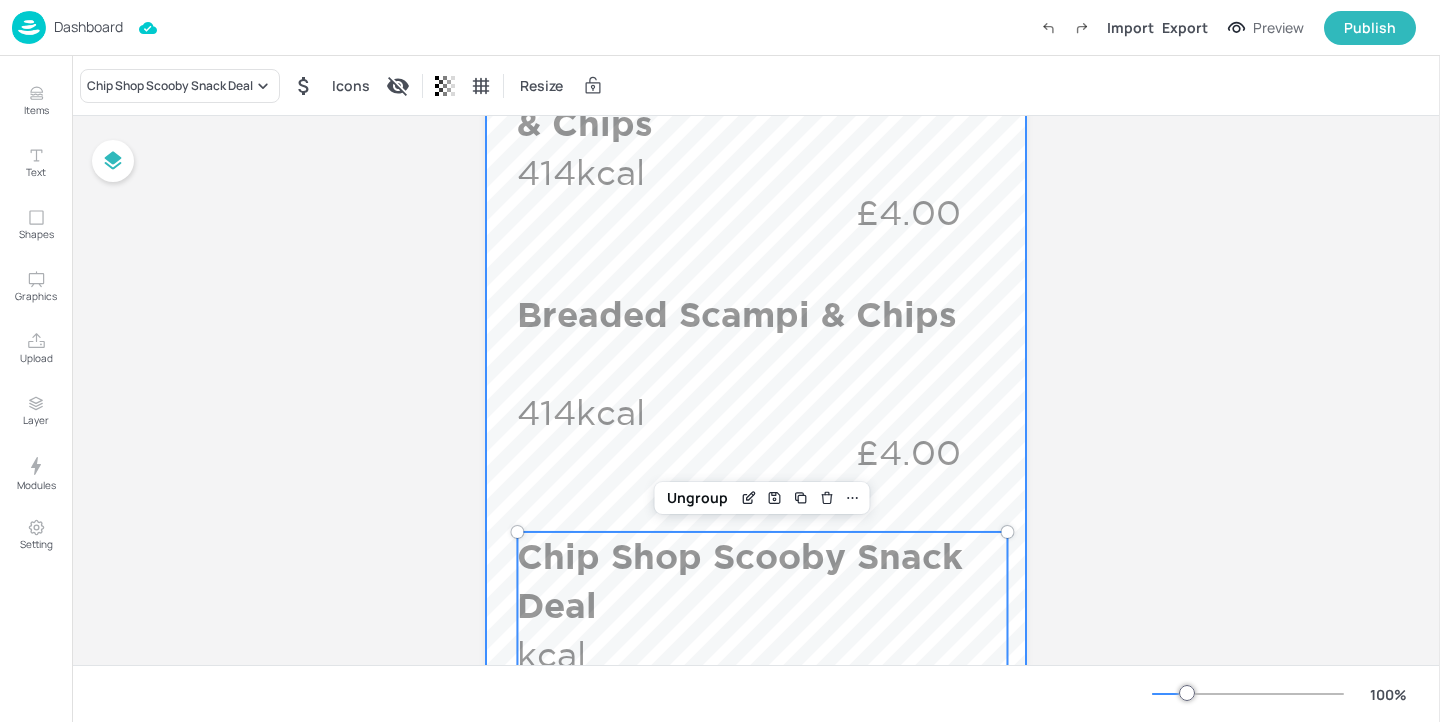 scroll, scrollTop: 759, scrollLeft: 0, axis: vertical 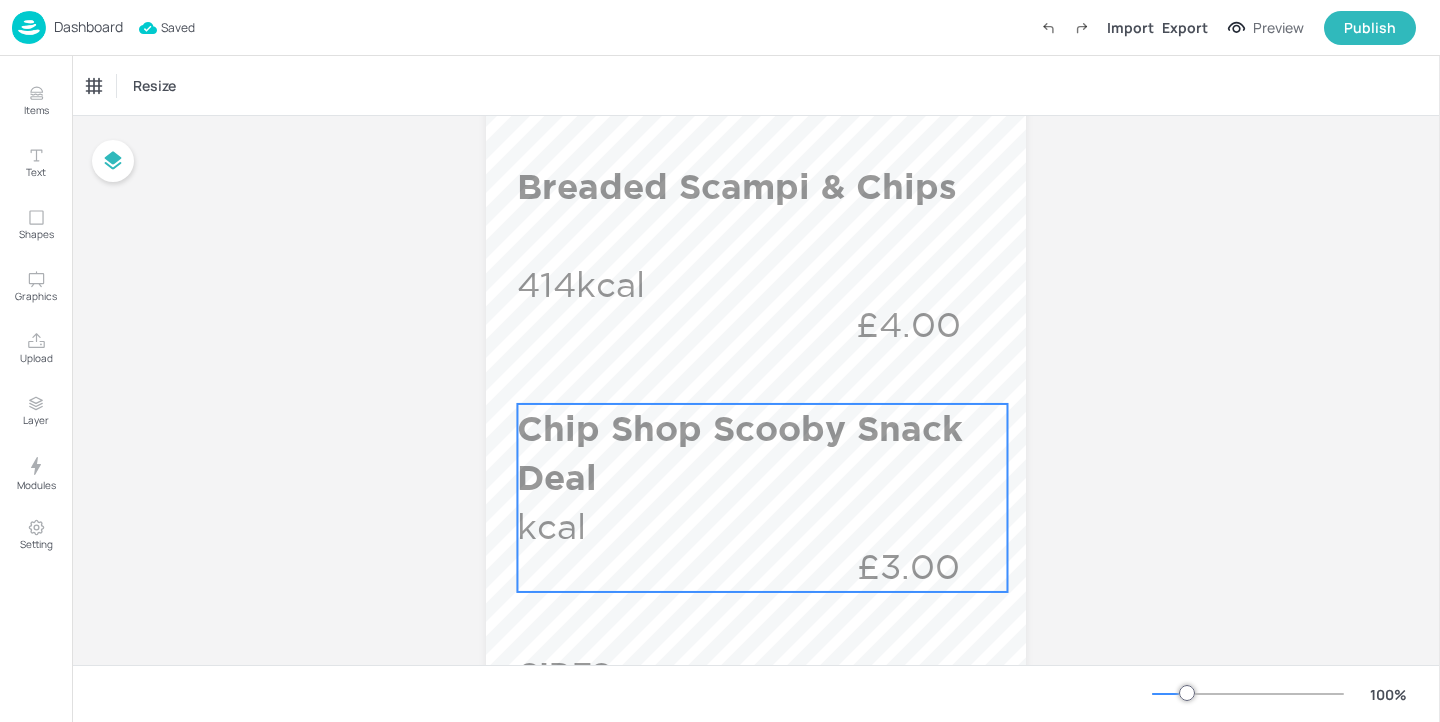click on "Chip Shop Scooby Snack Deal" at bounding box center [757, 453] 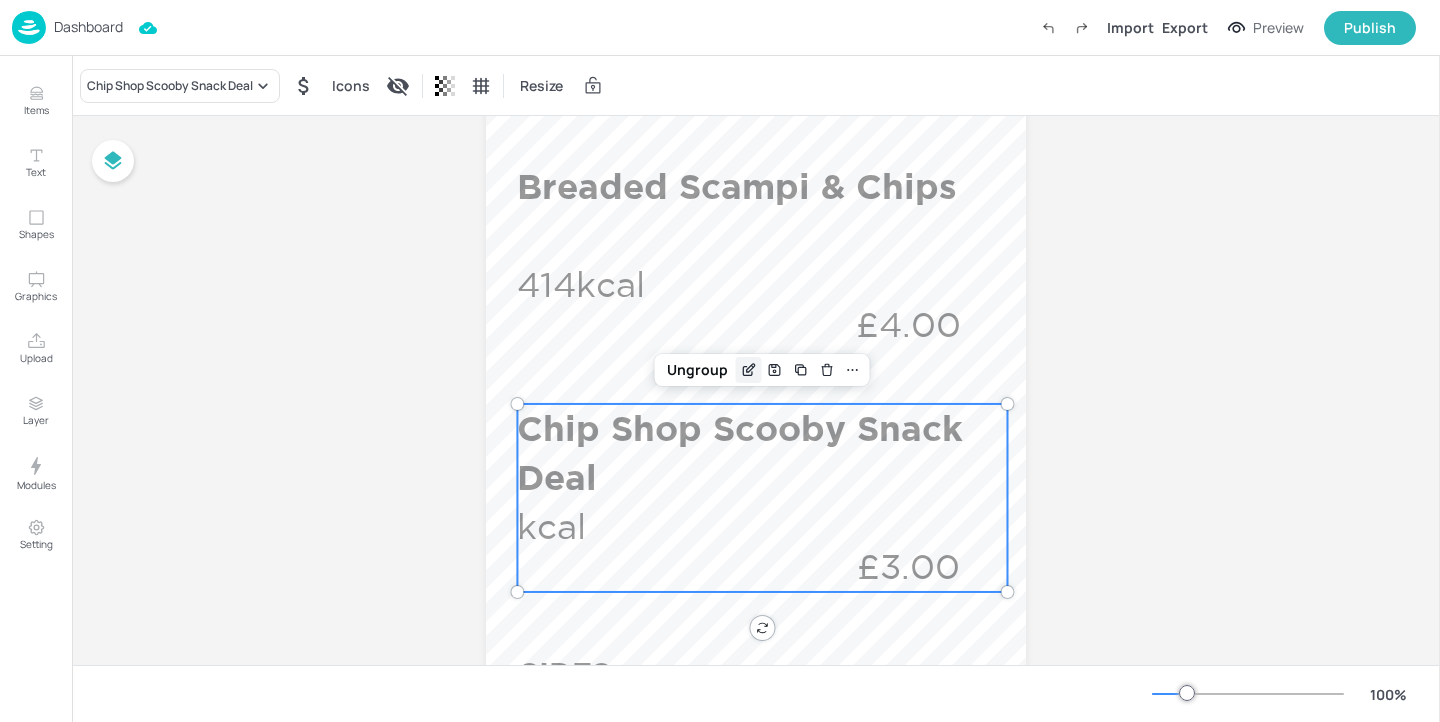 click 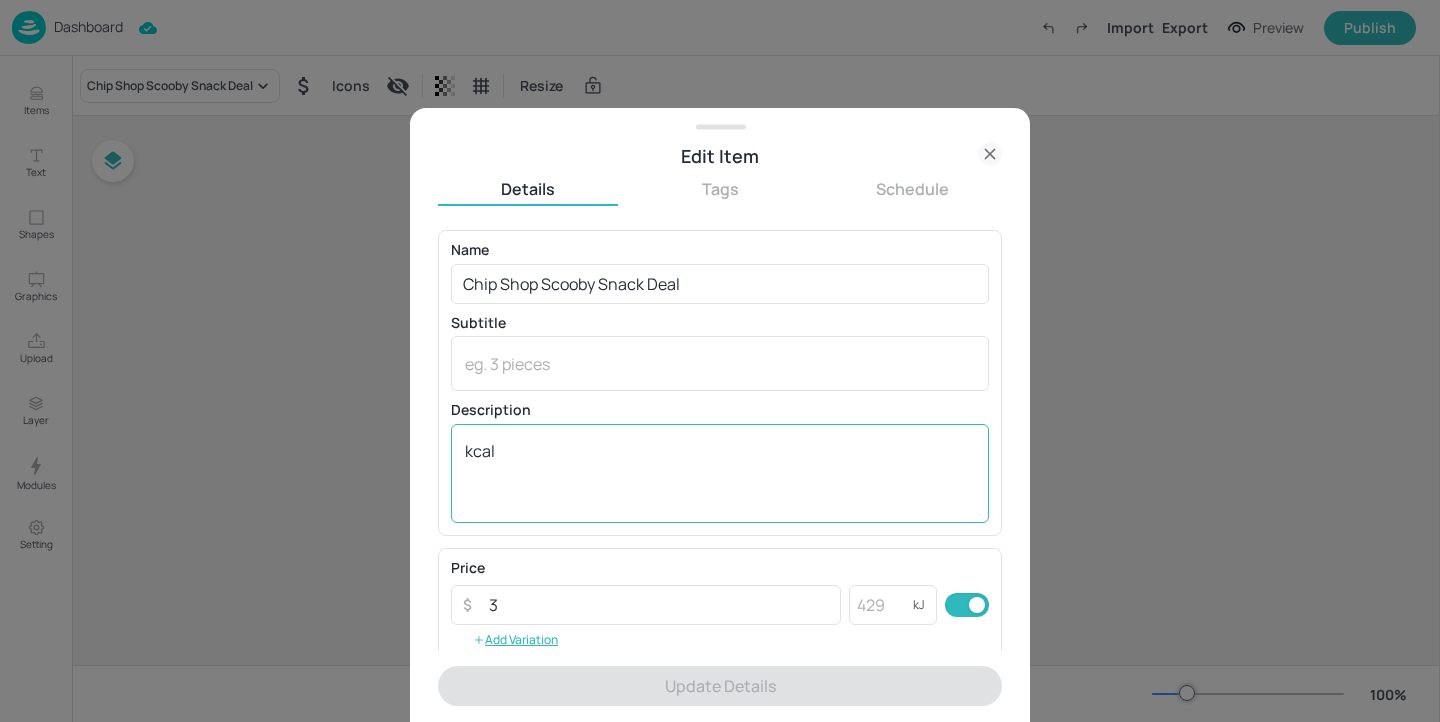 click on "kcal x ​" at bounding box center (720, 473) 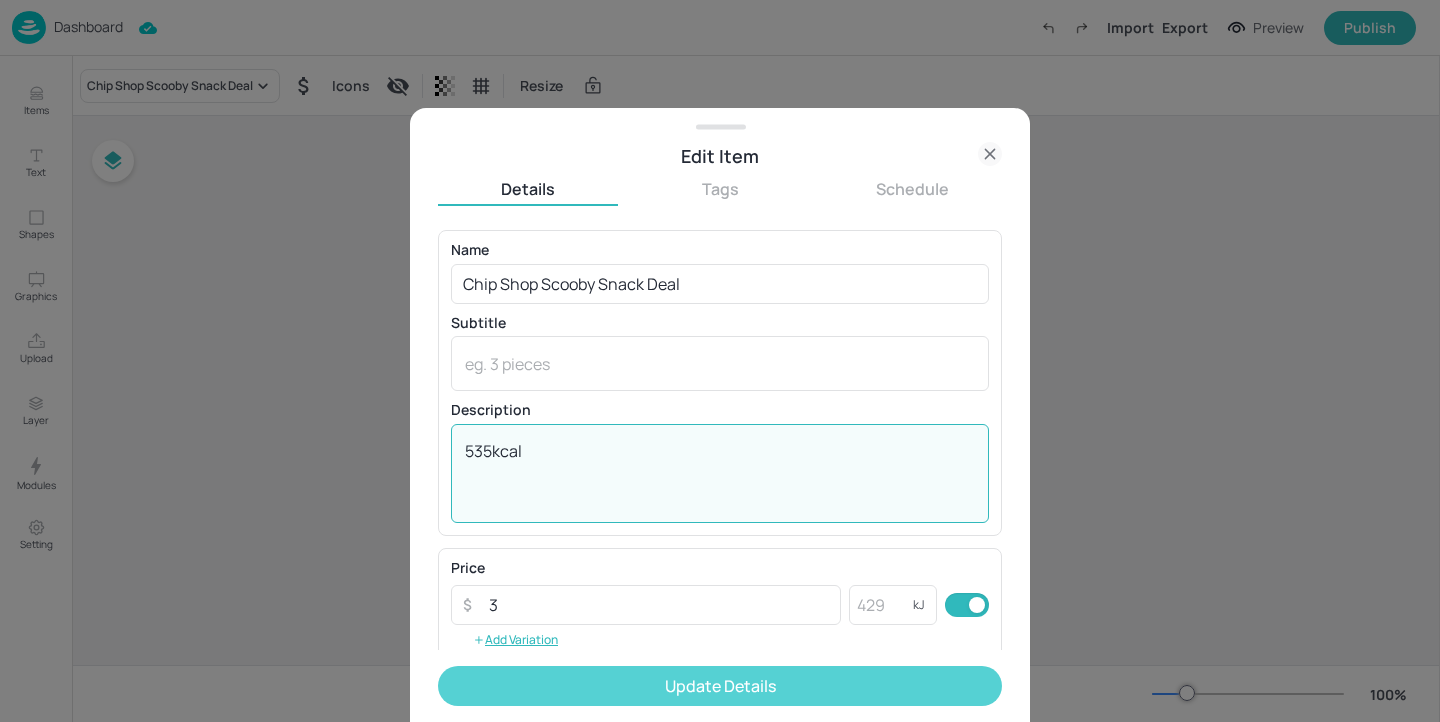 type on "535kcal" 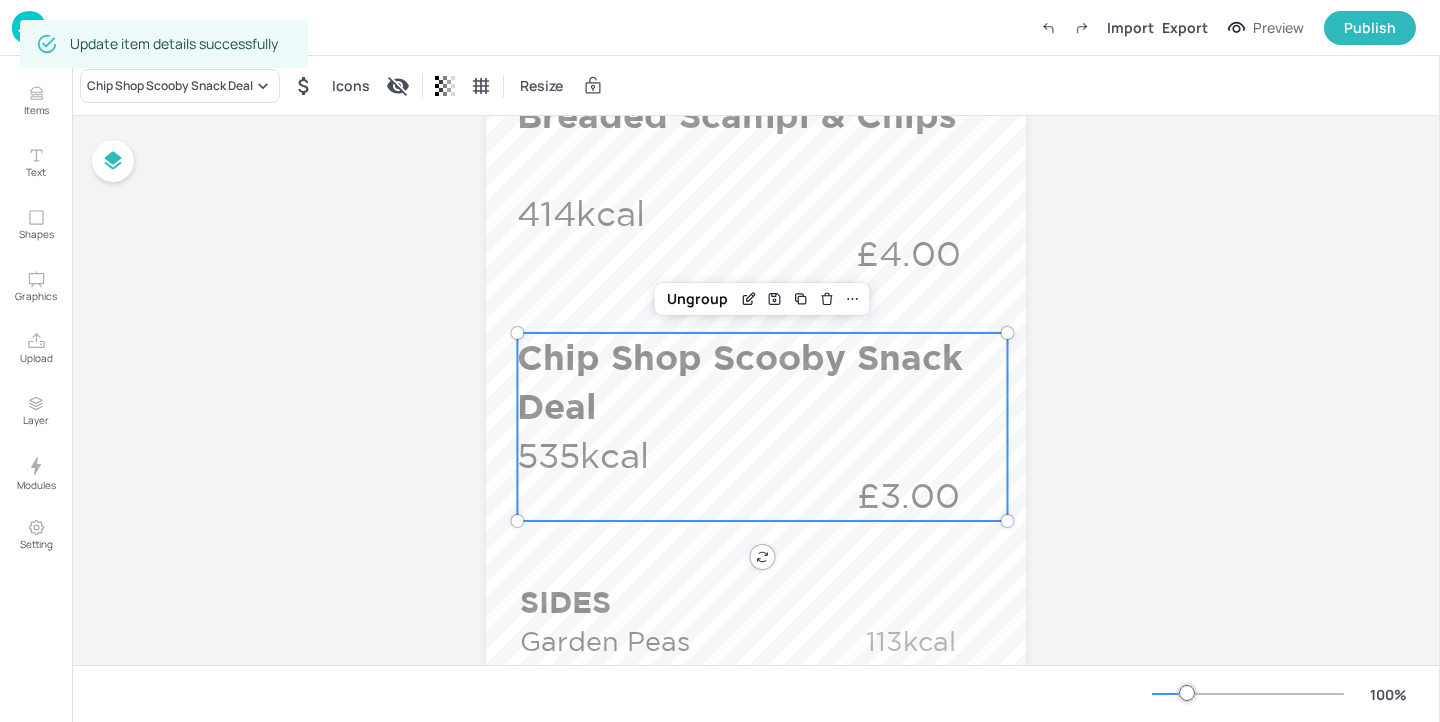 scroll, scrollTop: 905, scrollLeft: 0, axis: vertical 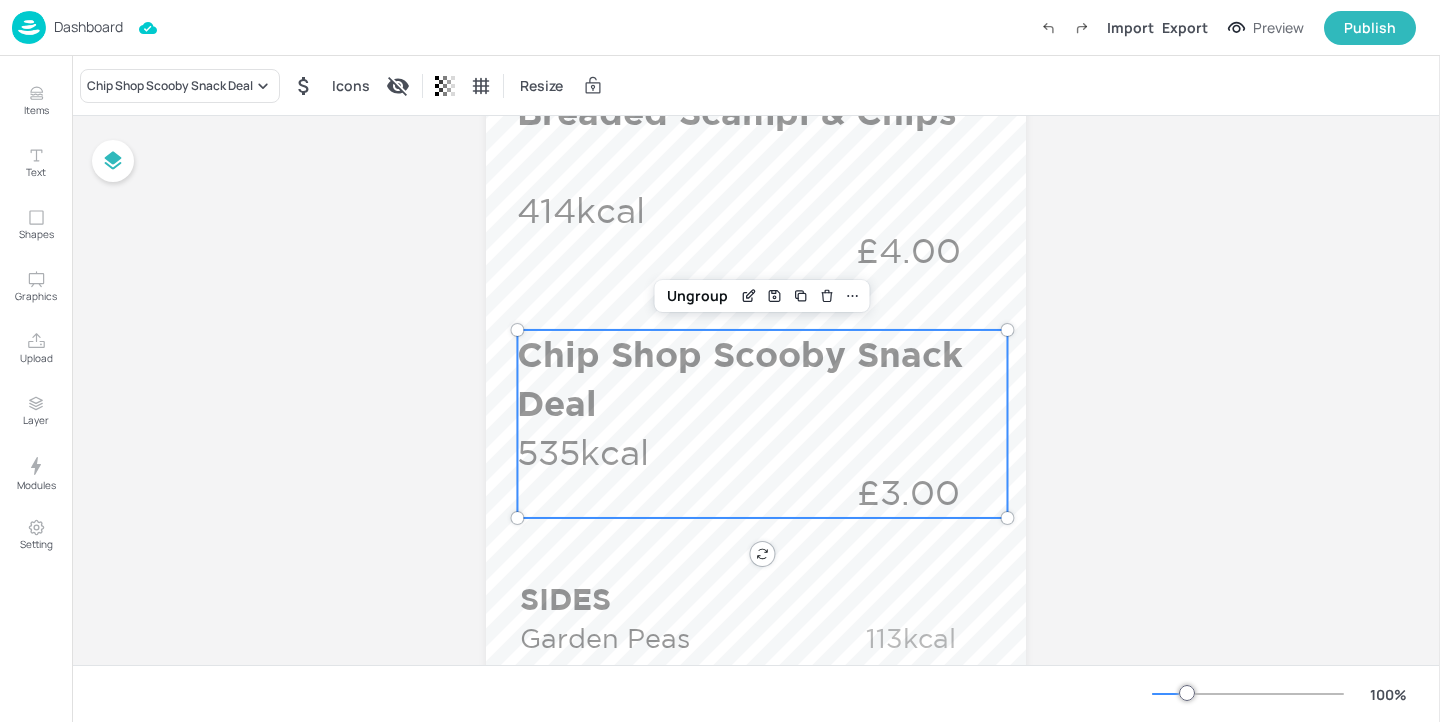 click at bounding box center (756, 235) 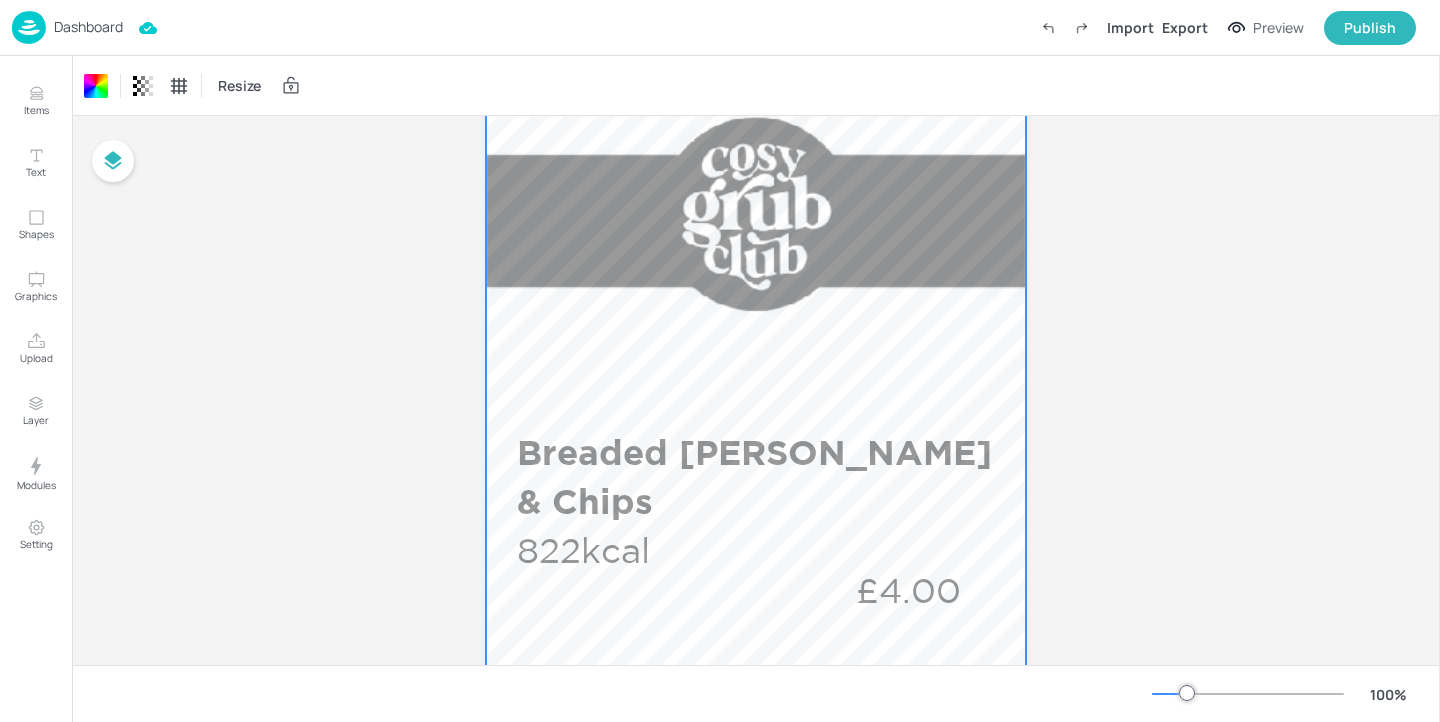 scroll, scrollTop: 0, scrollLeft: 0, axis: both 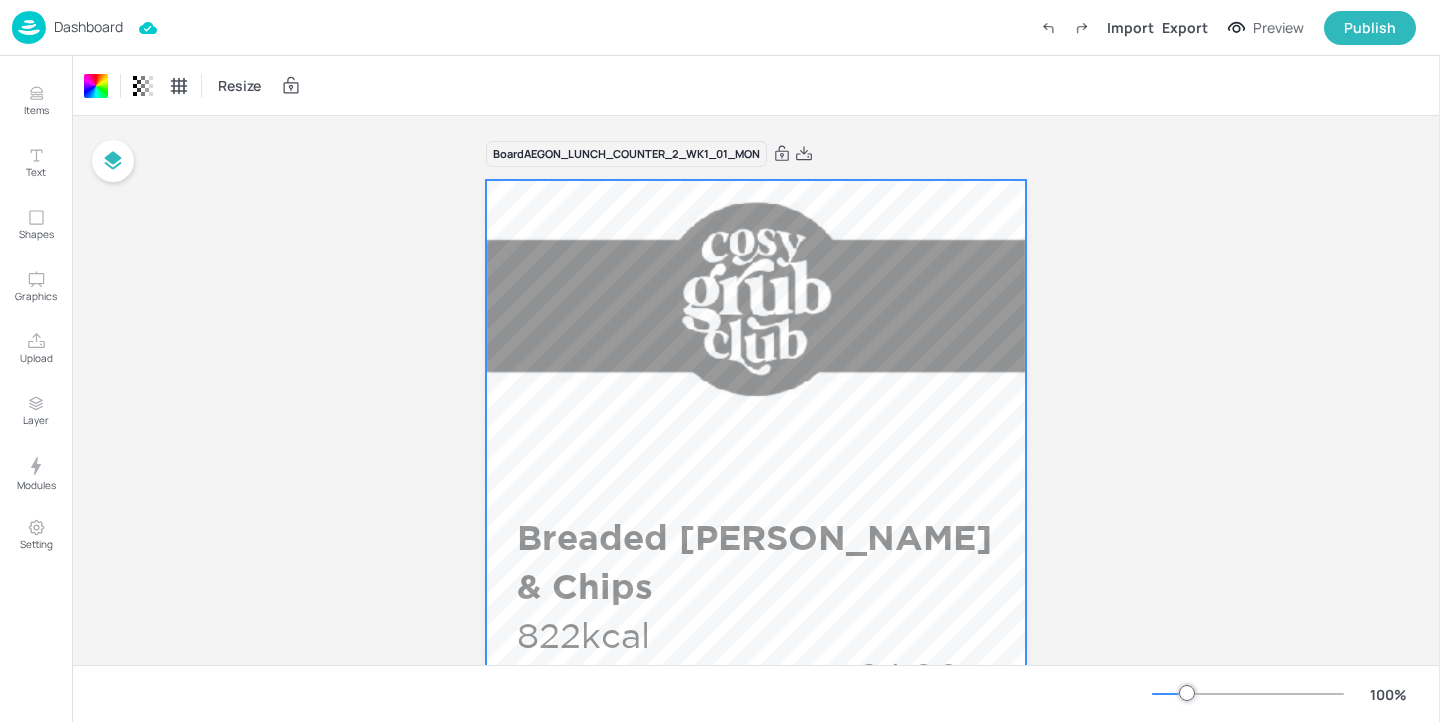 click on "Dashboard" at bounding box center [88, 27] 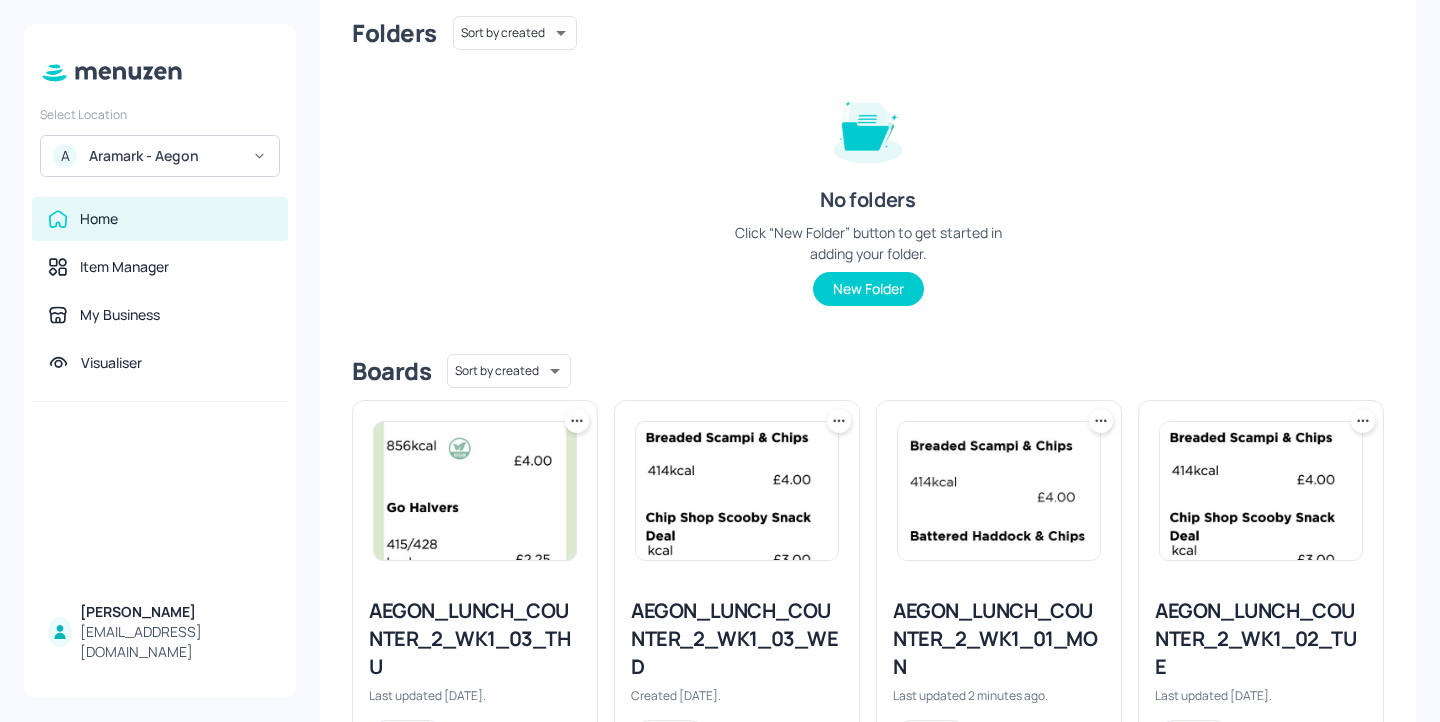 scroll, scrollTop: 269, scrollLeft: 0, axis: vertical 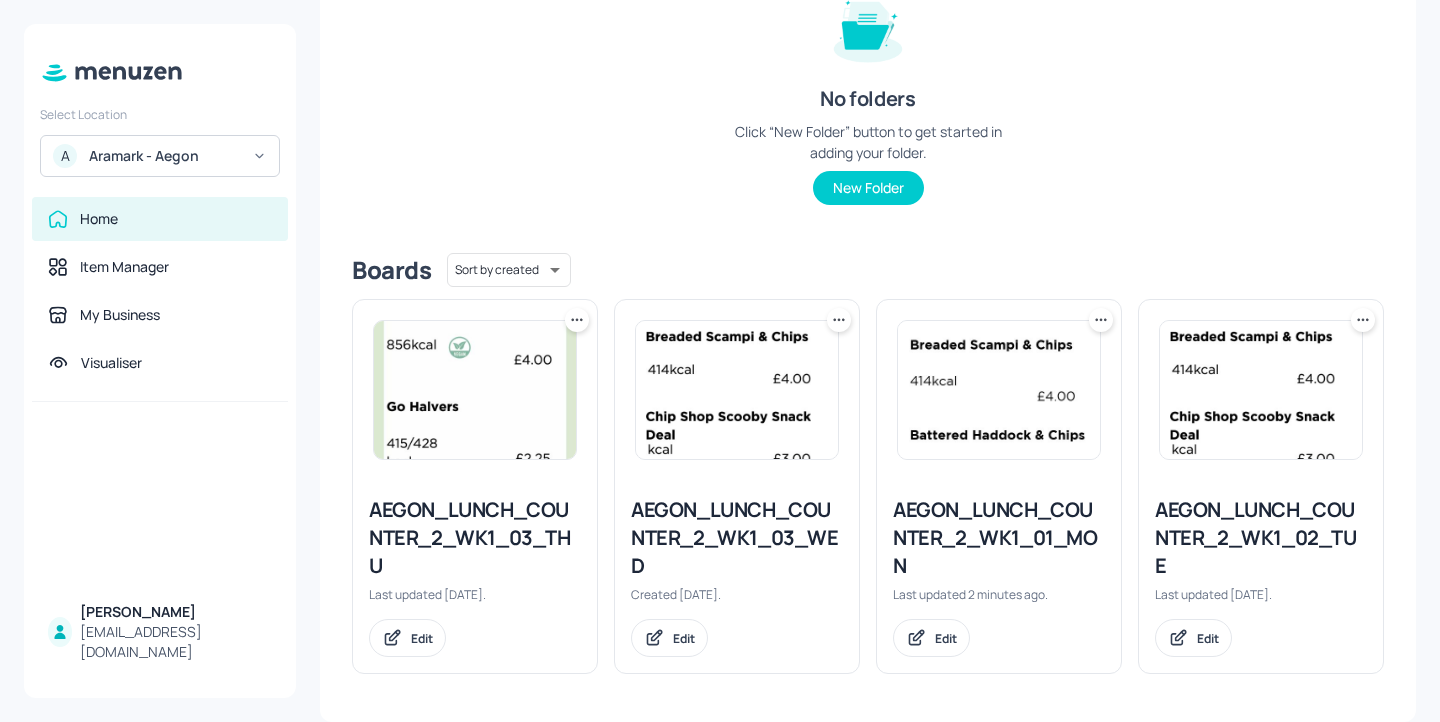 click on "AEGON_LUNCH_COUNTER_2_WK1_02_TUE" at bounding box center [1261, 538] 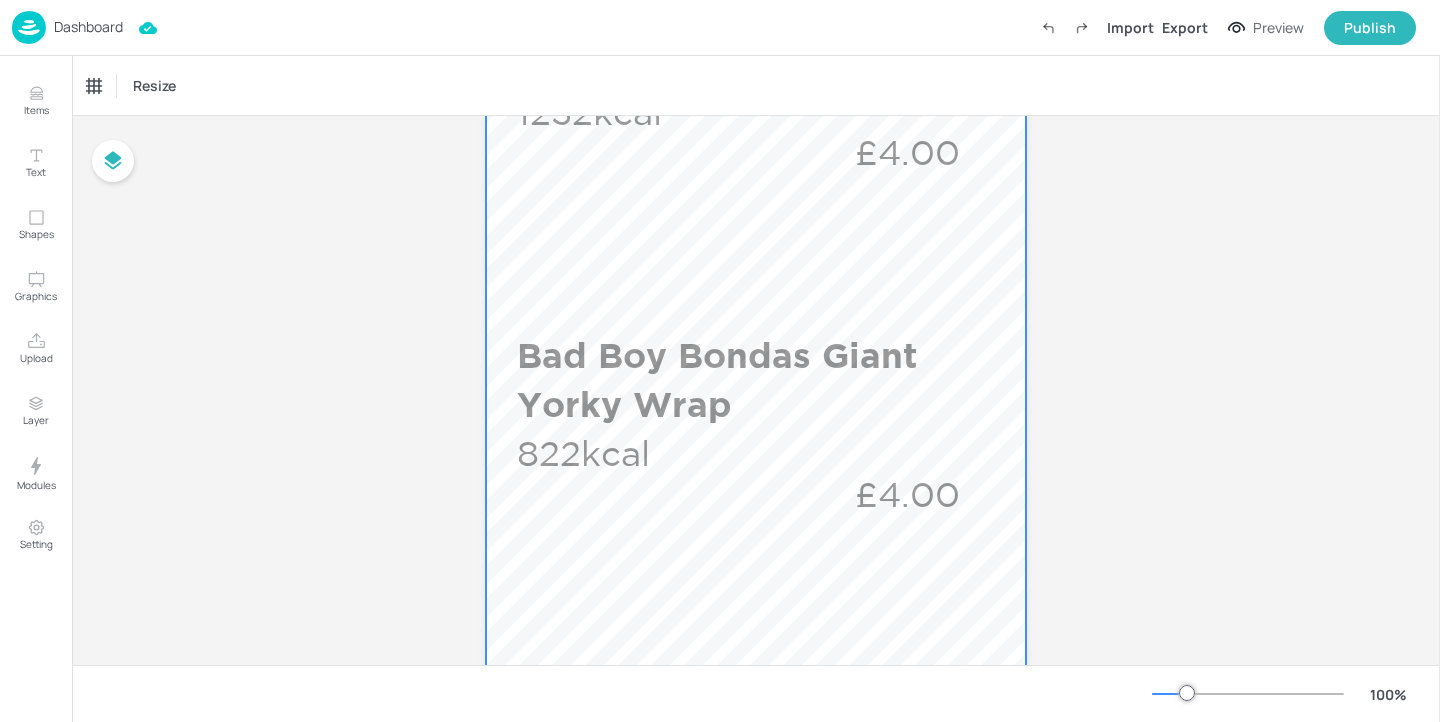 scroll, scrollTop: 694, scrollLeft: 0, axis: vertical 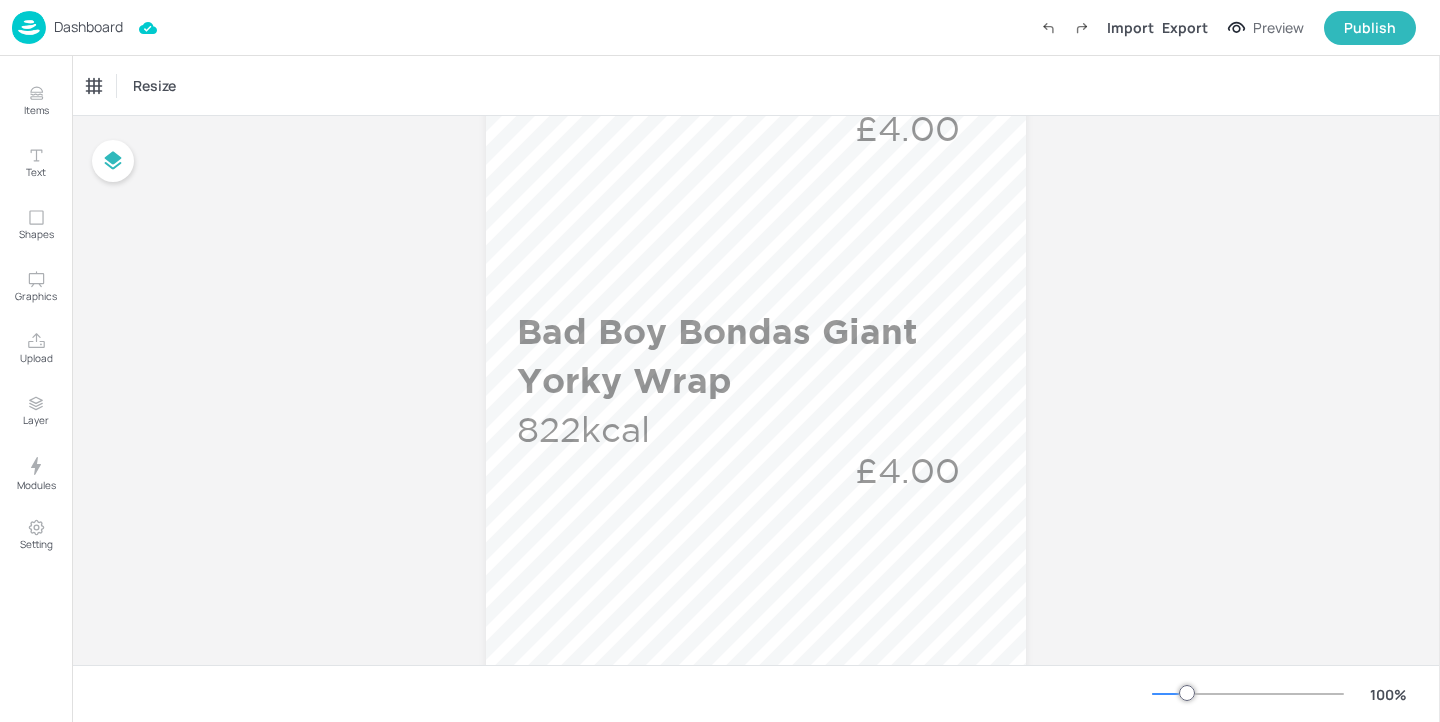 click on "Dashboard" at bounding box center [88, 27] 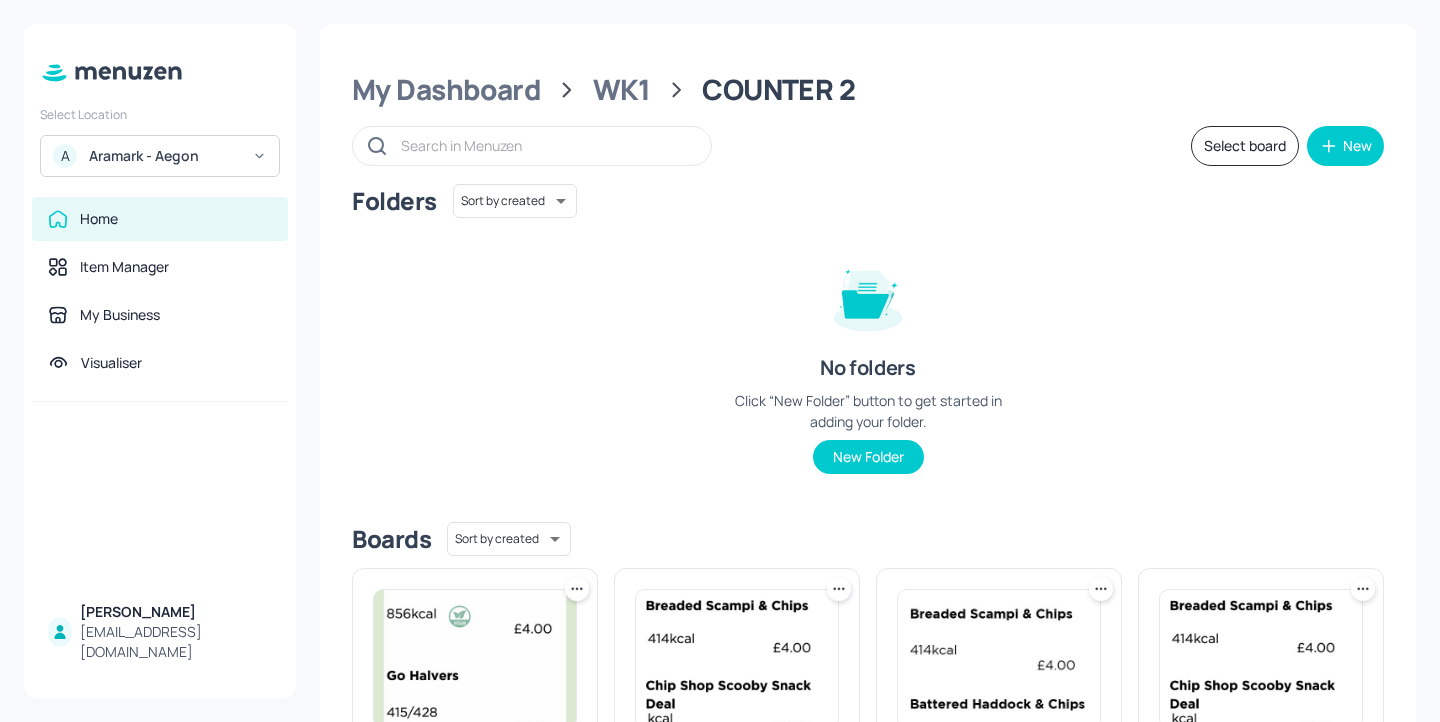 scroll, scrollTop: 184, scrollLeft: 0, axis: vertical 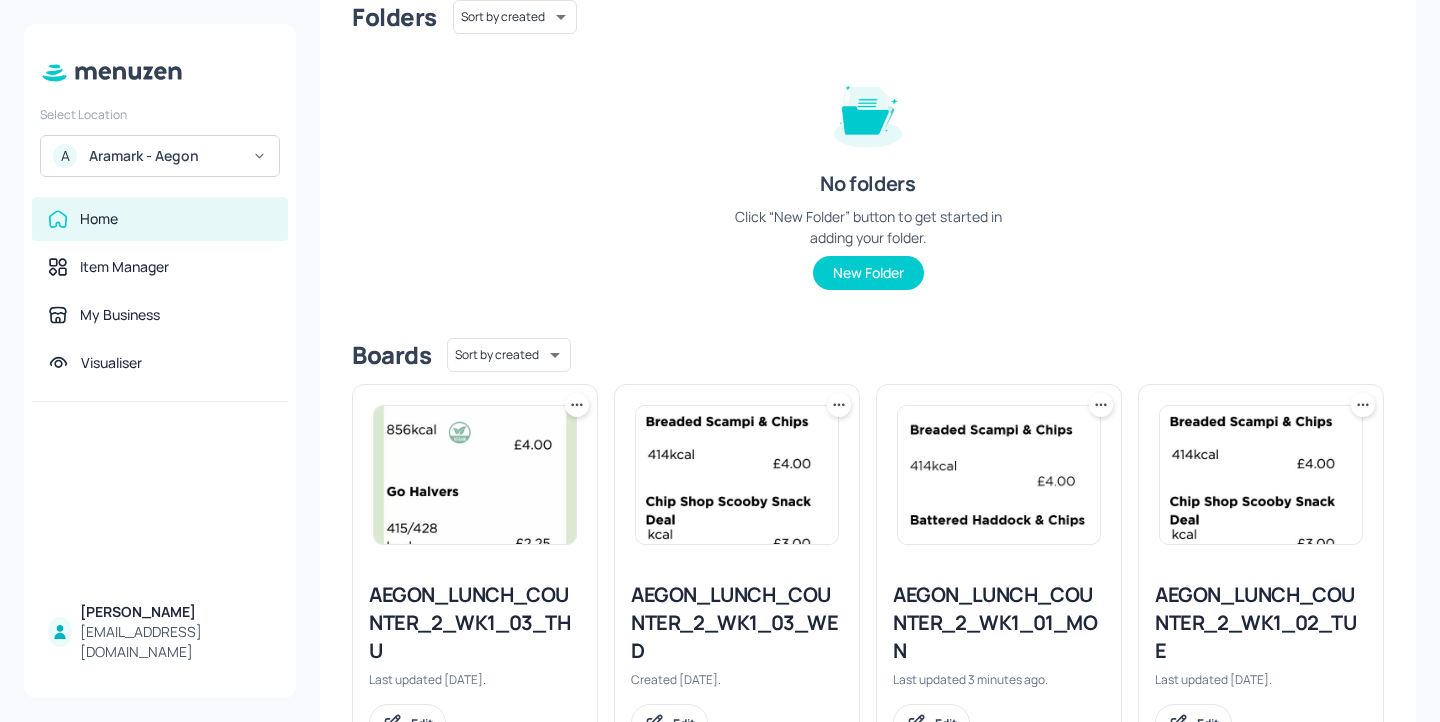 click on "AEGON_LUNCH_COUNTER_2_WK1_01_MON" at bounding box center [999, 623] 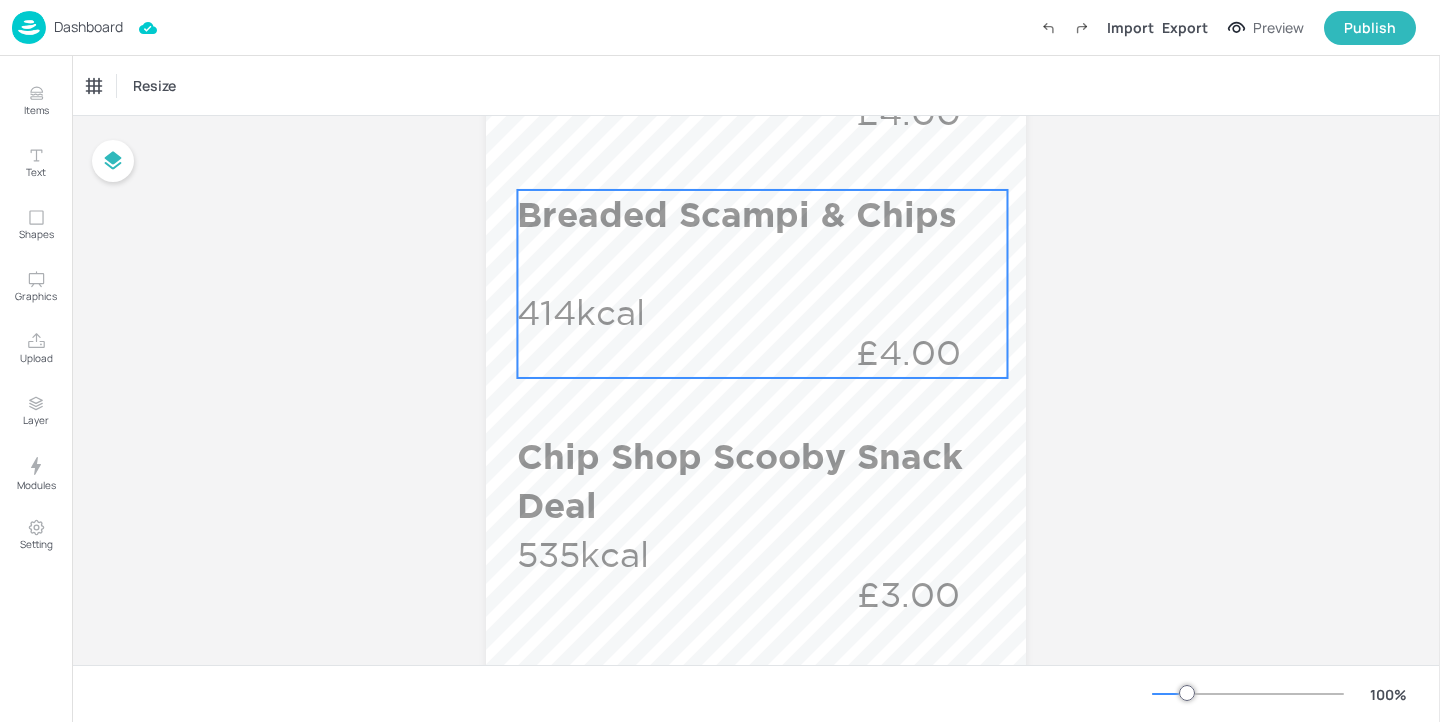 scroll, scrollTop: 815, scrollLeft: 0, axis: vertical 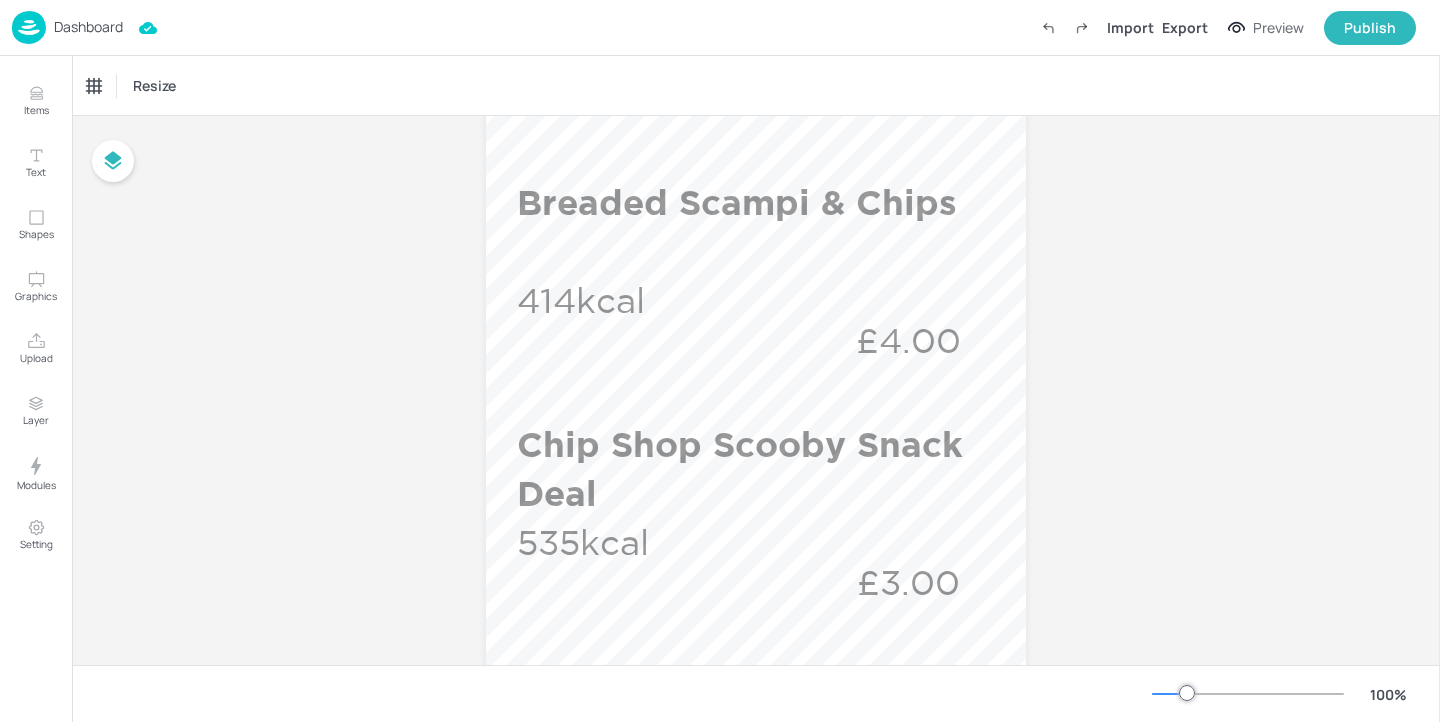 click on "Board  AEGON_LUNCH_COUNTER_2_WK1_01_MON   SIDES Garden Peas 113kcal Baked Beans 80kcal Battered Haddock & Chips 414kcal £4.00 Breaded Scampi & Chips 414kcal £4.00 Chip Shop Scooby Snack Deal 535kcal £3.00 Breaded Haddock & Chips 822kcal £4.00 Mushy Peas 97kcal Tartare Sauce & Lemon 150kcal" at bounding box center [756, 318] 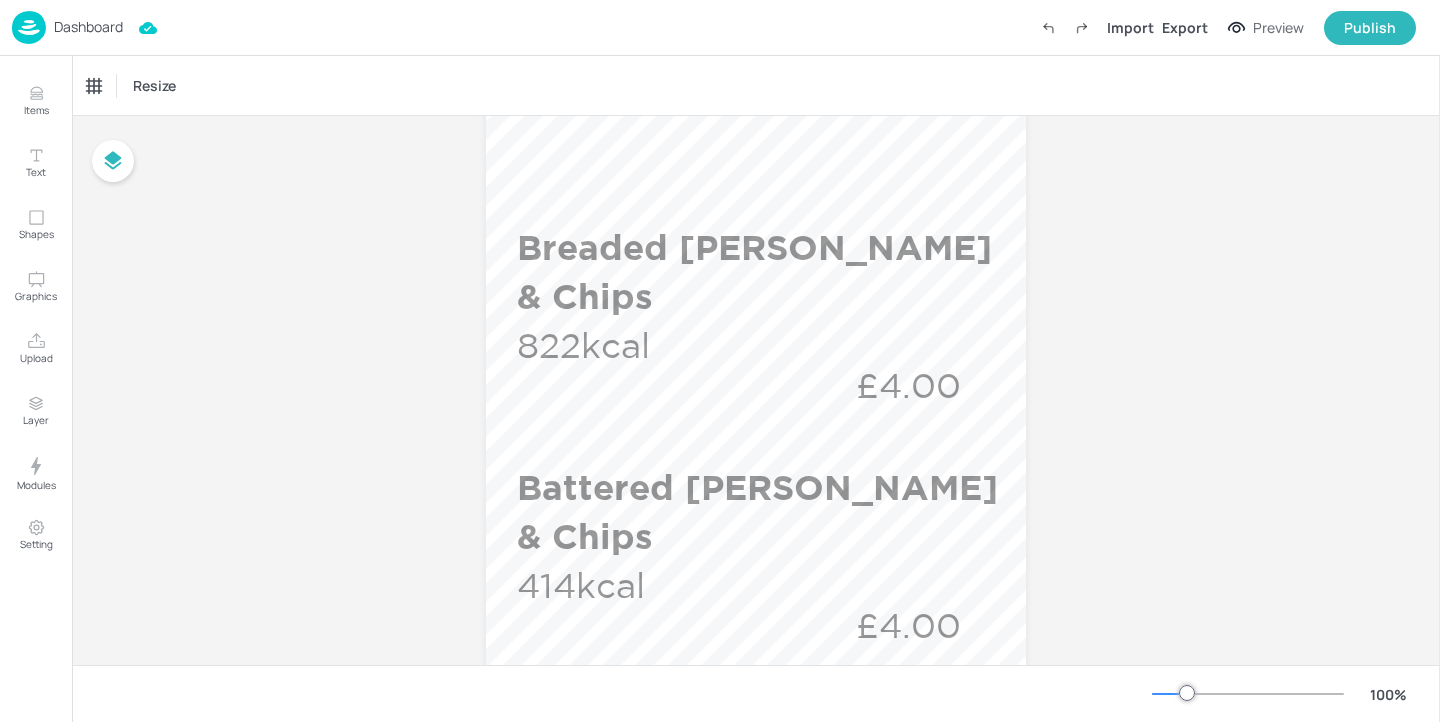 scroll, scrollTop: 0, scrollLeft: 0, axis: both 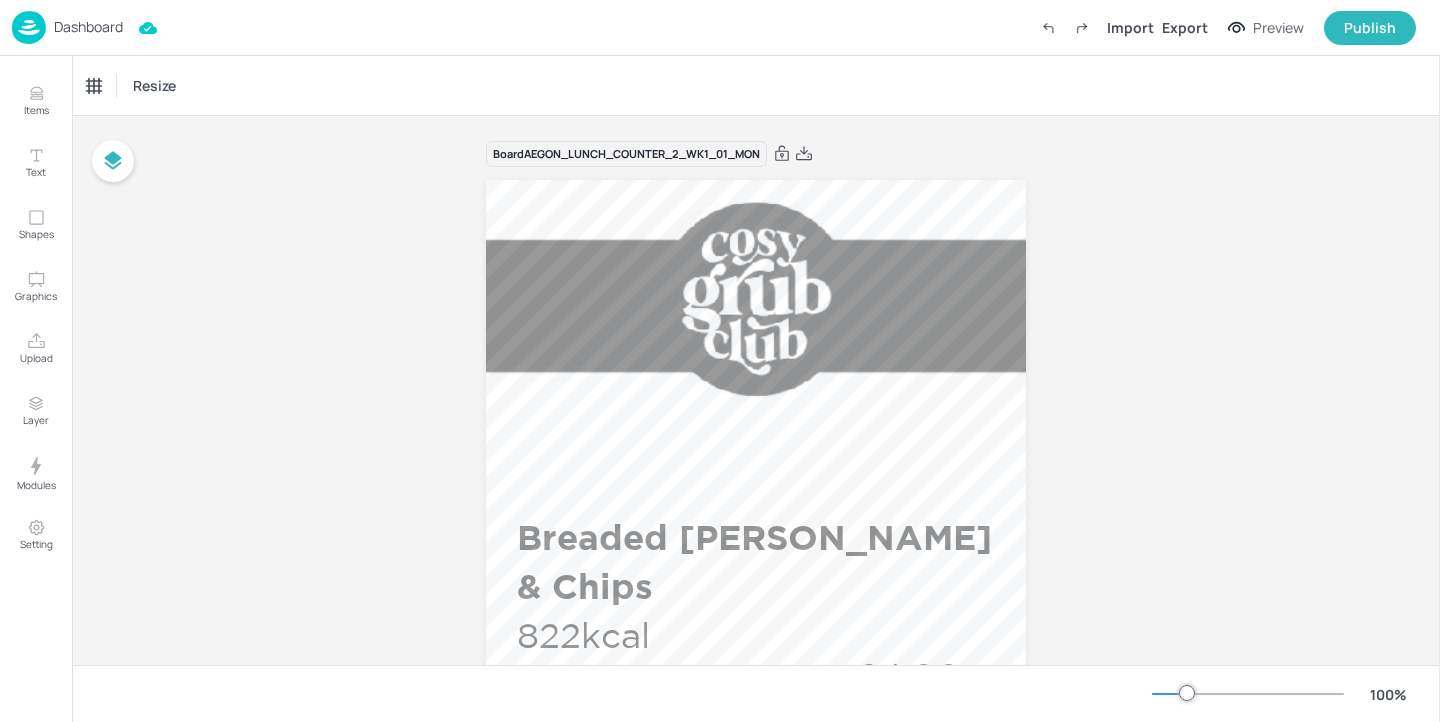 click on "Dashboard" at bounding box center [88, 27] 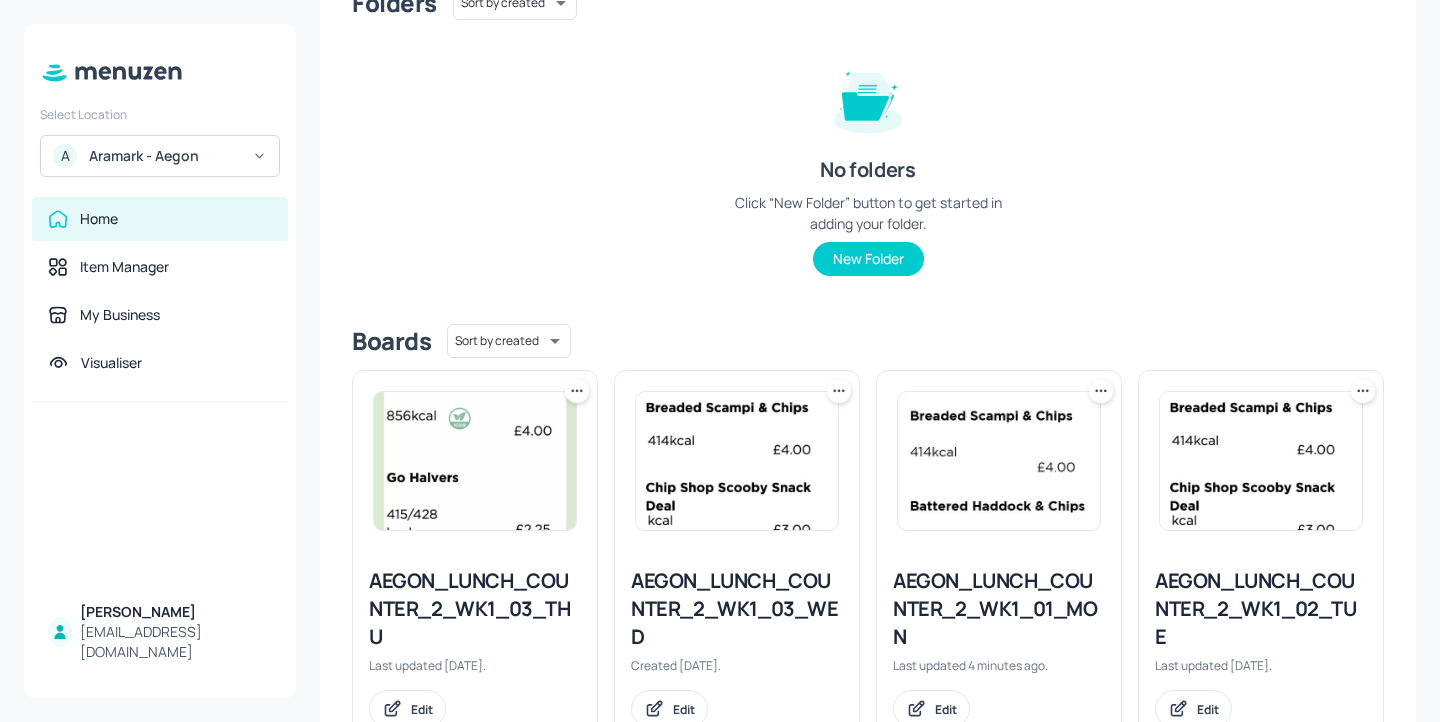 scroll, scrollTop: 269, scrollLeft: 0, axis: vertical 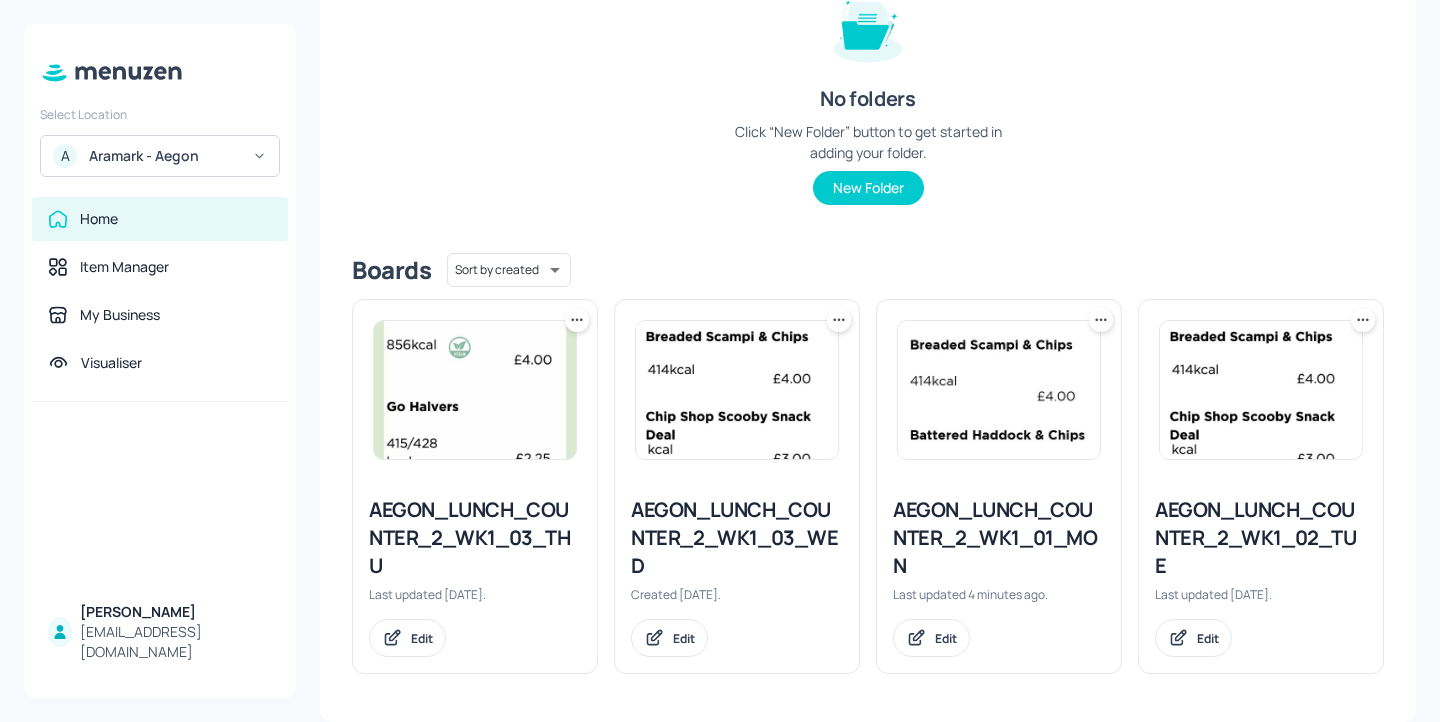 click on "AEGON_LUNCH_COUNTER_2_WK1_01_MON" at bounding box center [999, 538] 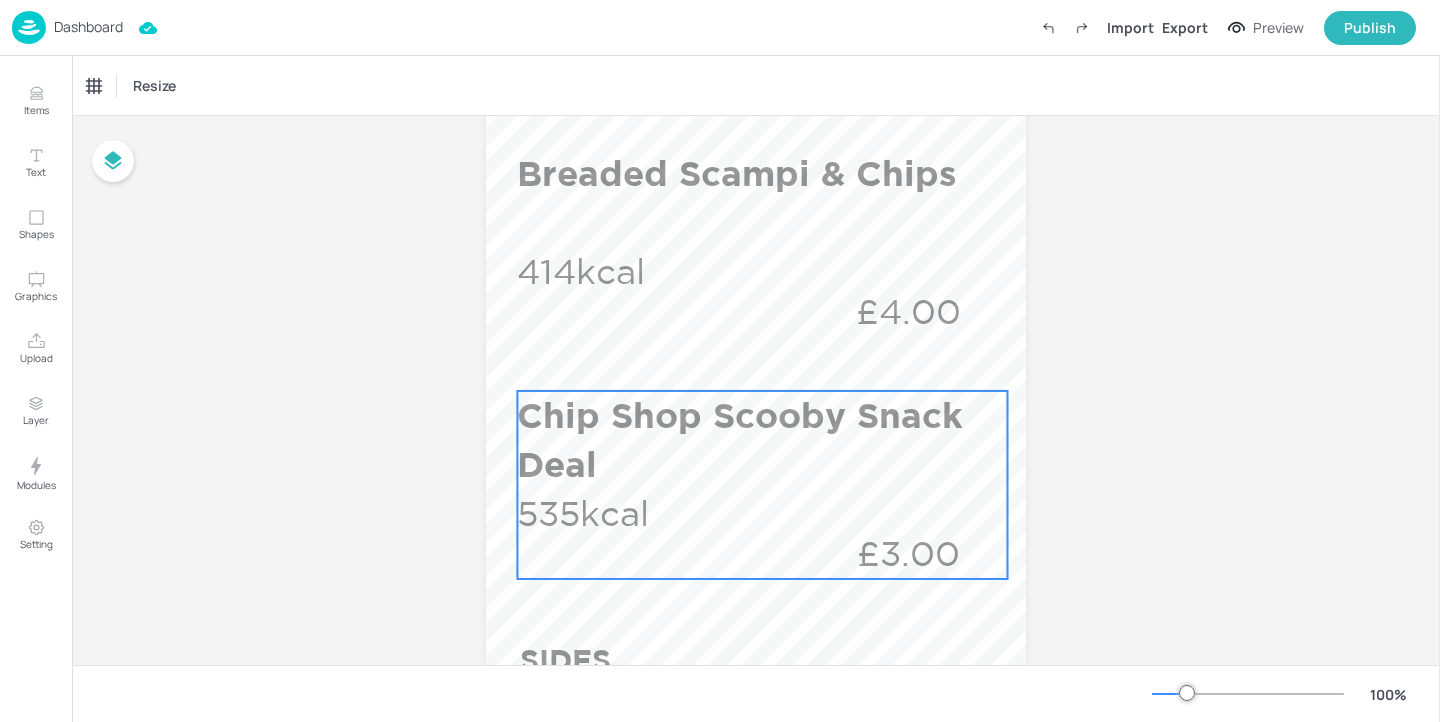 scroll, scrollTop: 842, scrollLeft: 0, axis: vertical 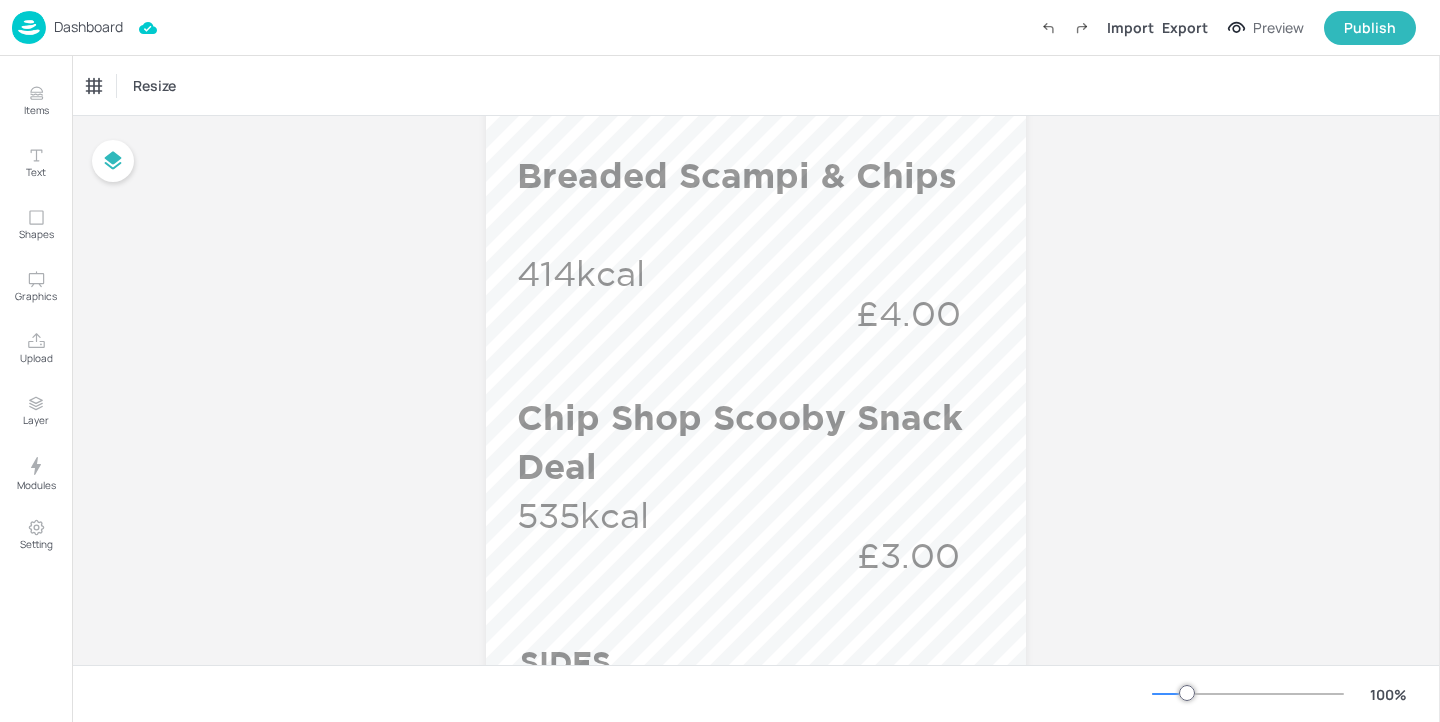 click on "Board  AEGON_LUNCH_COUNTER_2_WK1_01_MON   SIDES Garden Peas 113kcal Baked Beans 80kcal Battered Haddock & Chips 414kcal £4.00 Breaded Scampi & Chips 414kcal £4.00 Chip Shop Scooby Snack Deal 535kcal £3.00 Breaded Haddock & Chips 822kcal £4.00 Mushy Peas 97kcal Tartare Sauce & Lemon 150kcal" at bounding box center [756, 291] 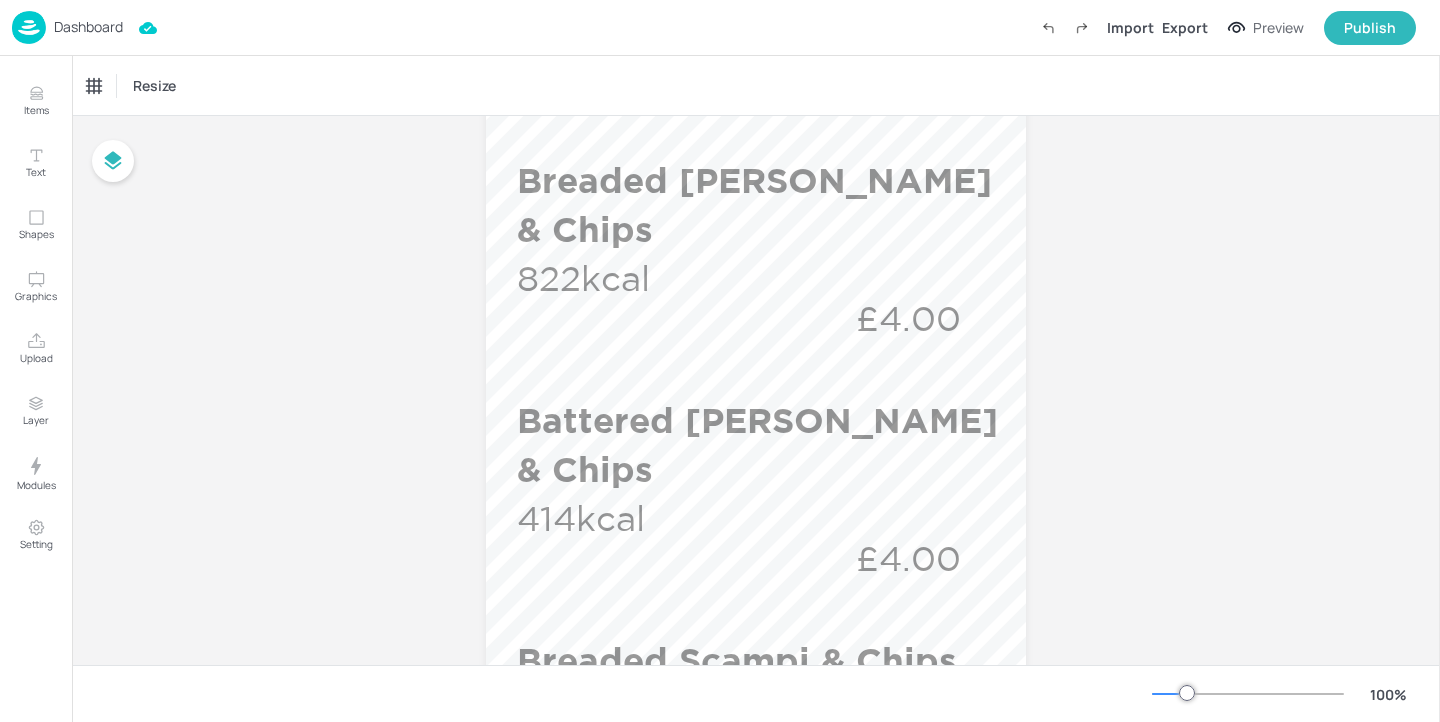 scroll, scrollTop: 0, scrollLeft: 0, axis: both 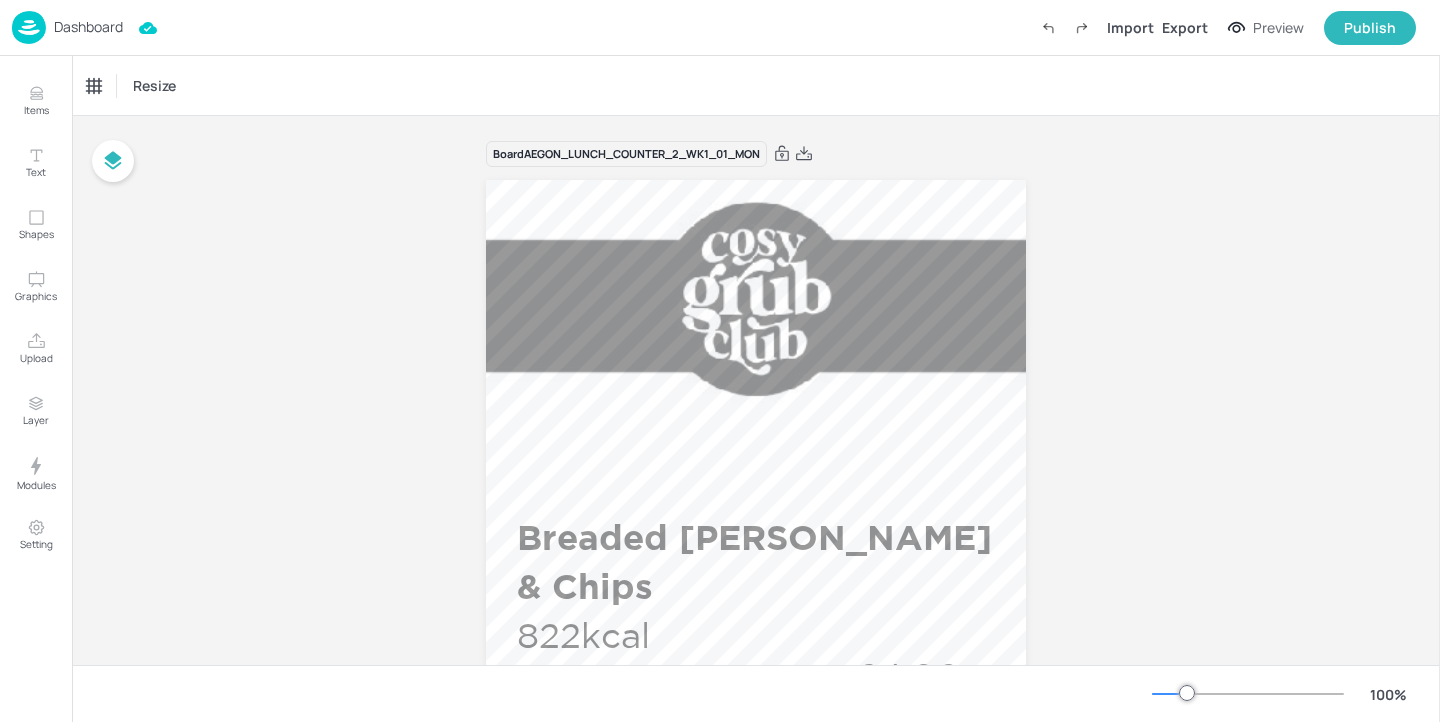 click on "Dashboard" at bounding box center (88, 27) 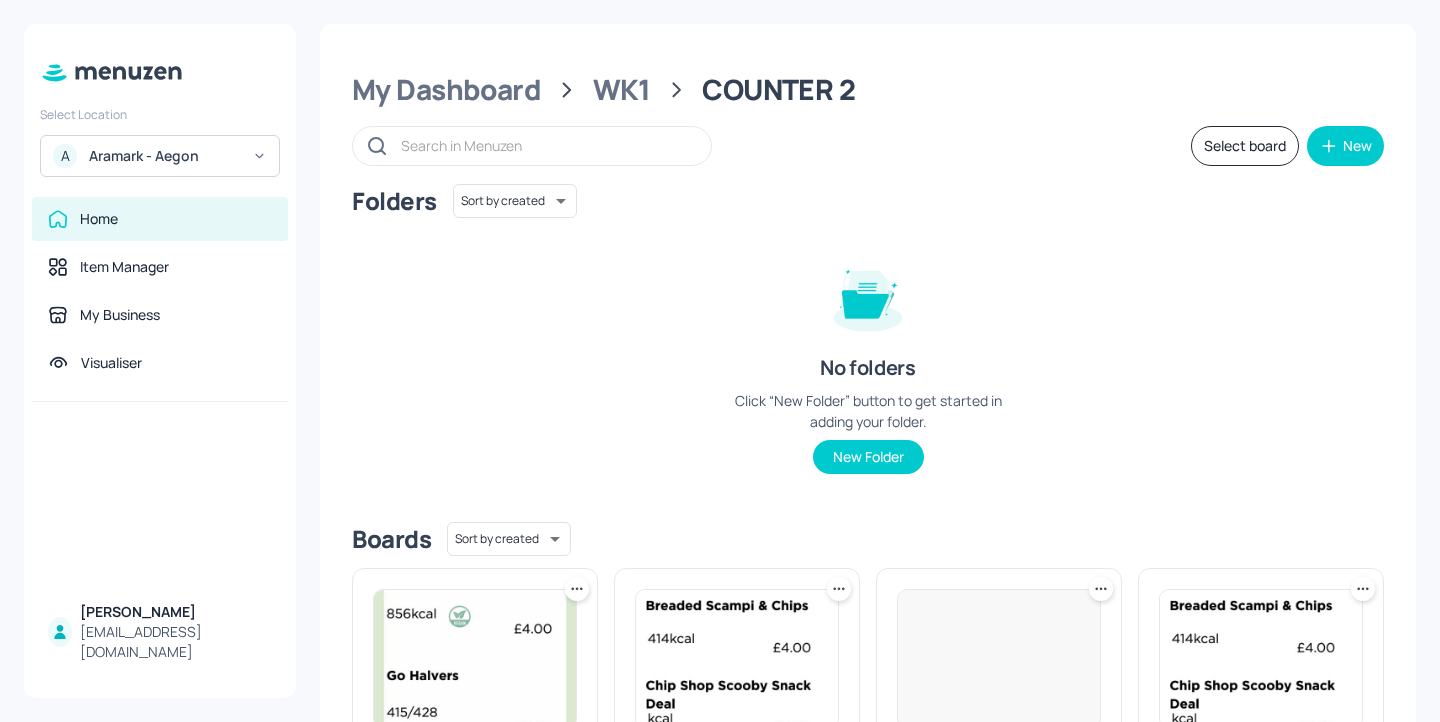 click on "Aramark - Aegon" at bounding box center (164, 156) 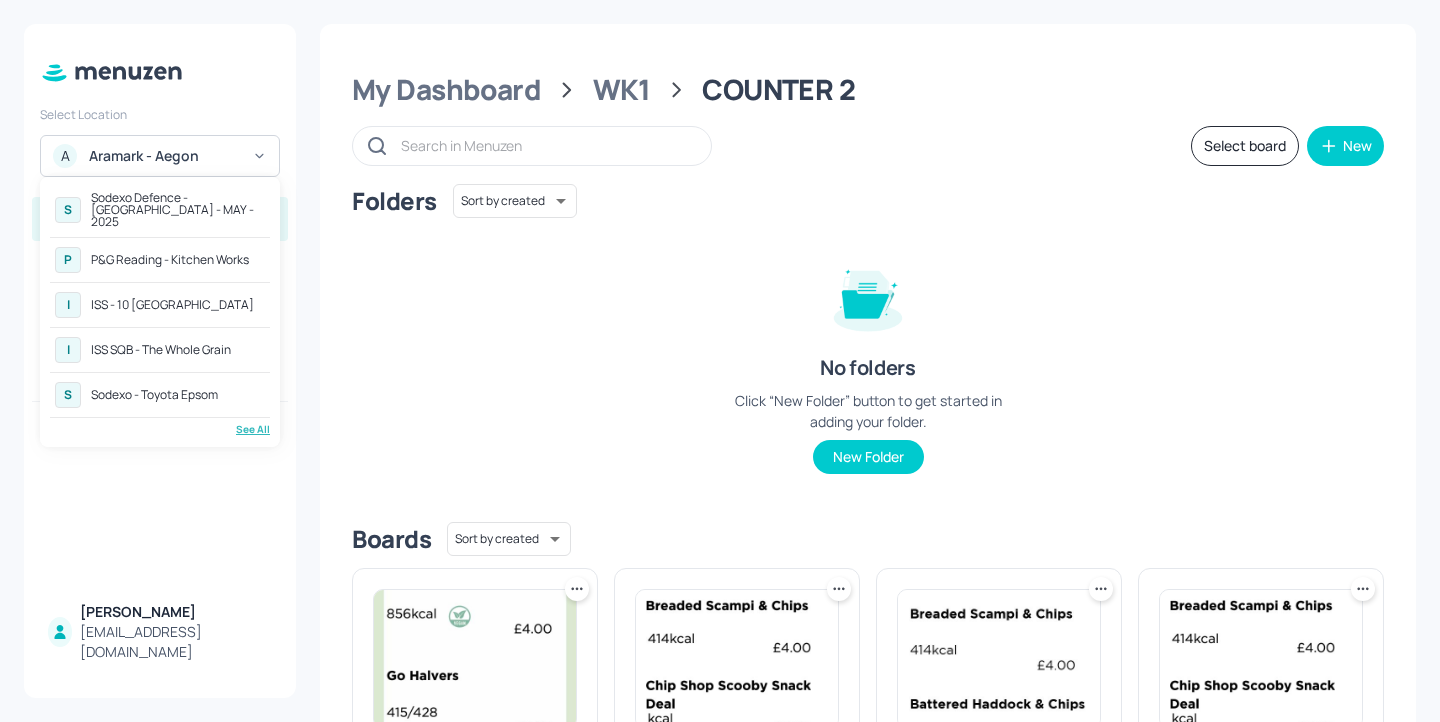 click on "See All" at bounding box center [160, 429] 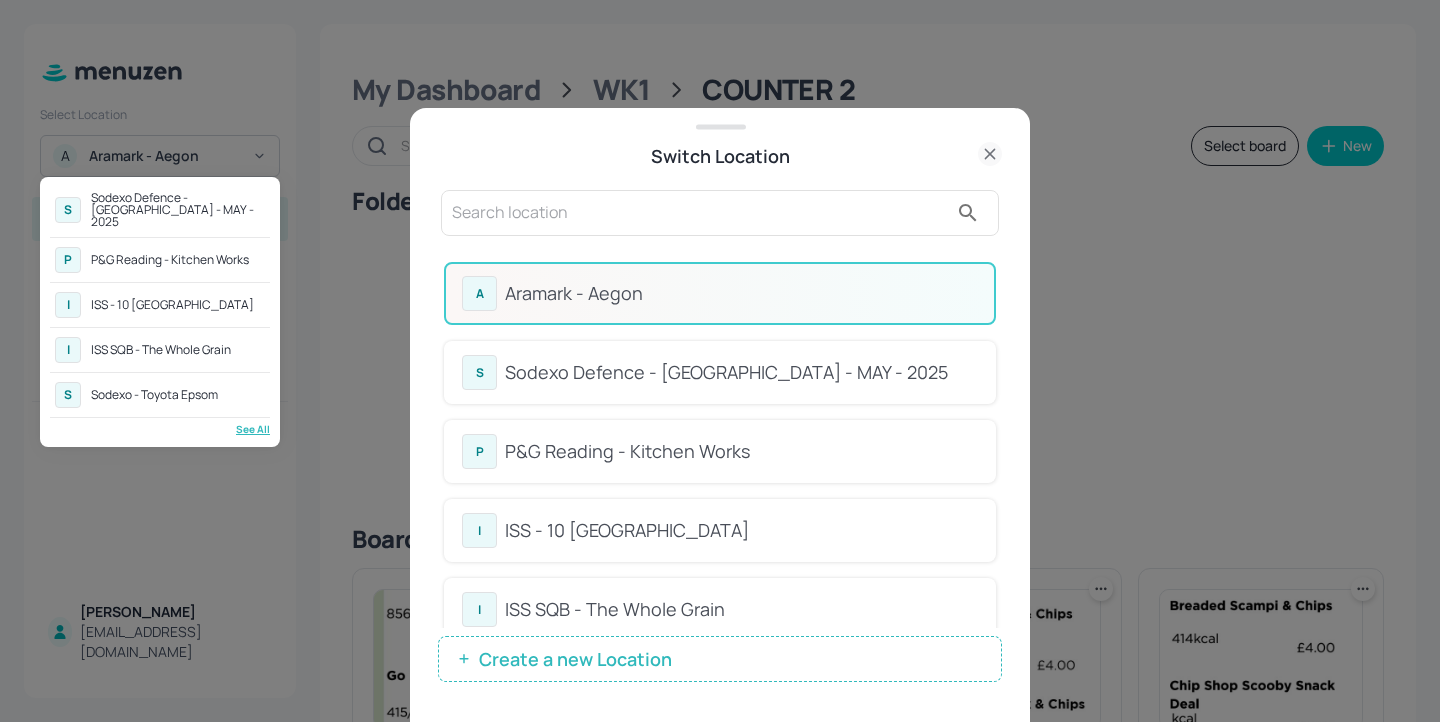click at bounding box center (720, 361) 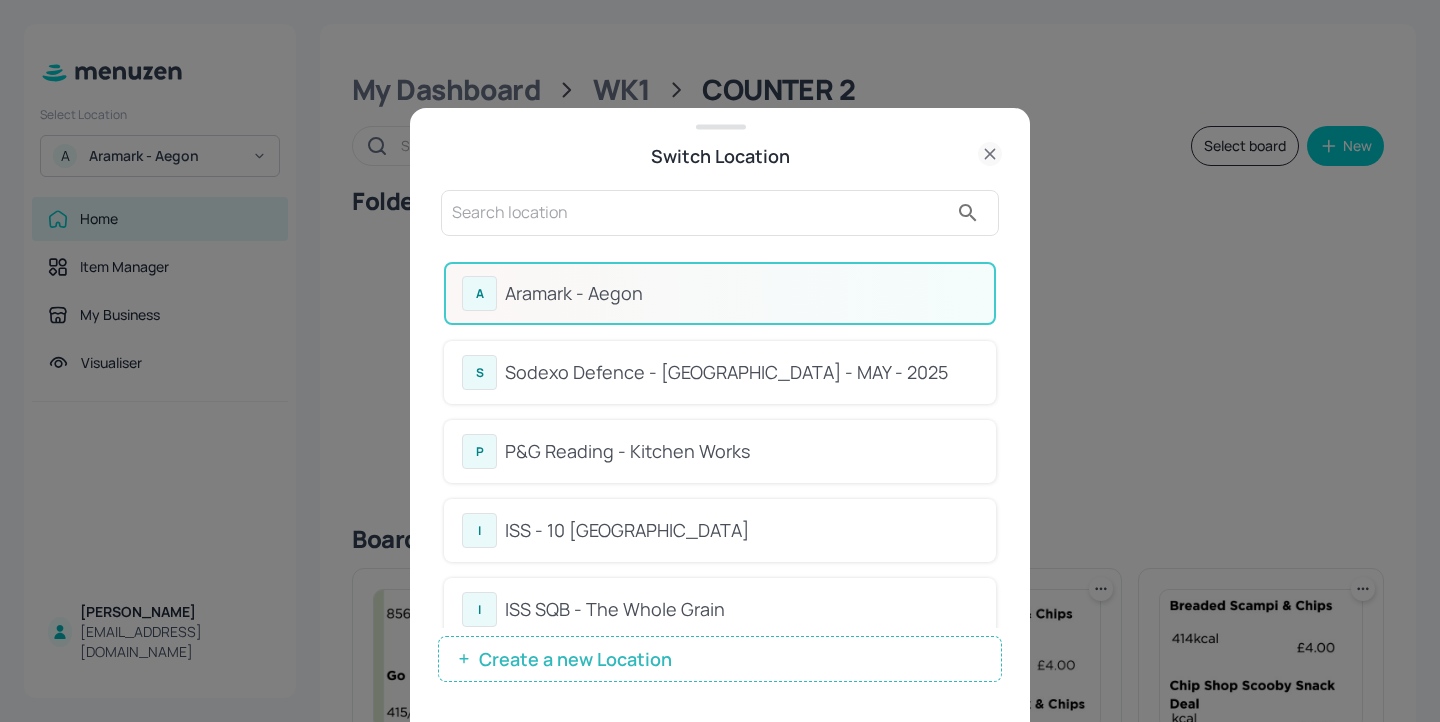 click on "Aramark - Aegon" at bounding box center [741, 293] 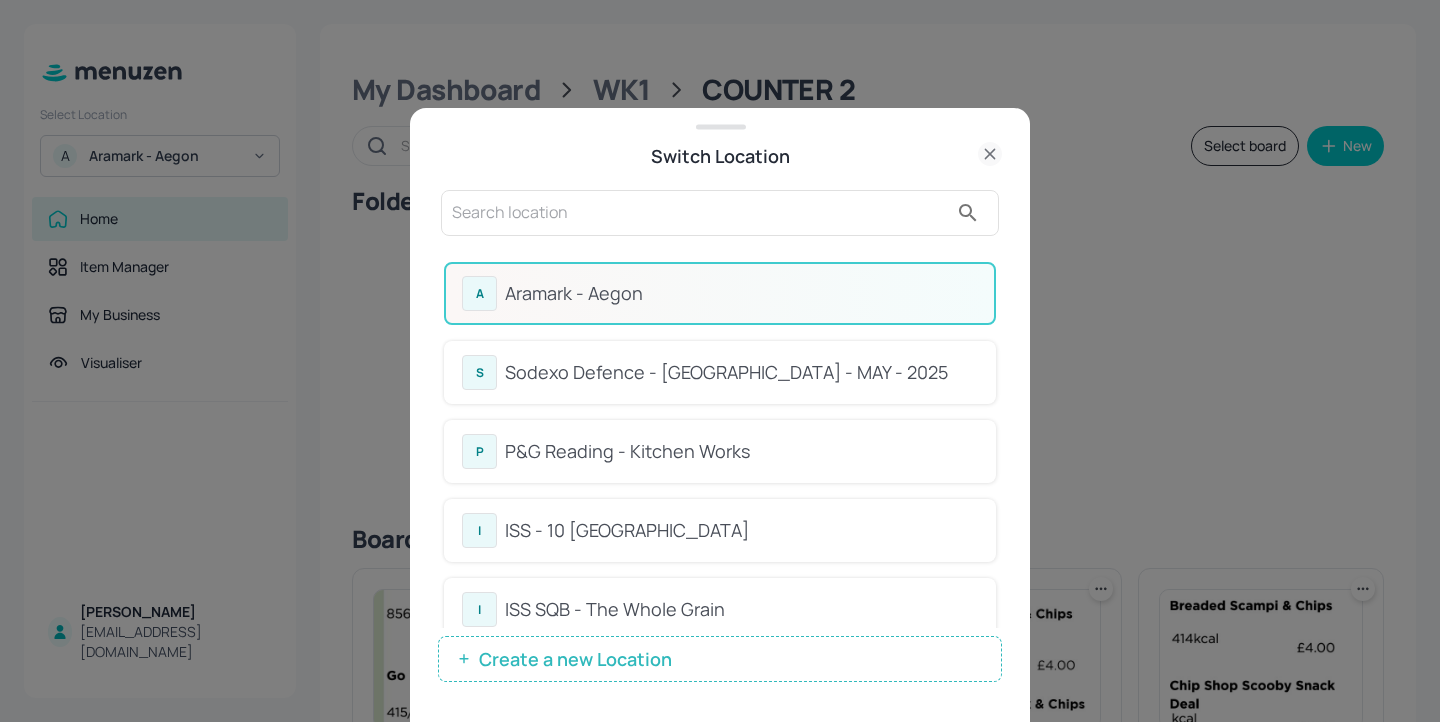 click on "A Aramark - Aegon" at bounding box center [720, 293] 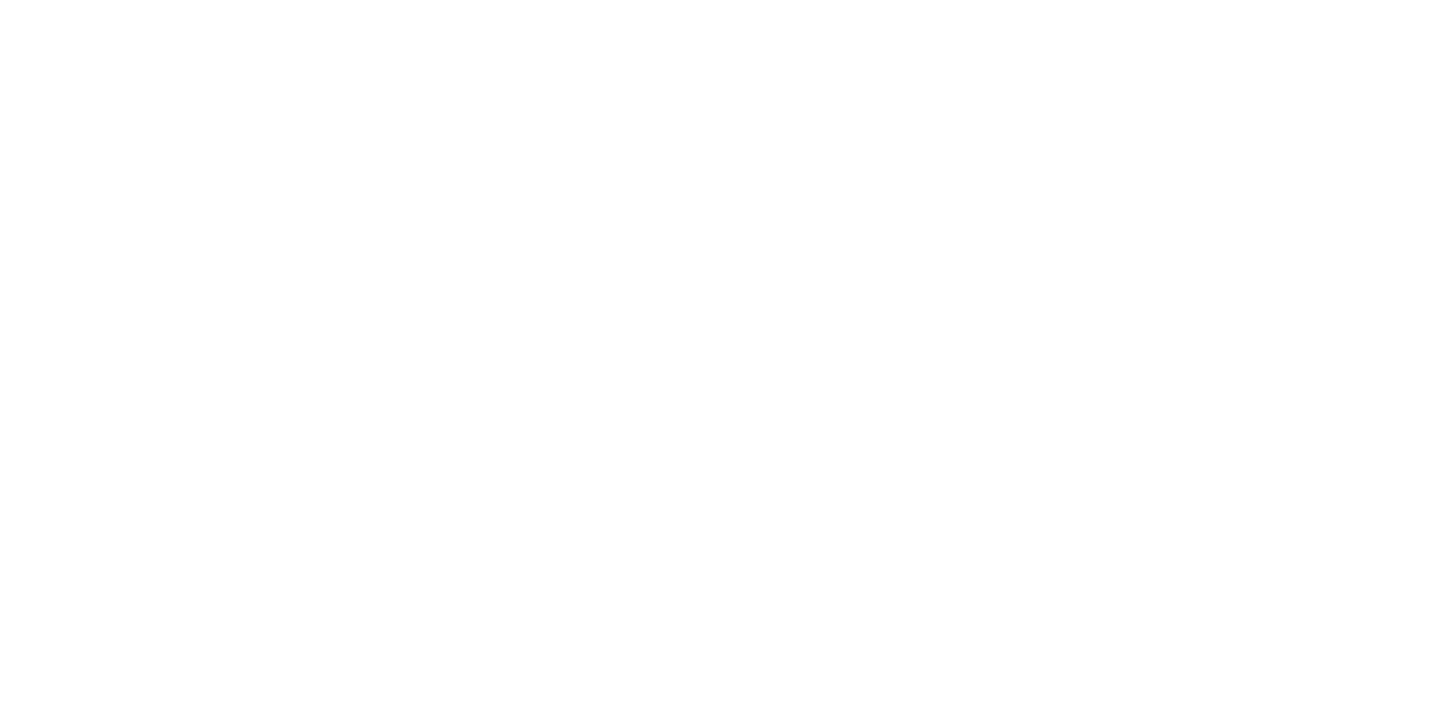 scroll, scrollTop: 0, scrollLeft: 0, axis: both 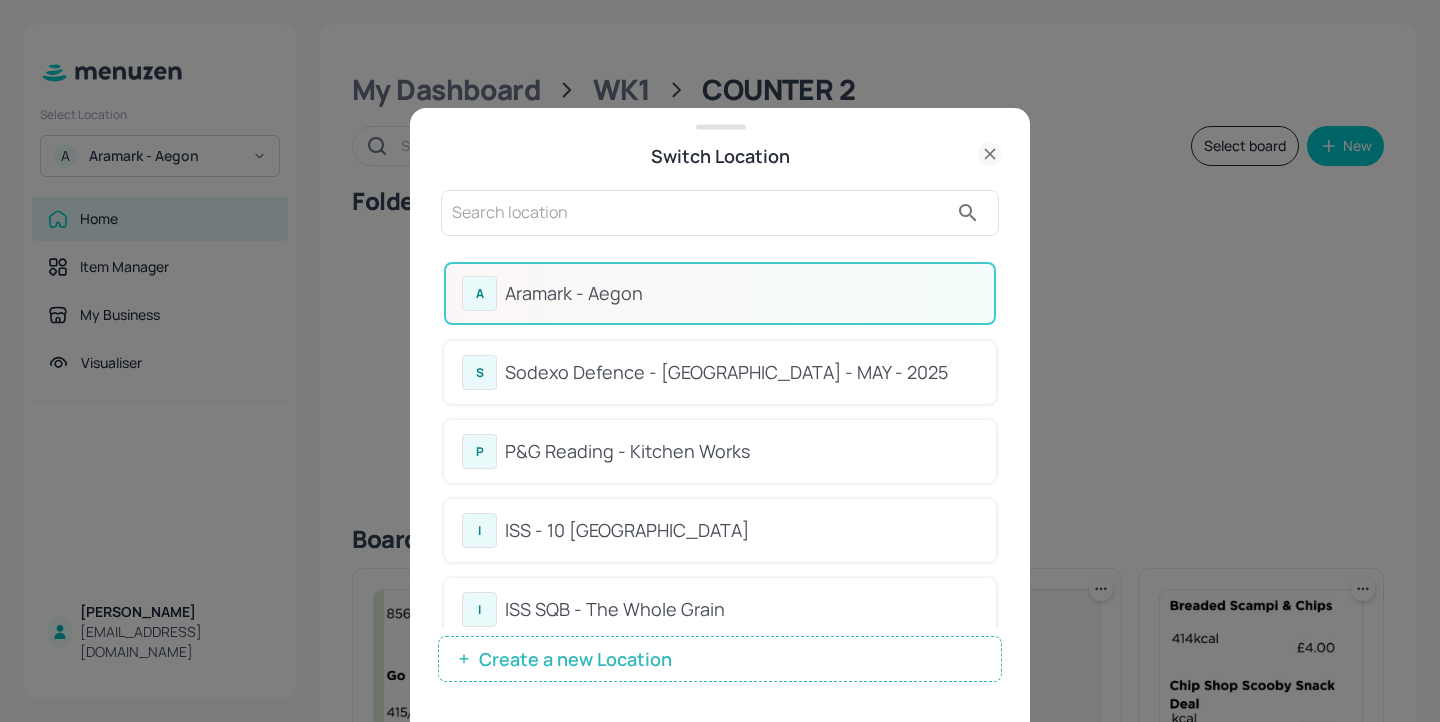 click on "A Aramark - Aegon" at bounding box center (720, 293) 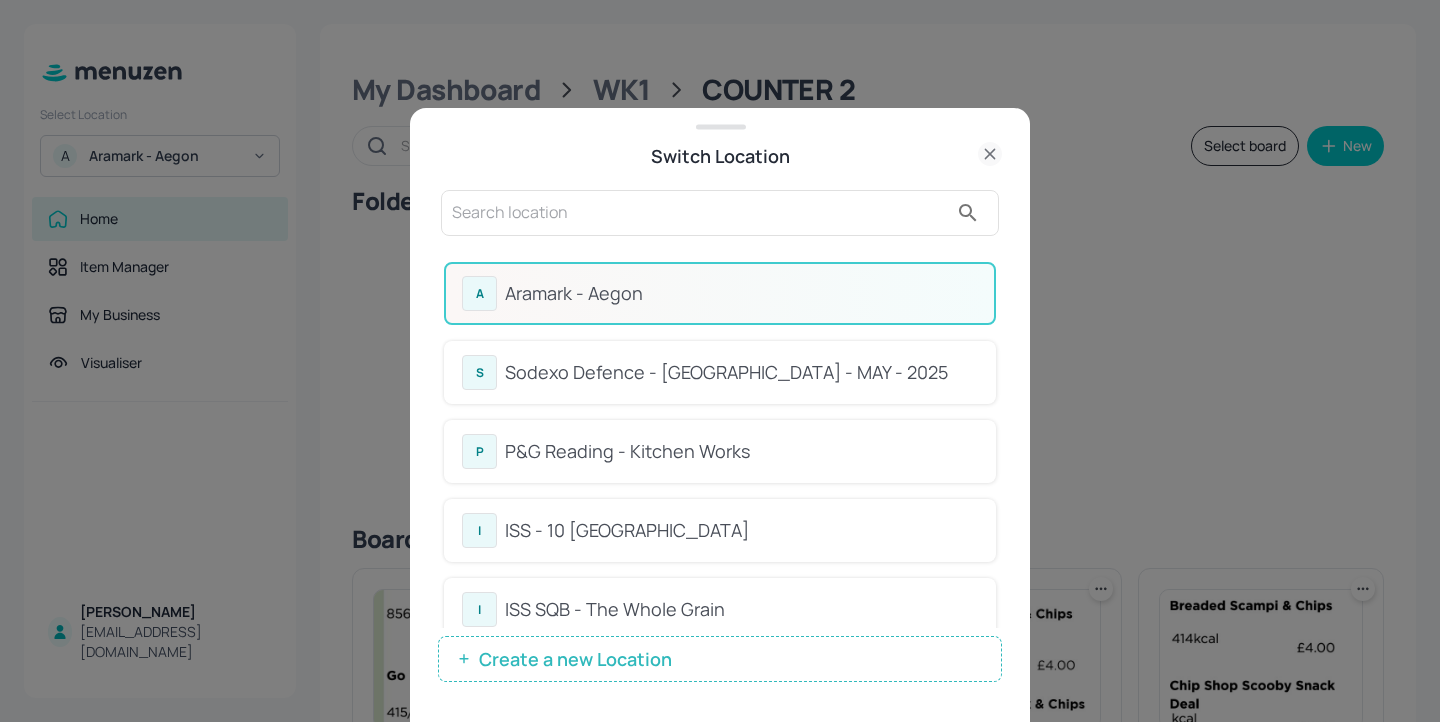 click 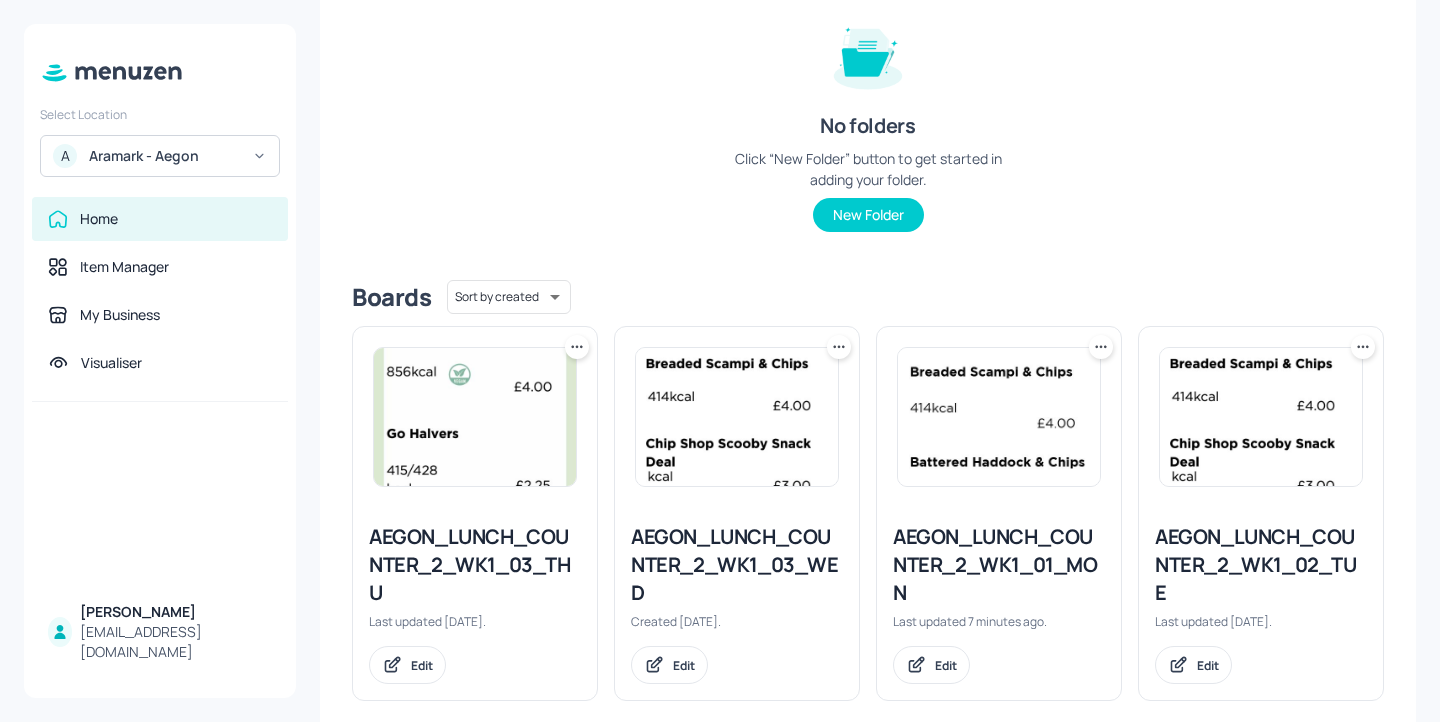 scroll, scrollTop: 269, scrollLeft: 0, axis: vertical 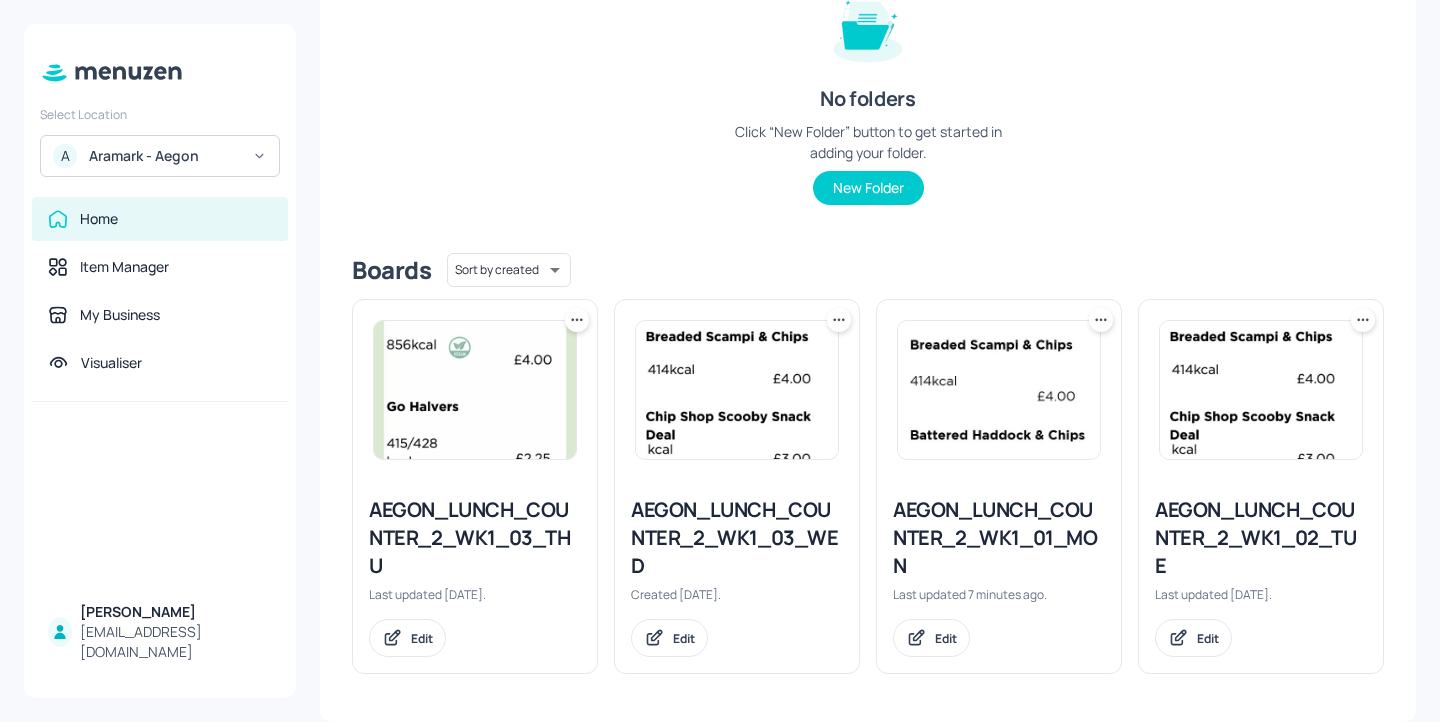 click on "AEGON_LUNCH_COUNTER_2_WK1_01_MON" at bounding box center (999, 538) 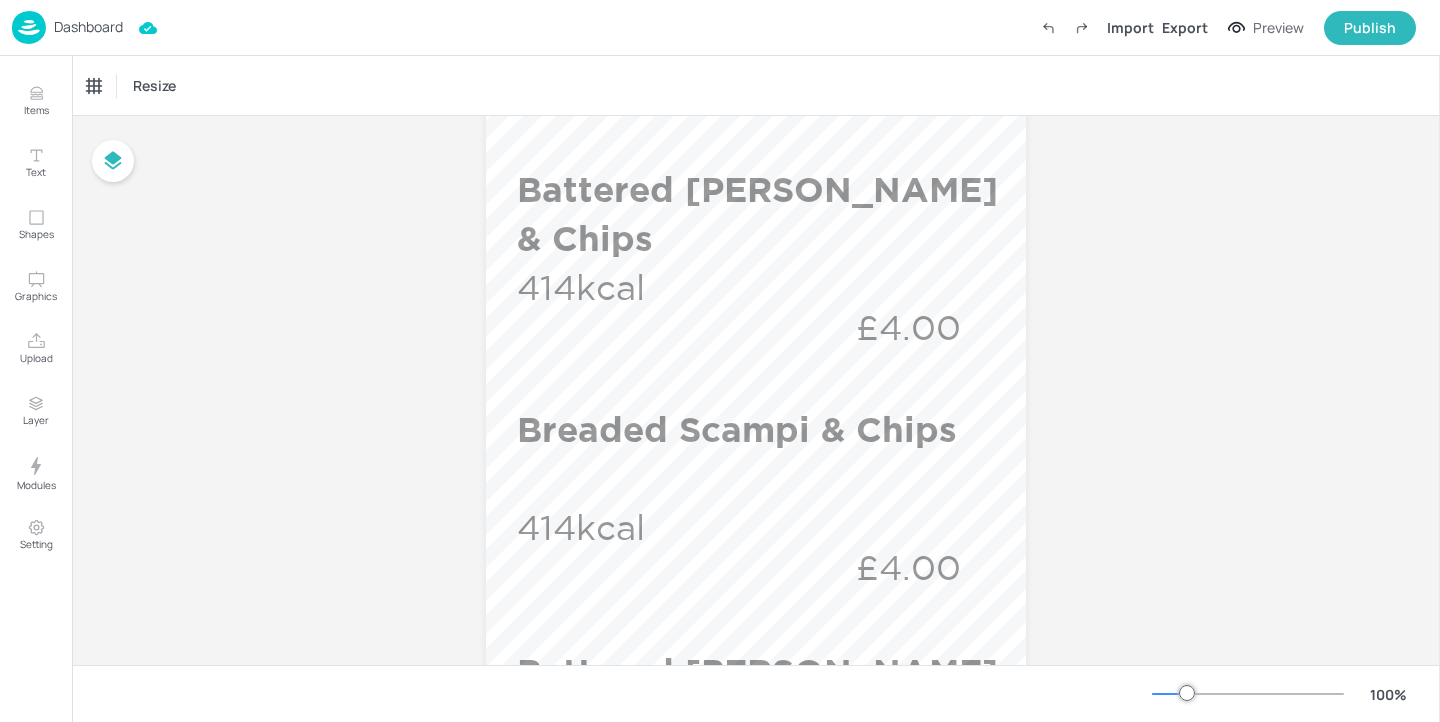 scroll, scrollTop: 716, scrollLeft: 0, axis: vertical 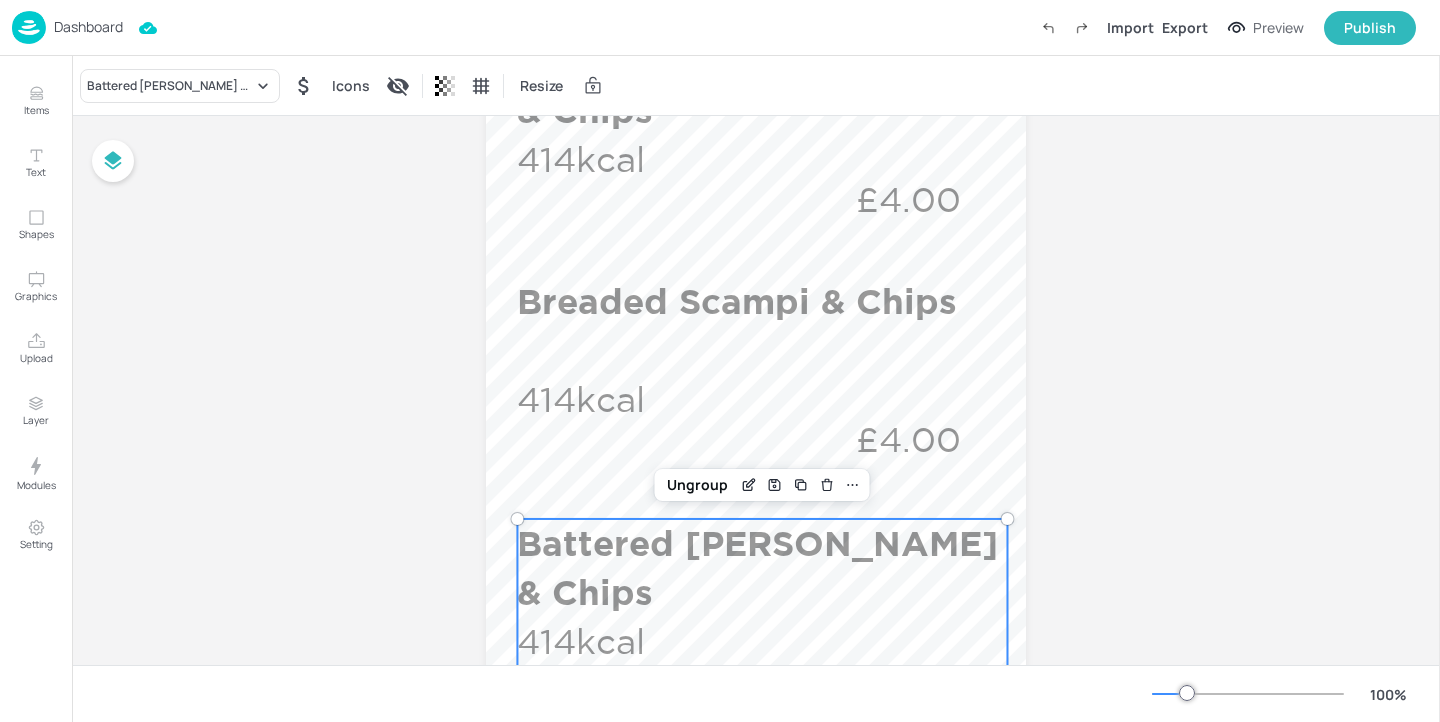 click on "Battered [PERSON_NAME] & Chips" at bounding box center [757, 568] 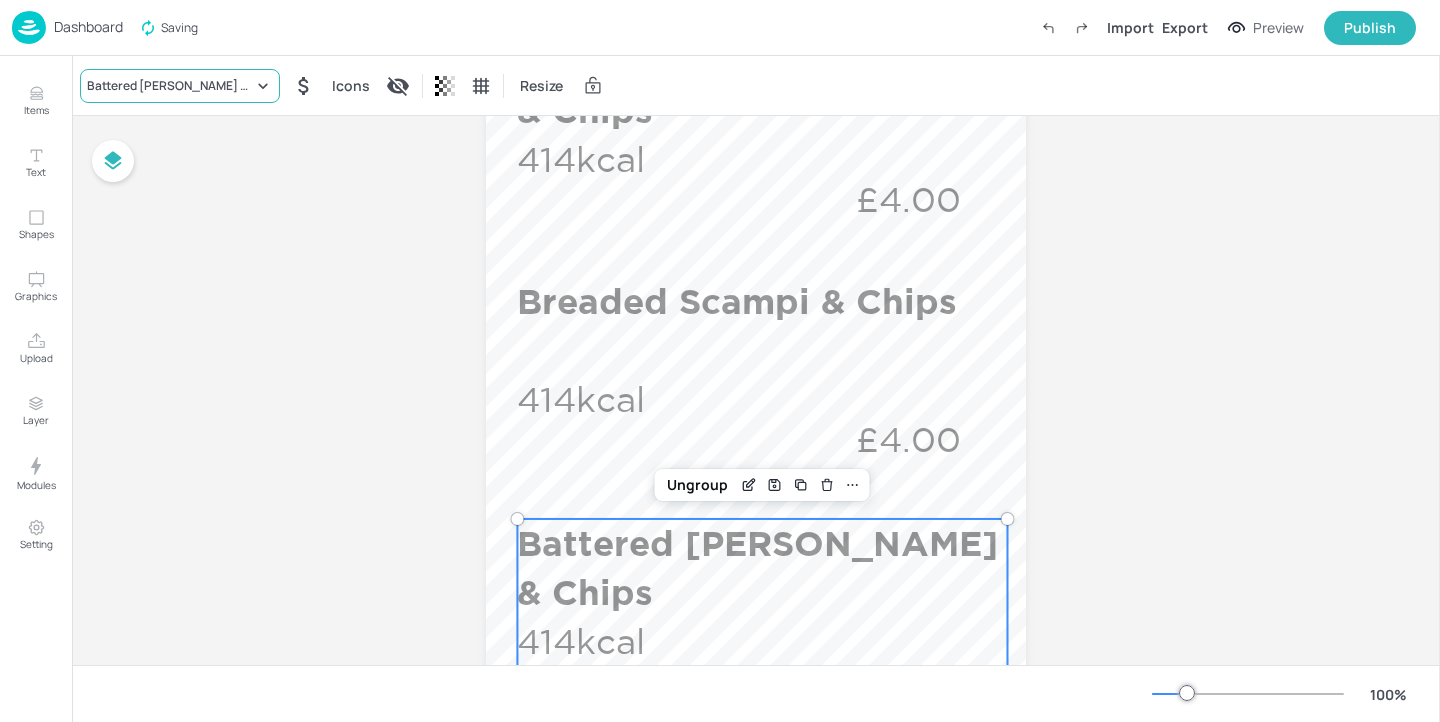click on "Battered Haddock & Chips" at bounding box center [180, 86] 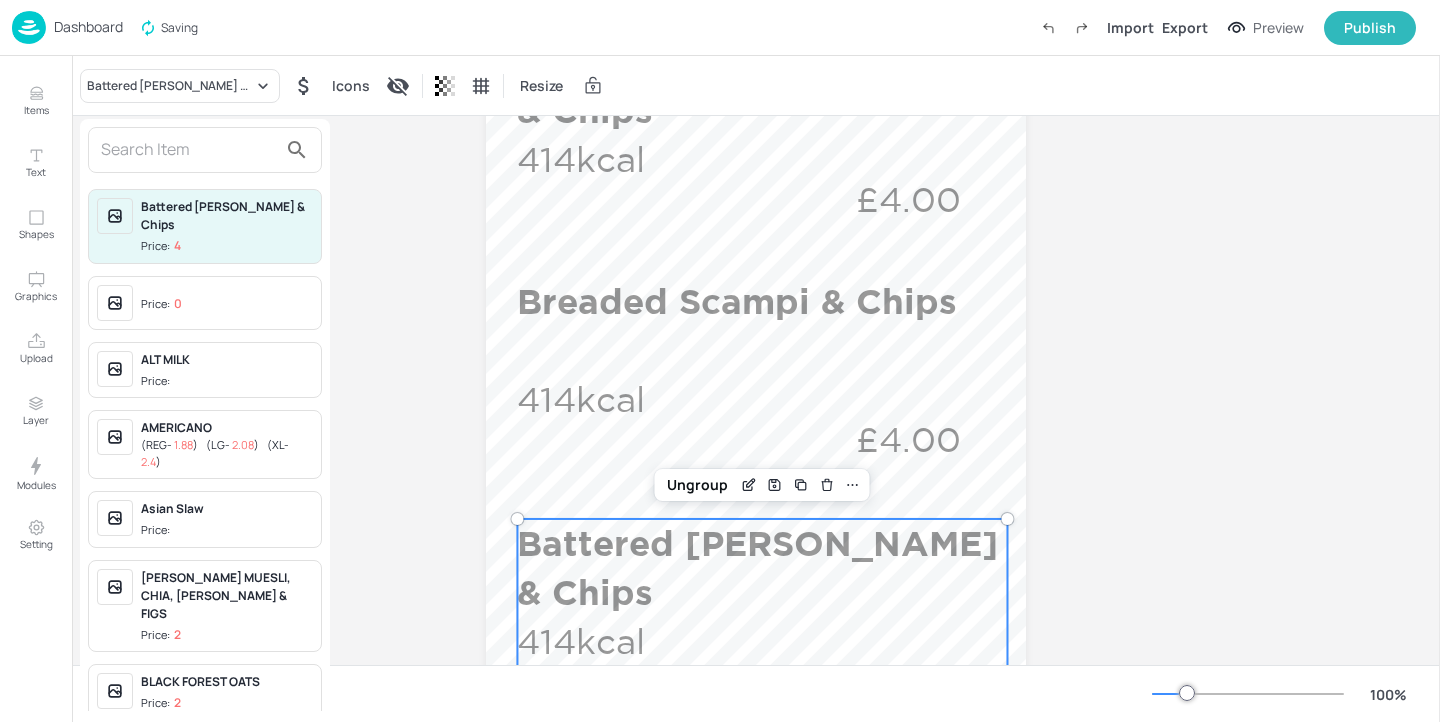 click at bounding box center [189, 150] 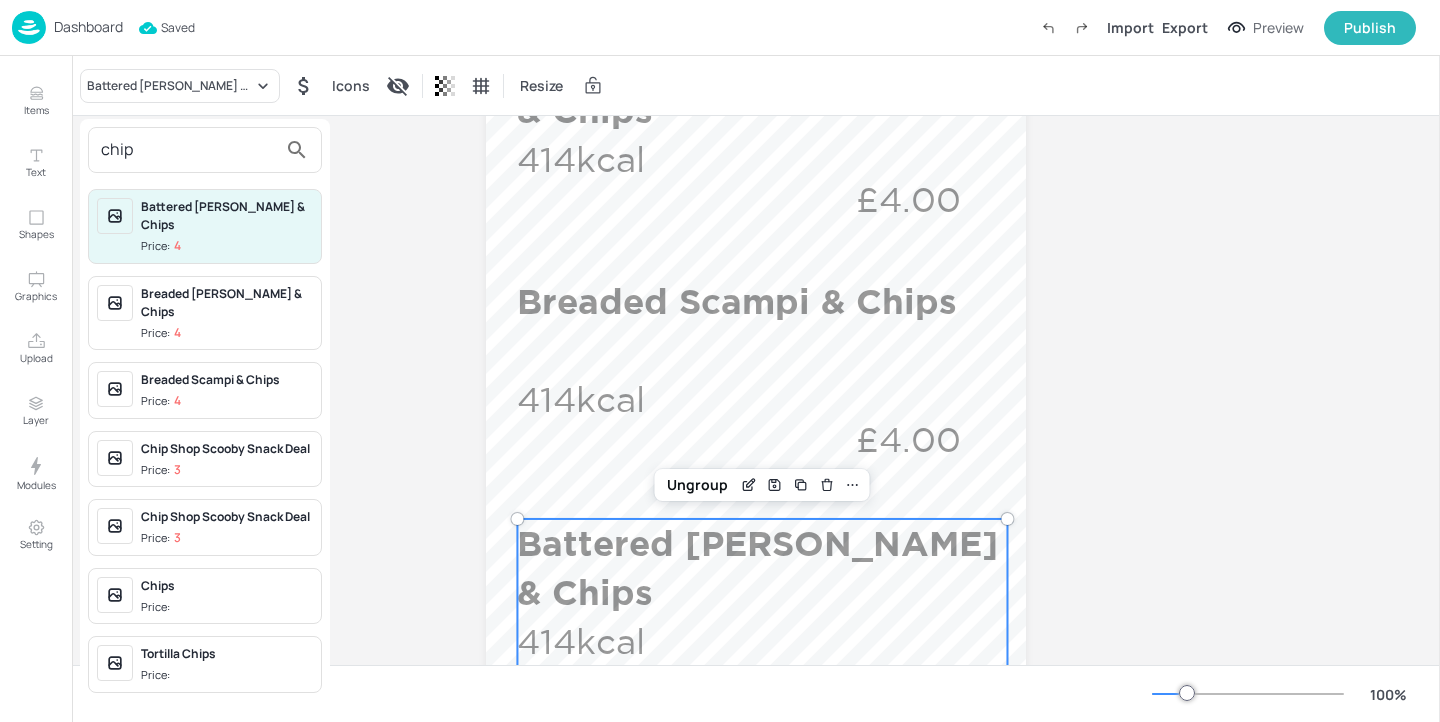 type on "chip" 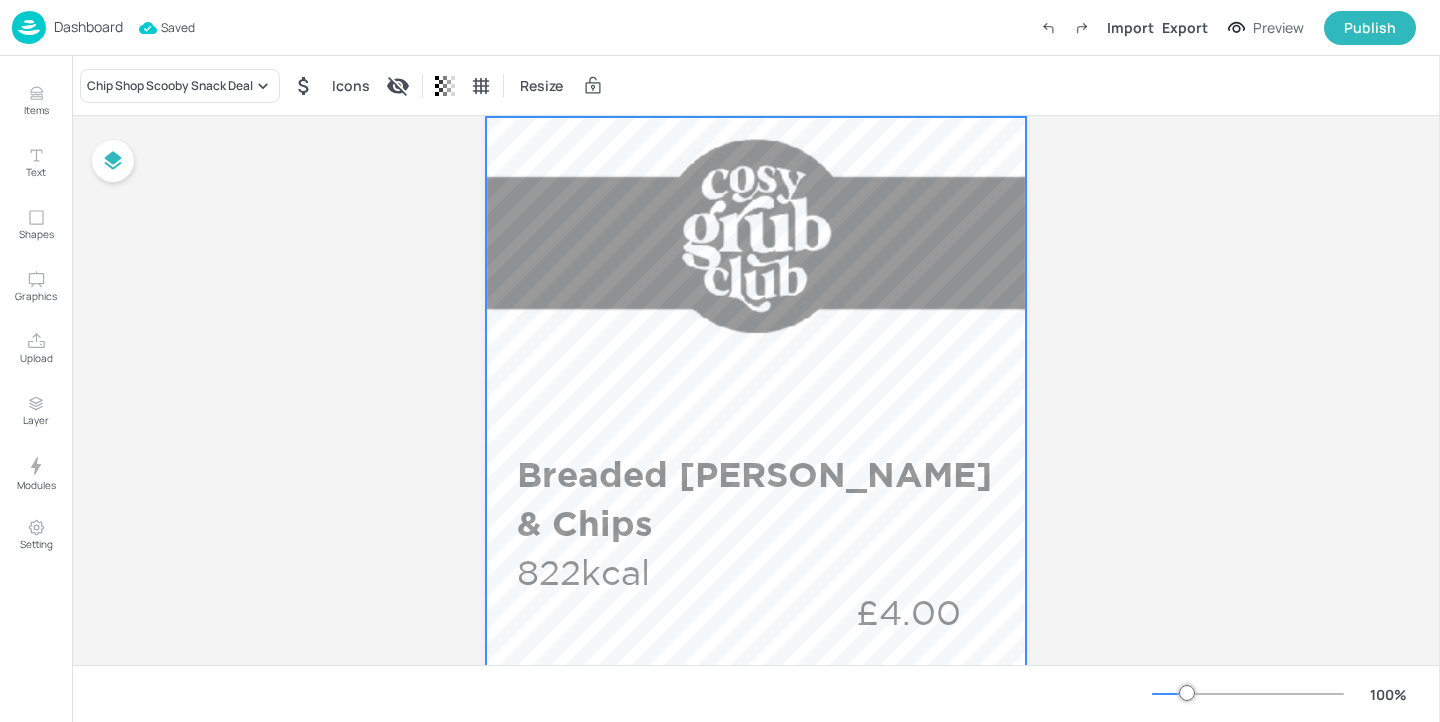 scroll, scrollTop: 56, scrollLeft: 0, axis: vertical 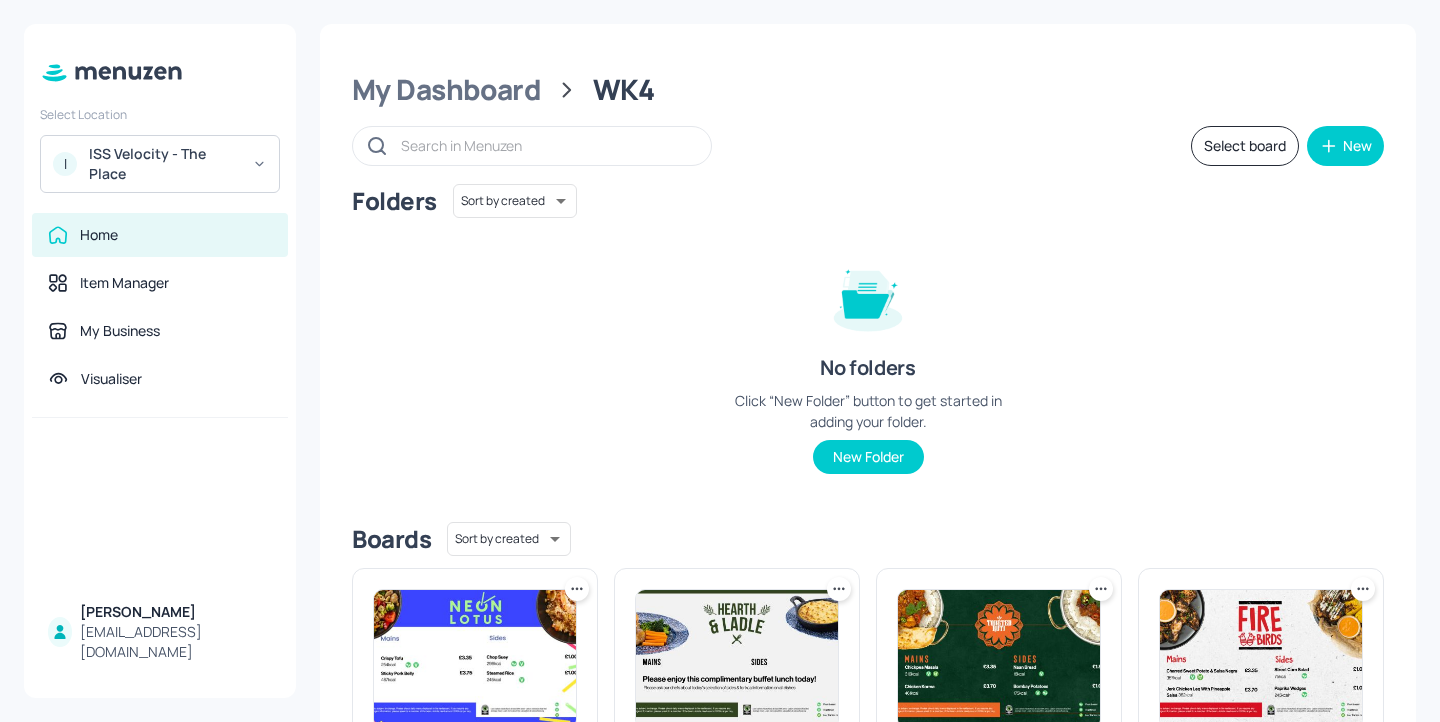 click on "My Dashboard WK4 Select board New Folders Sort by created id ​ No folders Click “New Folder” button to get started in adding your folder. New Folder Boards Sort by created id ​ 01ED-ISS-VELOCITY-2024-OCT-MAINS-WK4-03-[DATE] Last updated [DATE]. Edit 01ed-VELOCITY-2024-OCT-MAINS-WK4-04-THUR-20250612 Last updated about [DATE]. Edit 01ED-VELOCITY-2024-OCT-MAINS-WK4-04-TUES-100625 Last updated about [DATE]. Edit 01ed-VELOCITY-2024-OCT-MAINS-WK4-04-THU-20250514 Last updated [DATE]. Edit 01ED-ISS-VELOCITY-2024-OCT-MAINS-WK4-02-[DATE] Last updated [DATE]. Edit 01ed-ISS-VELOCITY-2024-OCT-MAINS-WK4-02-TUE-160425 Last updated [DATE]. Edit 01ED-VELOCITY-2024-OCT-MAINS-WK4-04-THUR-20250515 Last updated [DATE]. Edit ISS-VELOCITY-2024-OCT-MAINS-WK4-05-FRI Last updated [DATE]. Edit 01e-ISS-VELOCITY-2024-OCT-MAINS-WK4-04-[DATE] Last updated [DATE]. Edit 01ed-ISS-VELOCITY-2024-OCT-MAINS-WK4-02-TUE-180225 Last updated [DATE]. Edit Edit Edit Edit" at bounding box center [868, 1094] 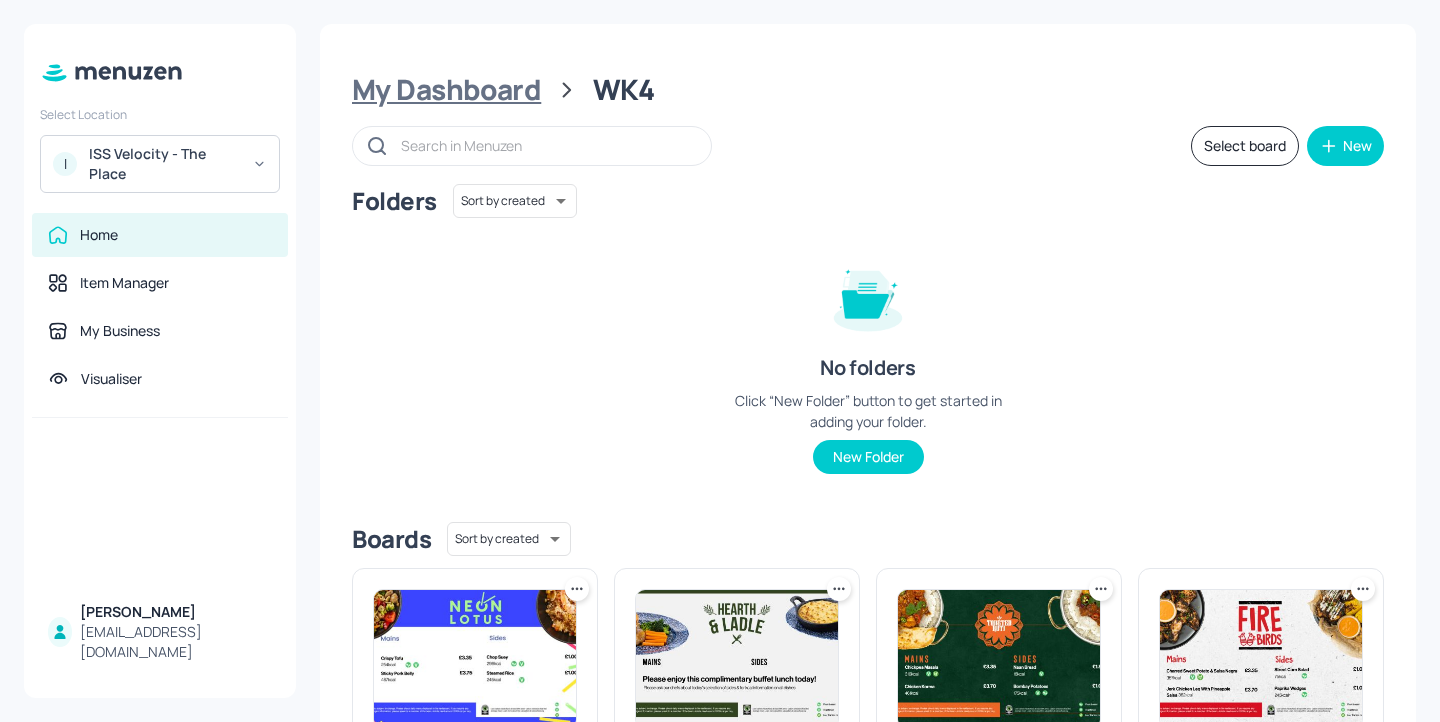 click on "My Dashboard" at bounding box center (446, 90) 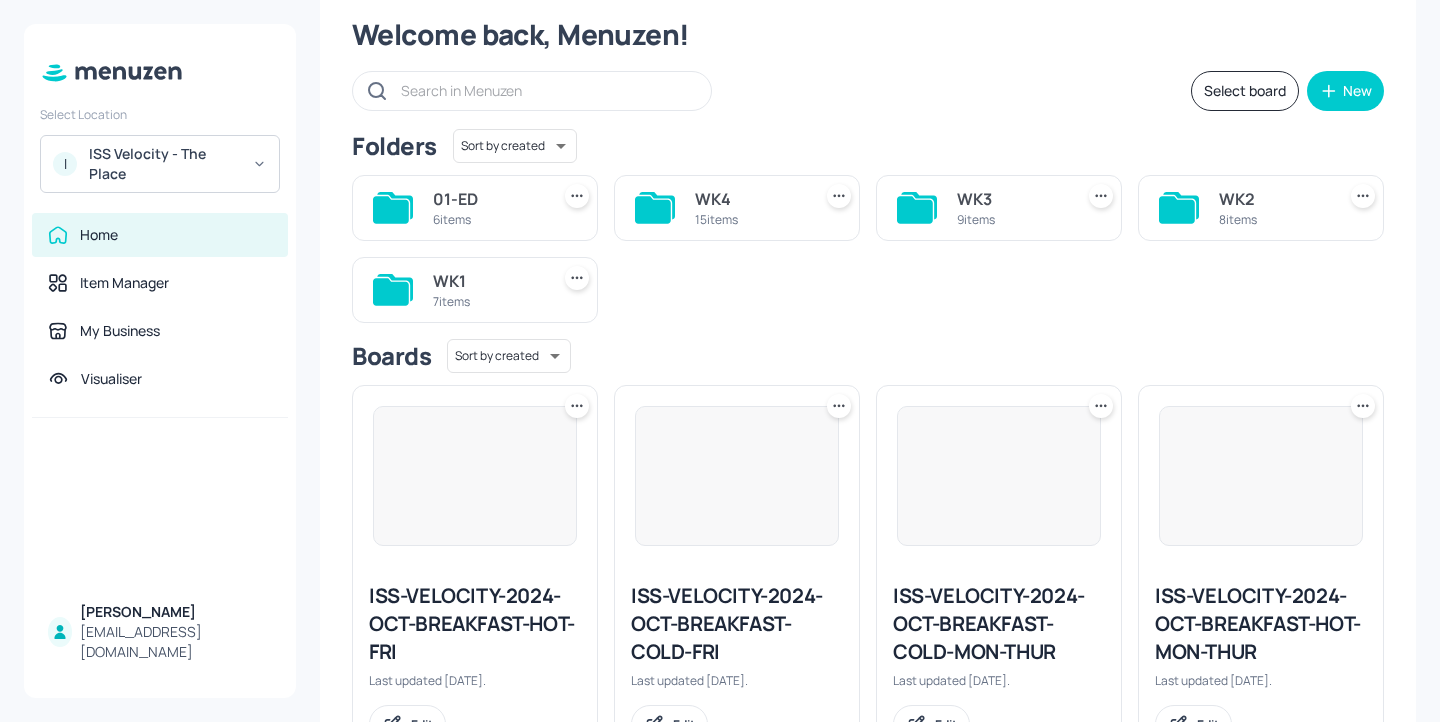 scroll, scrollTop: 57, scrollLeft: 0, axis: vertical 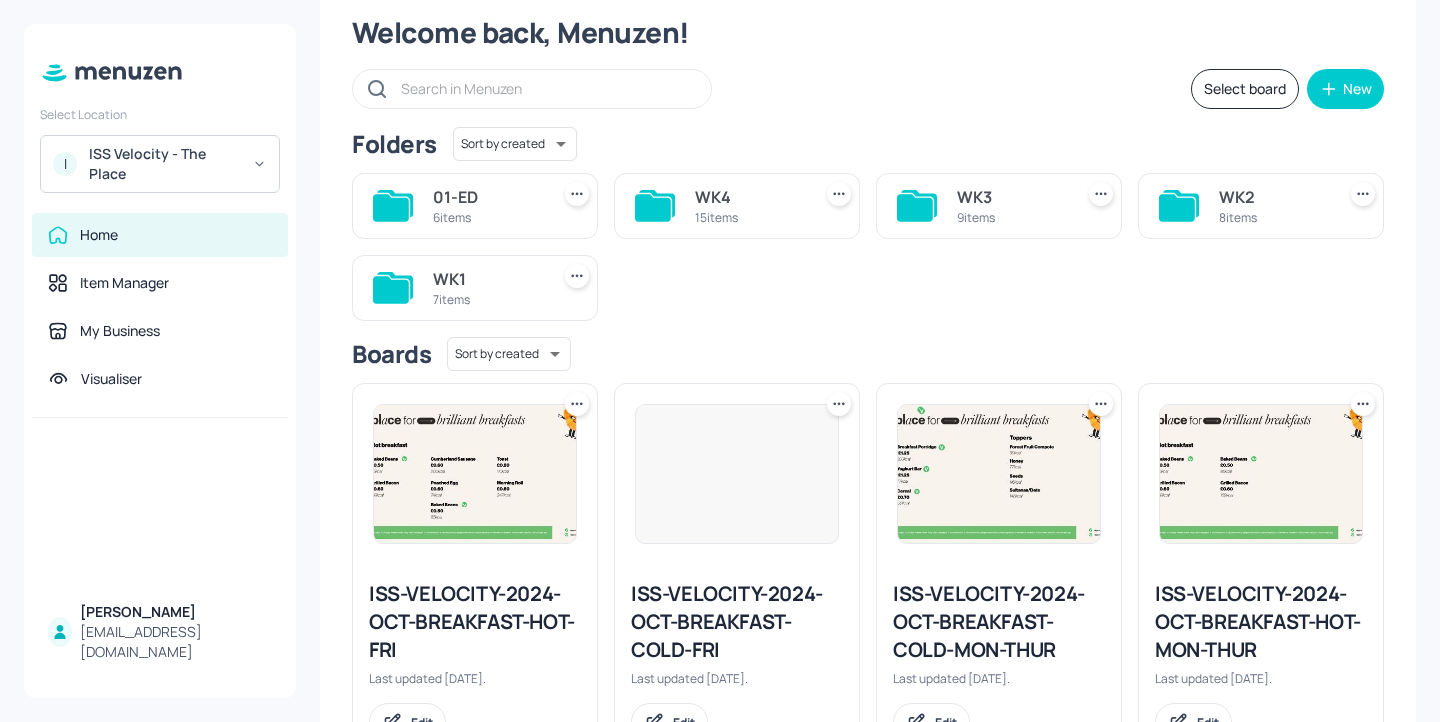 click on "9  items" at bounding box center [1011, 217] 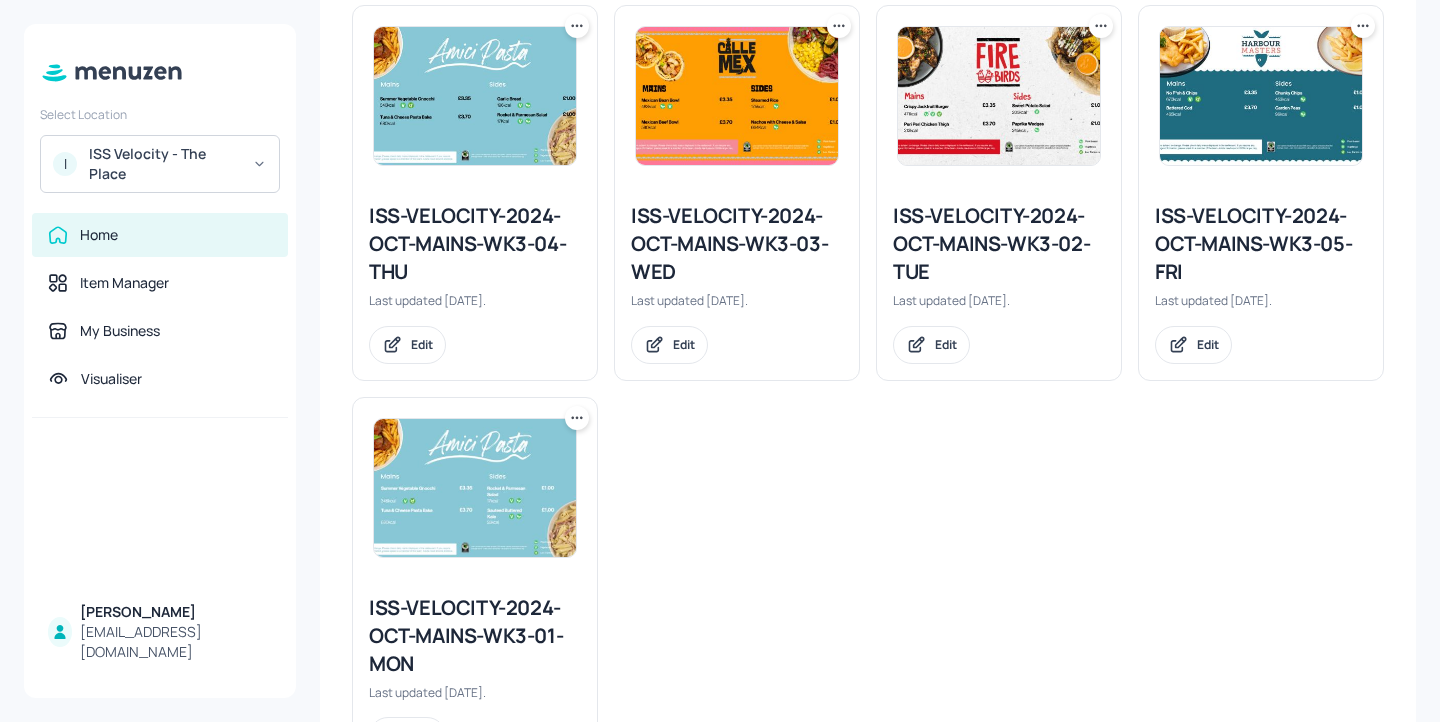 scroll, scrollTop: 1009, scrollLeft: 0, axis: vertical 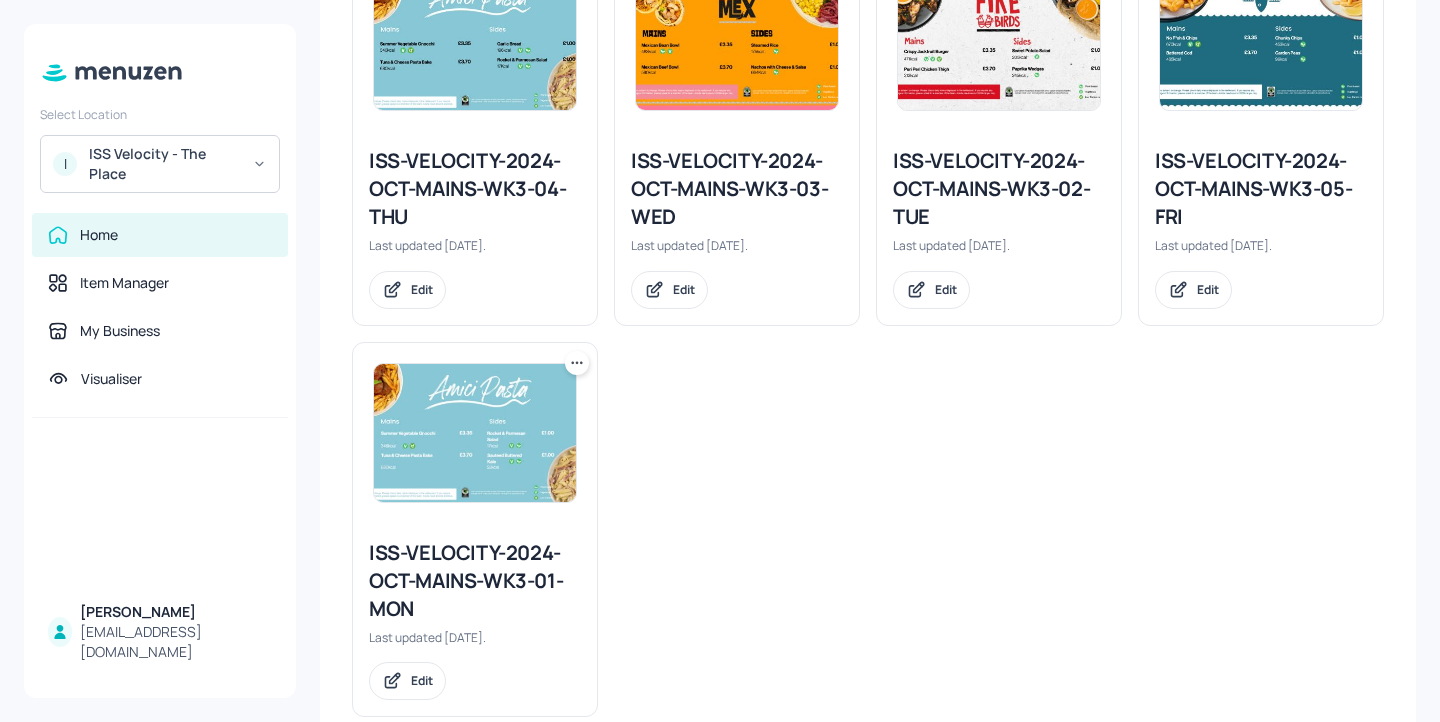 click on "ISS-VELOCITY-2024-OCT-MAINS-WK3-01-MON" at bounding box center (475, 581) 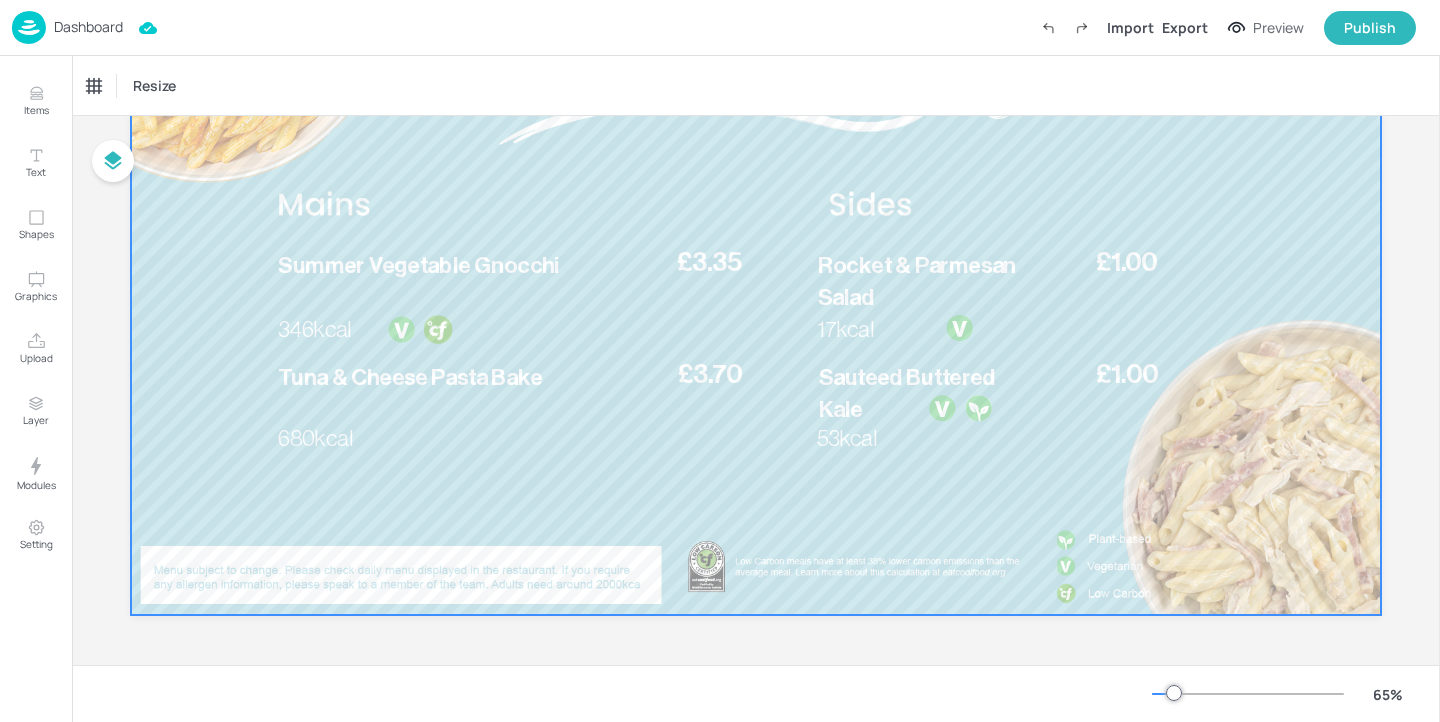 scroll, scrollTop: 245, scrollLeft: 0, axis: vertical 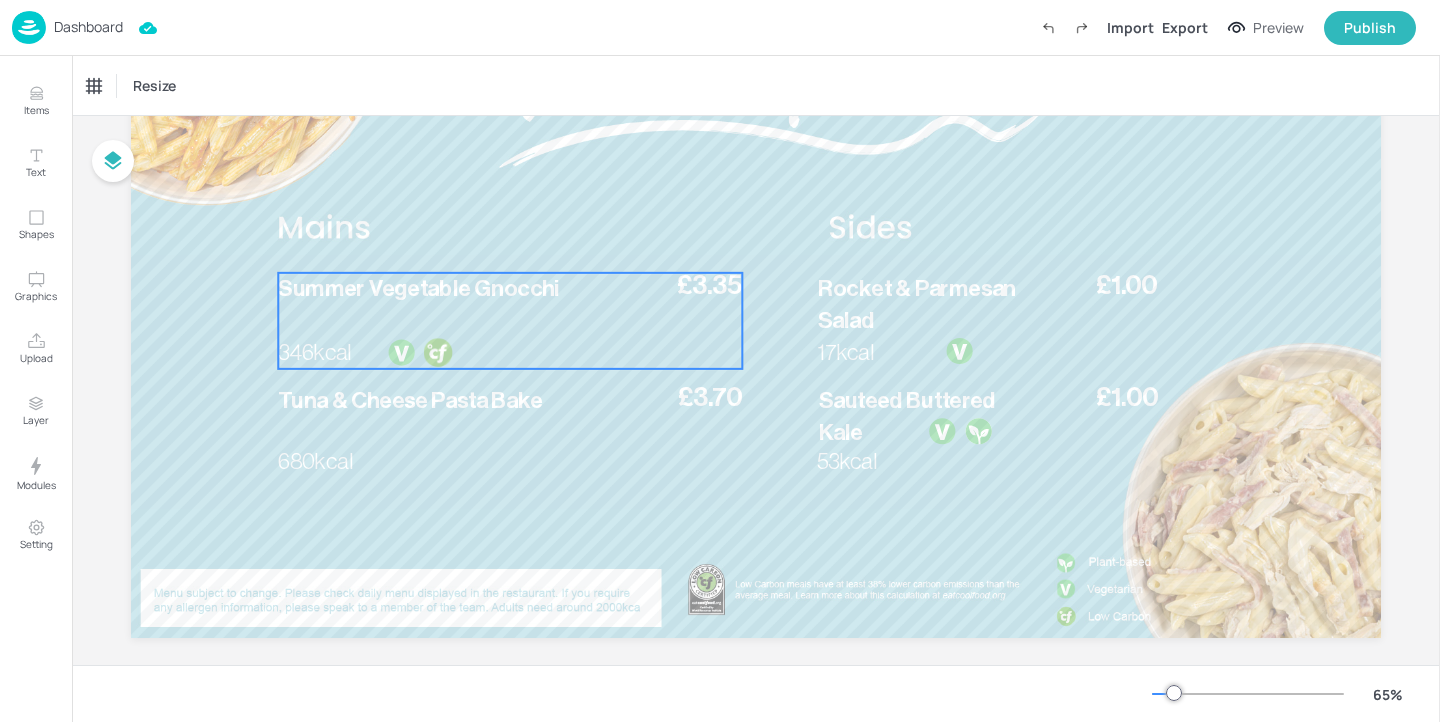 click on "Summer Vegetable Gnocchi £3.35 346kcal" at bounding box center [510, 321] 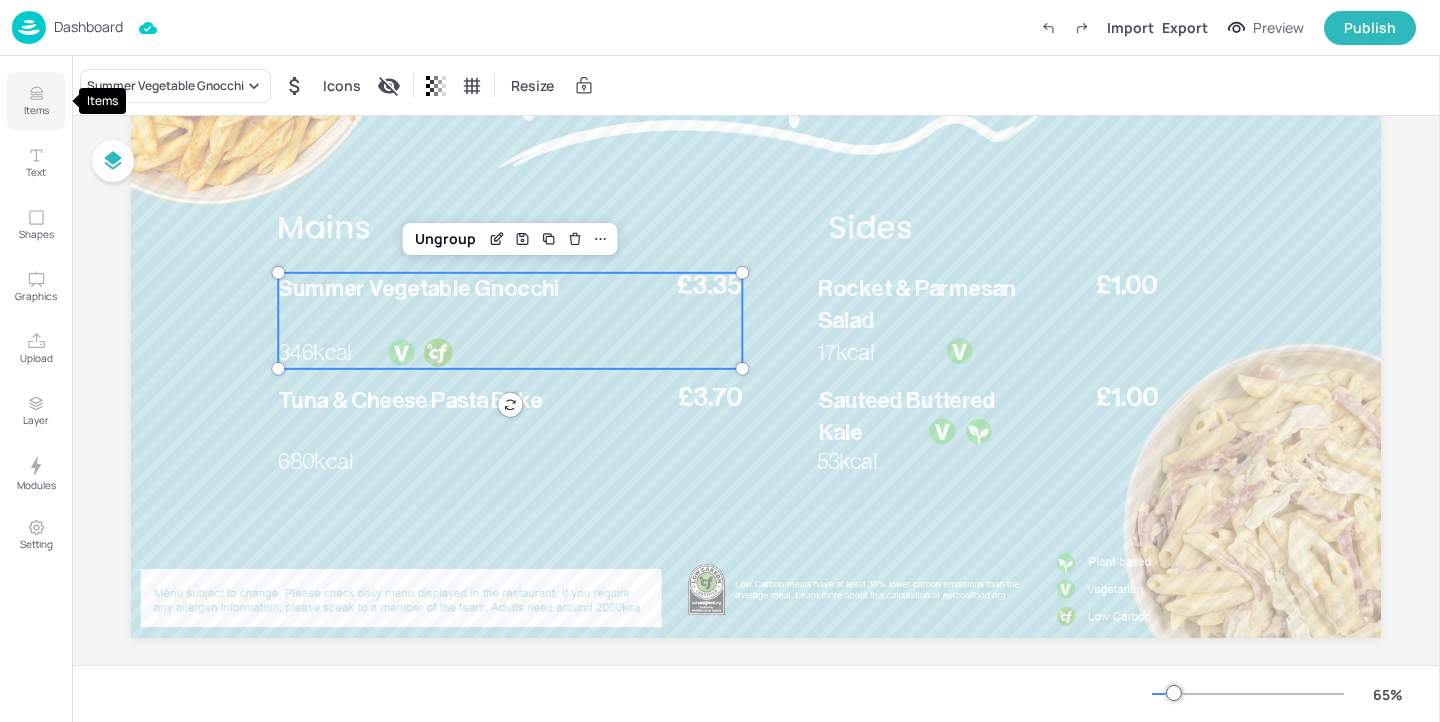 click on "Items" at bounding box center [36, 110] 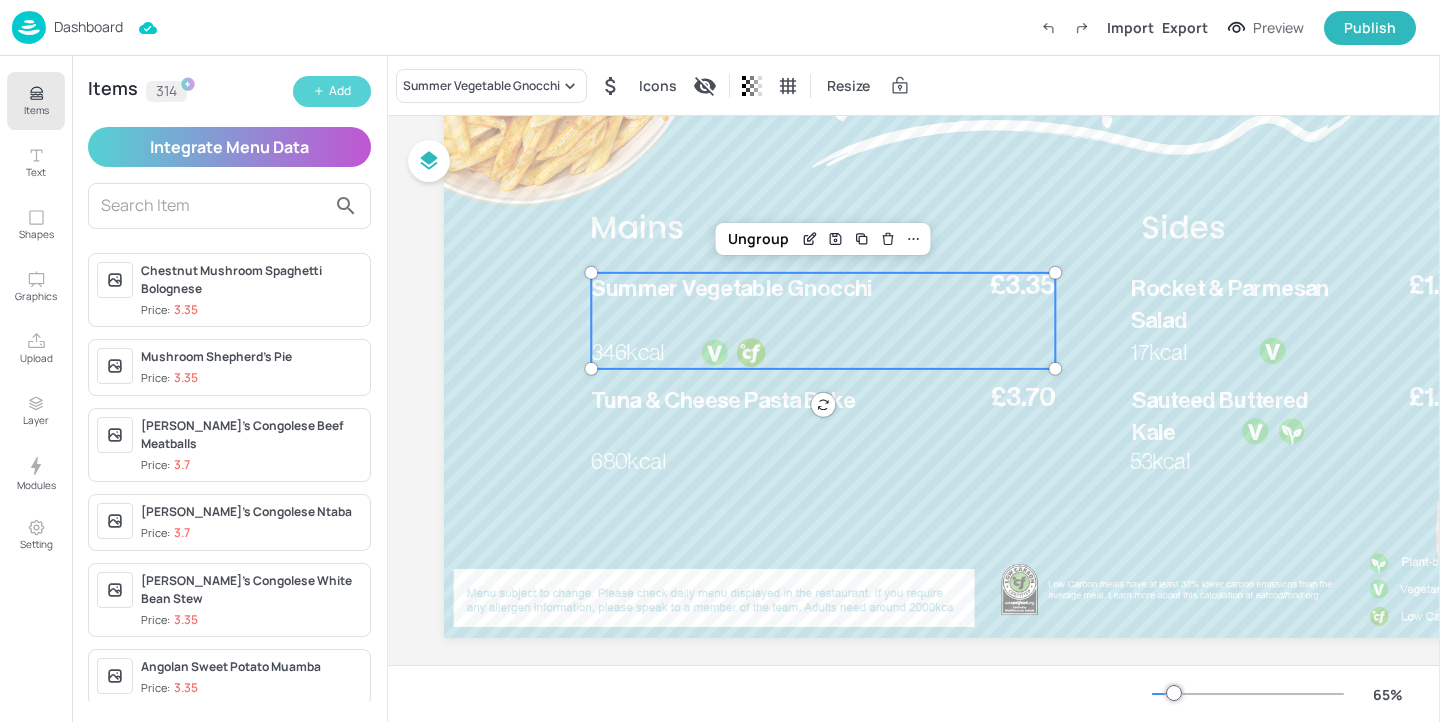 click on "Add" at bounding box center (332, 91) 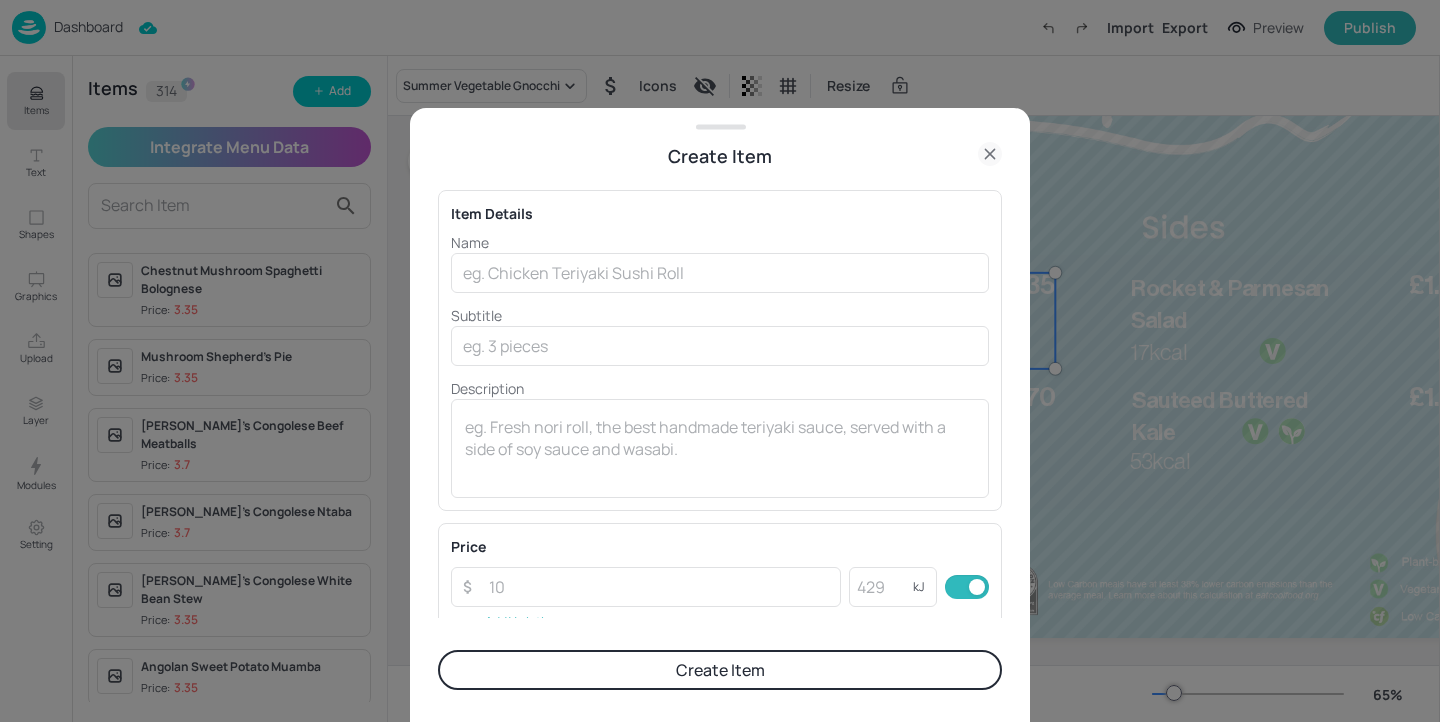 click 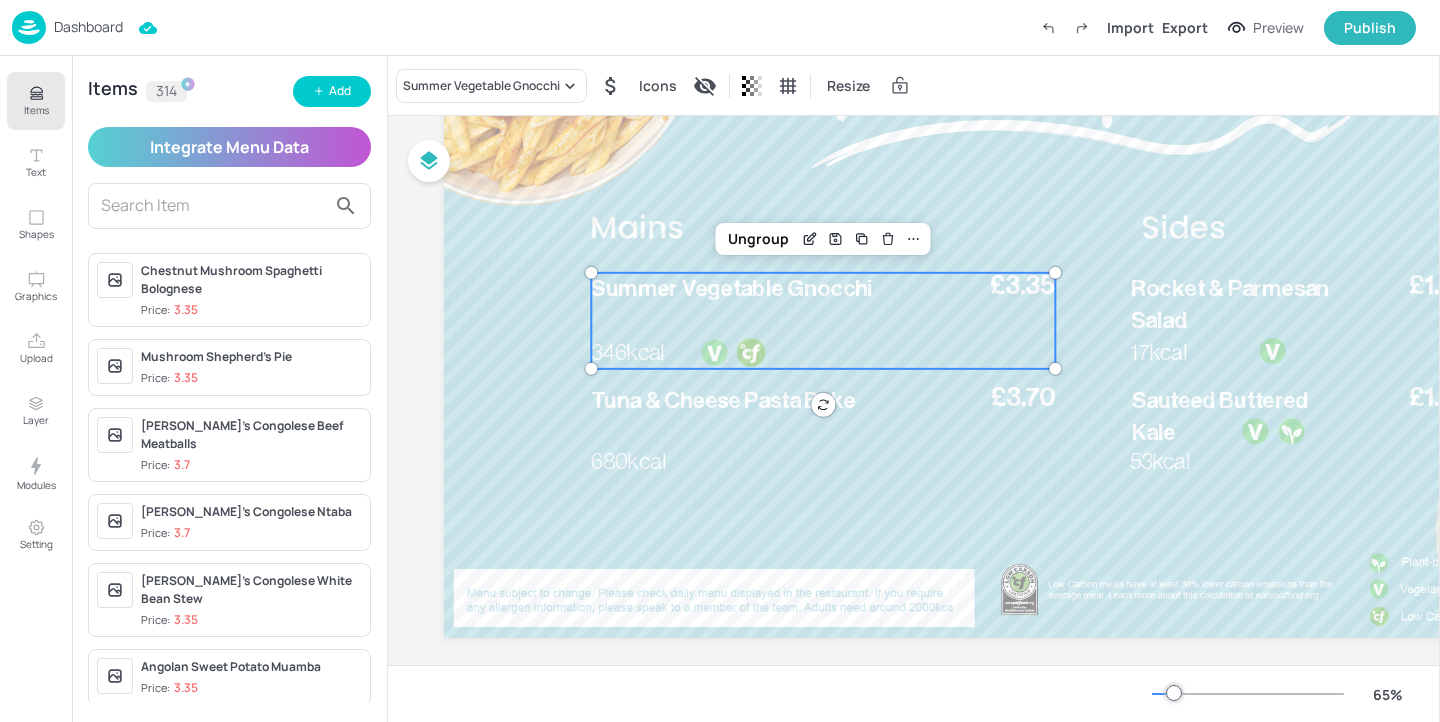 click on "Summer Vegetable Gnocchi" at bounding box center [772, 289] 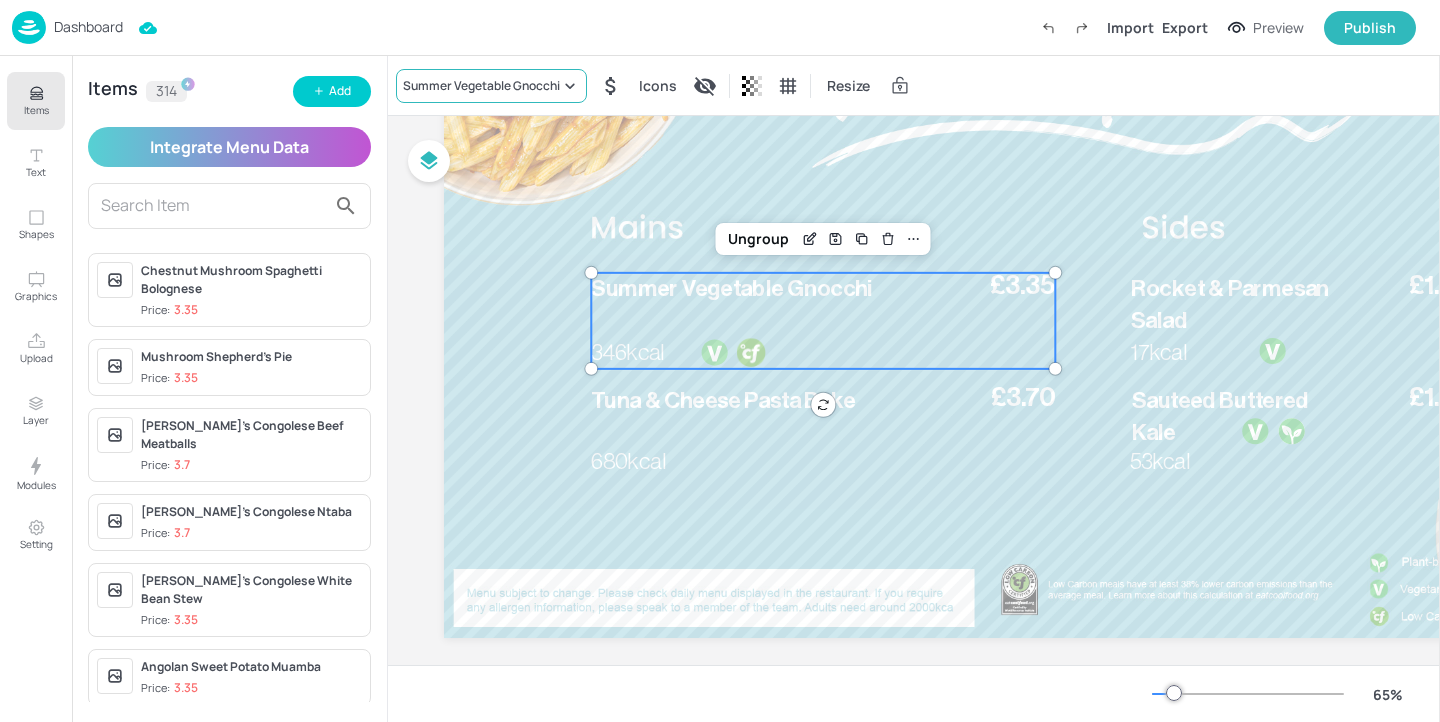 click on "Summer Vegetable Gnocchi" at bounding box center [481, 86] 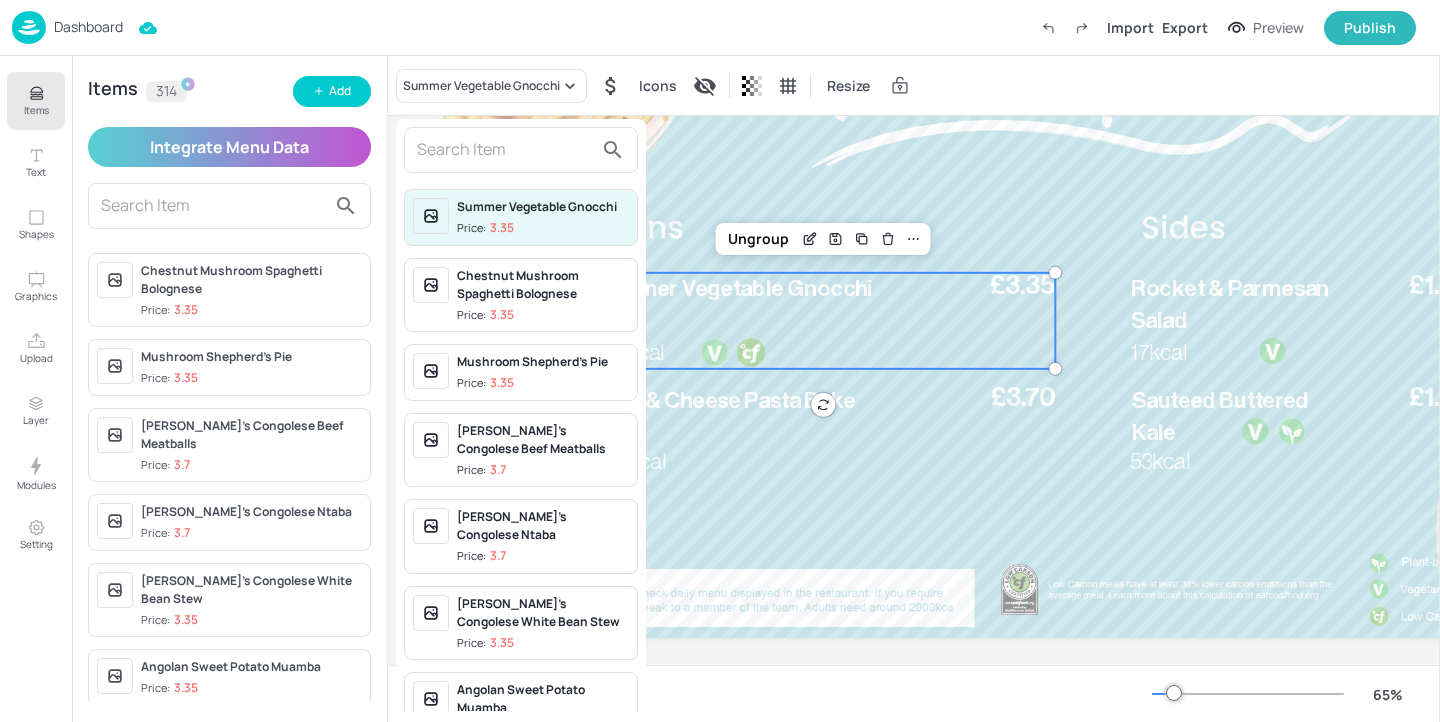 click at bounding box center [720, 361] 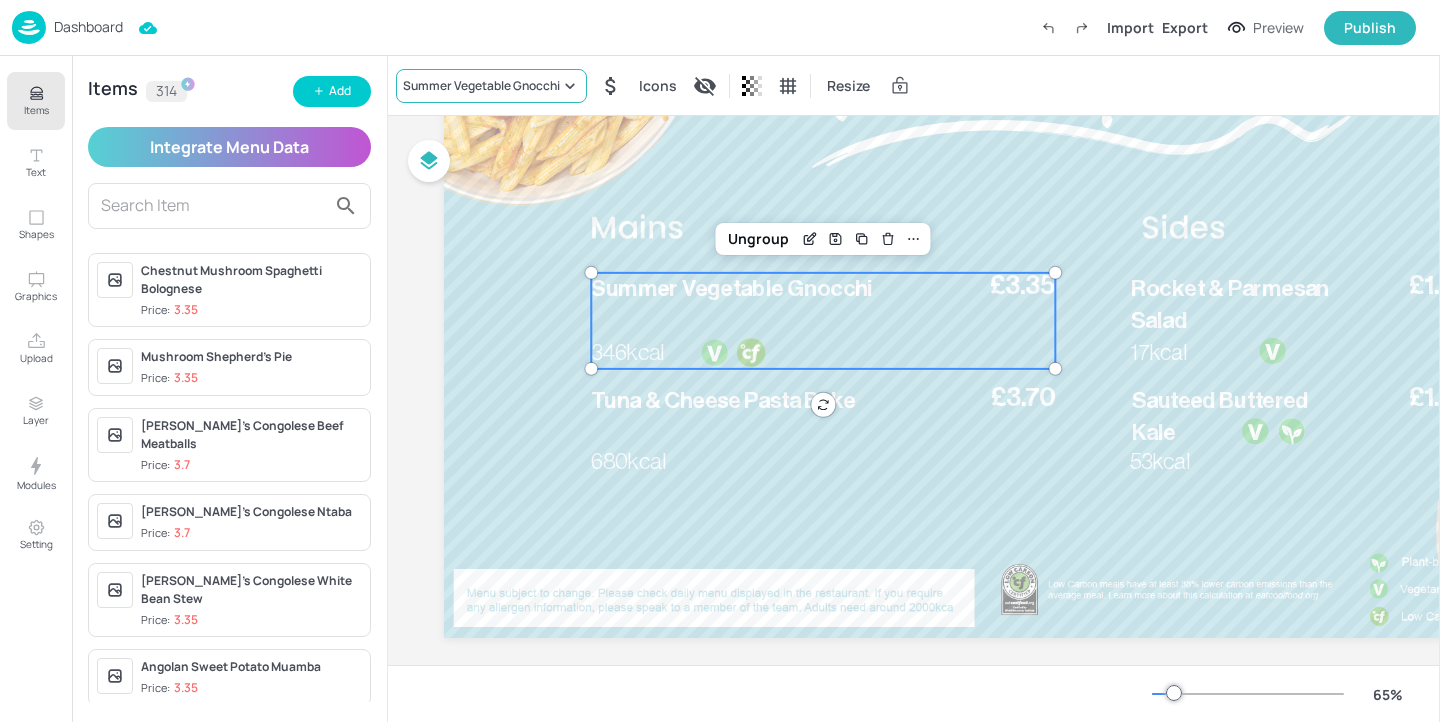 click on "Summer Vegetable Gnocchi" at bounding box center (491, 86) 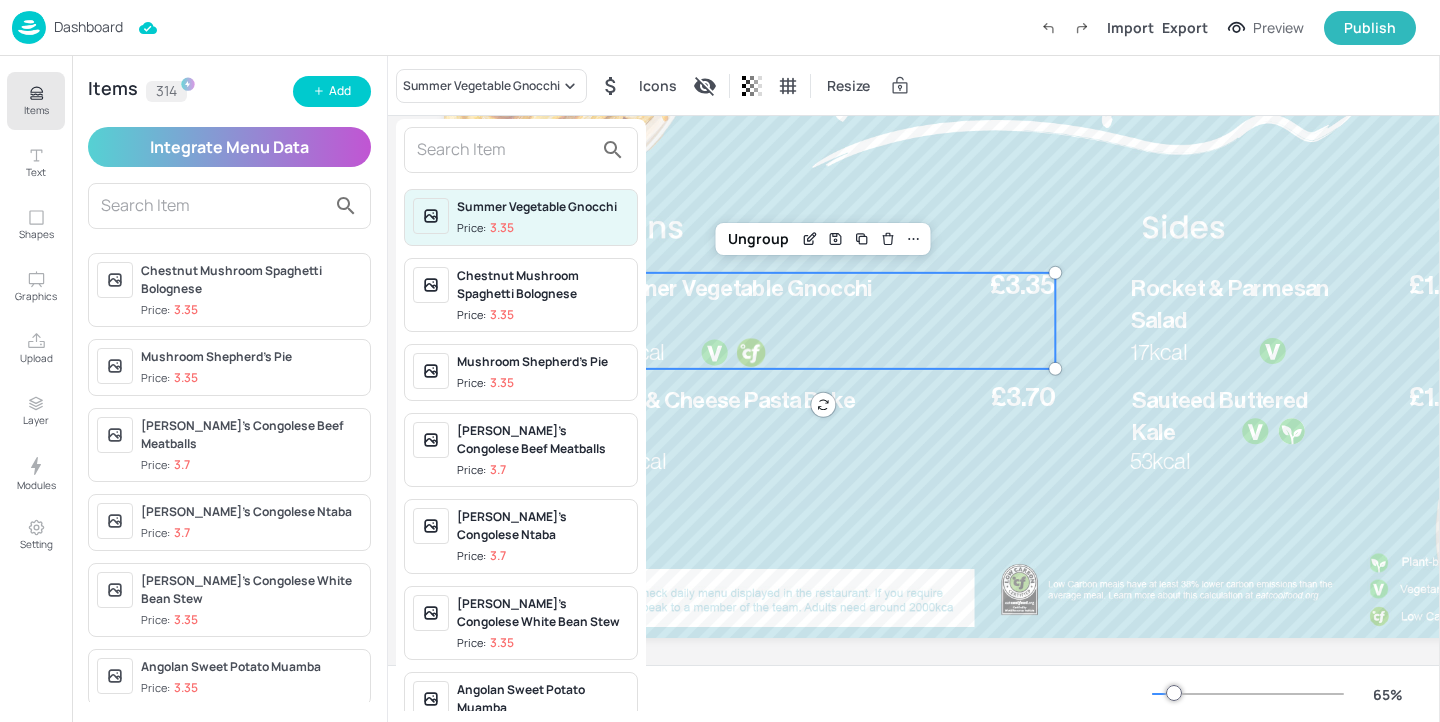 click at bounding box center [505, 150] 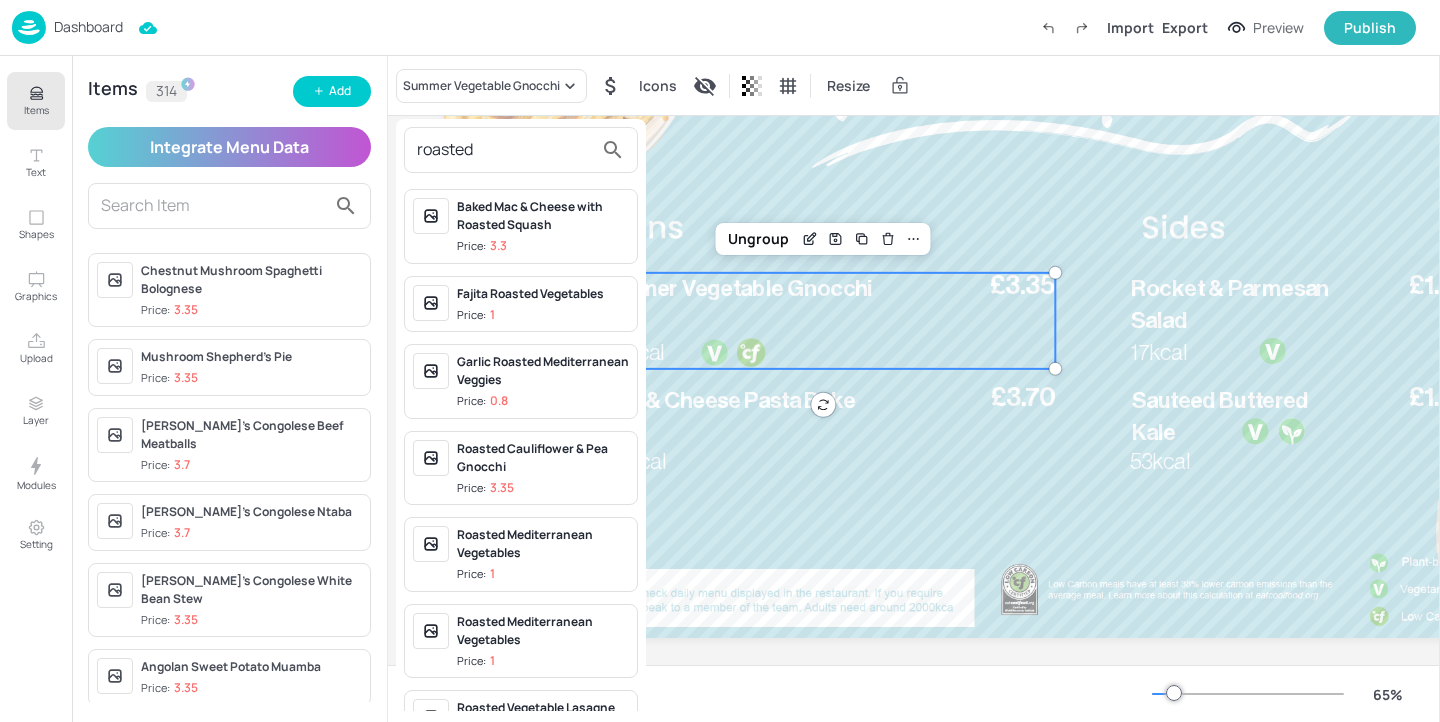 type on "roasted" 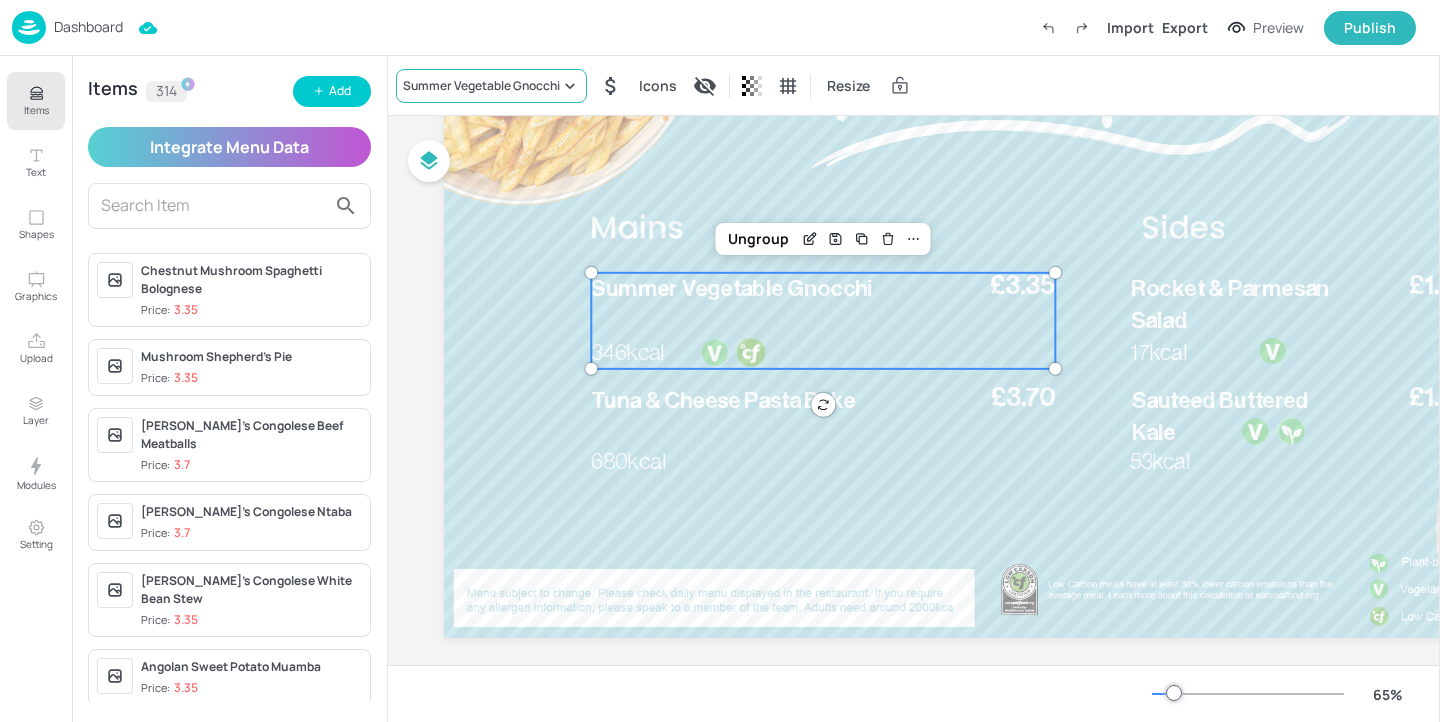 click on "Summer Vegetable Gnocchi" at bounding box center [481, 86] 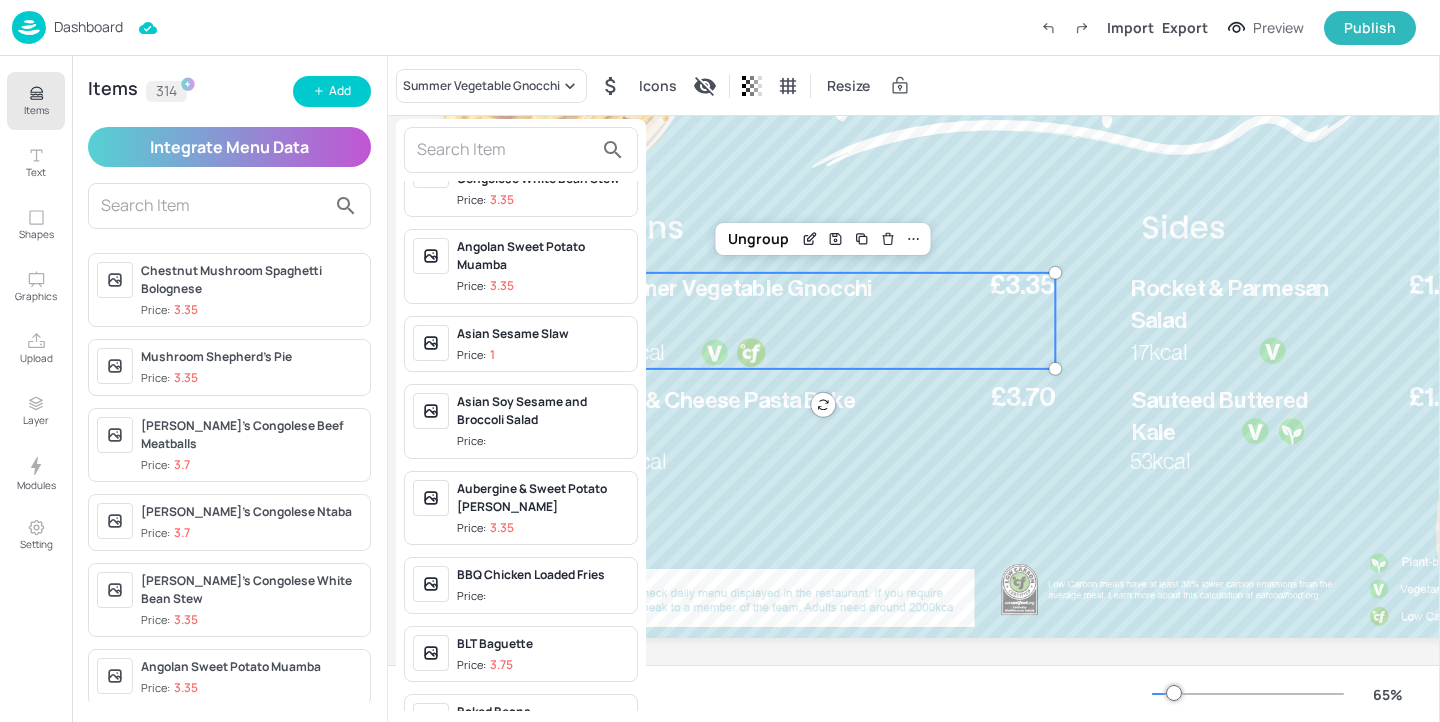 scroll, scrollTop: 0, scrollLeft: 0, axis: both 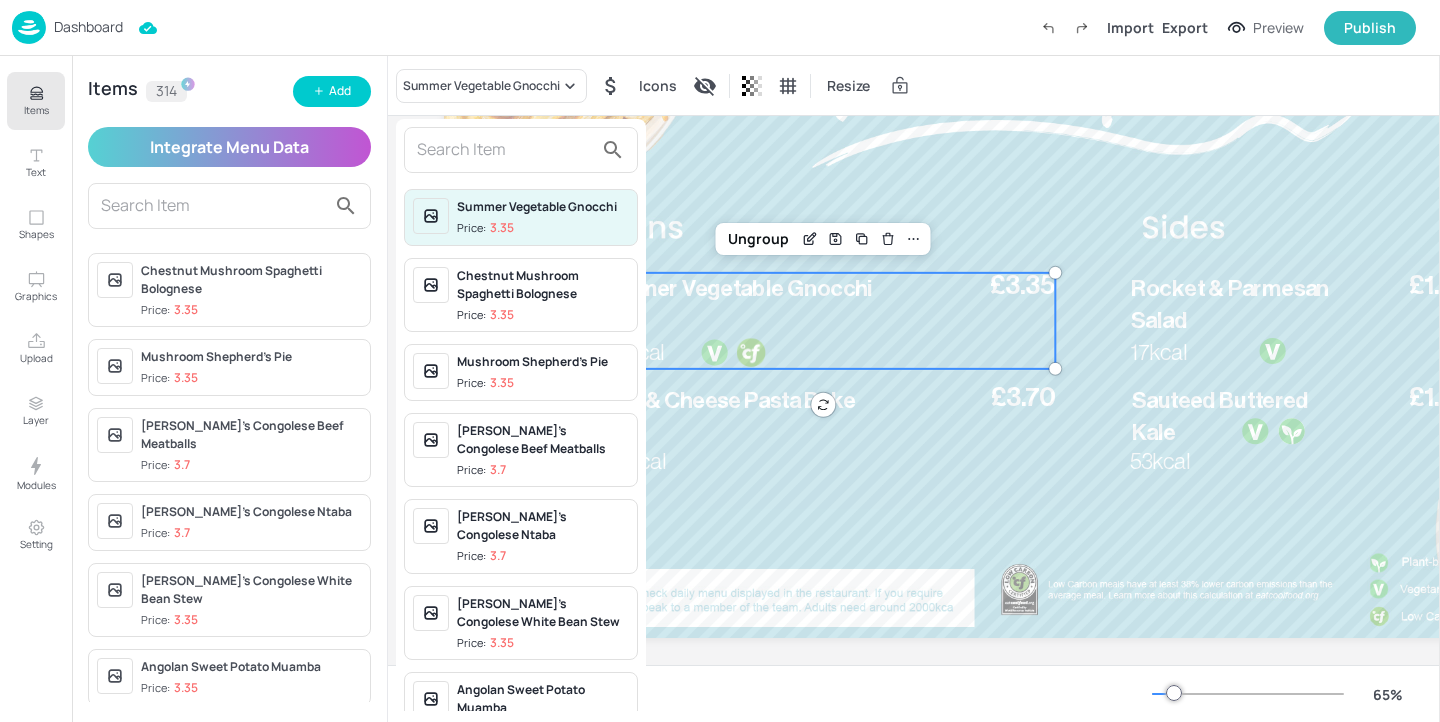 click at bounding box center (720, 361) 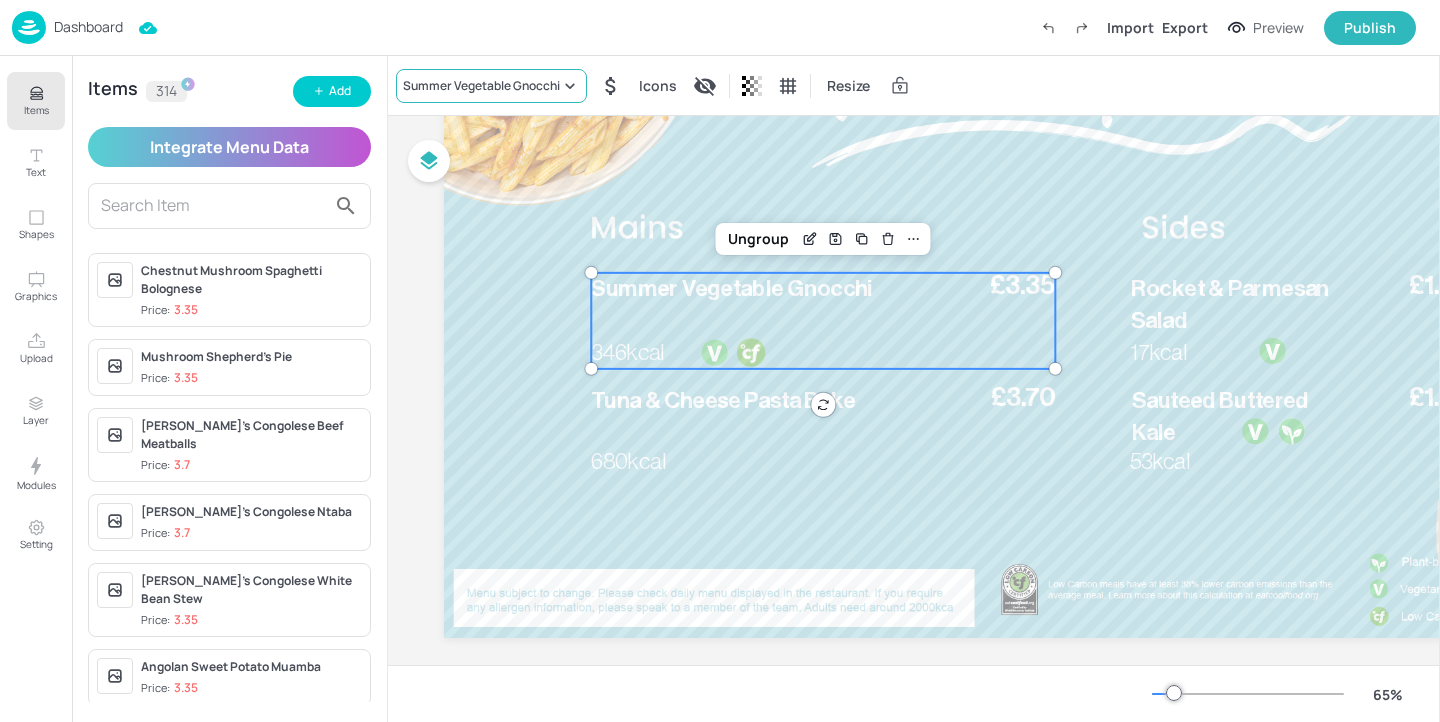 click 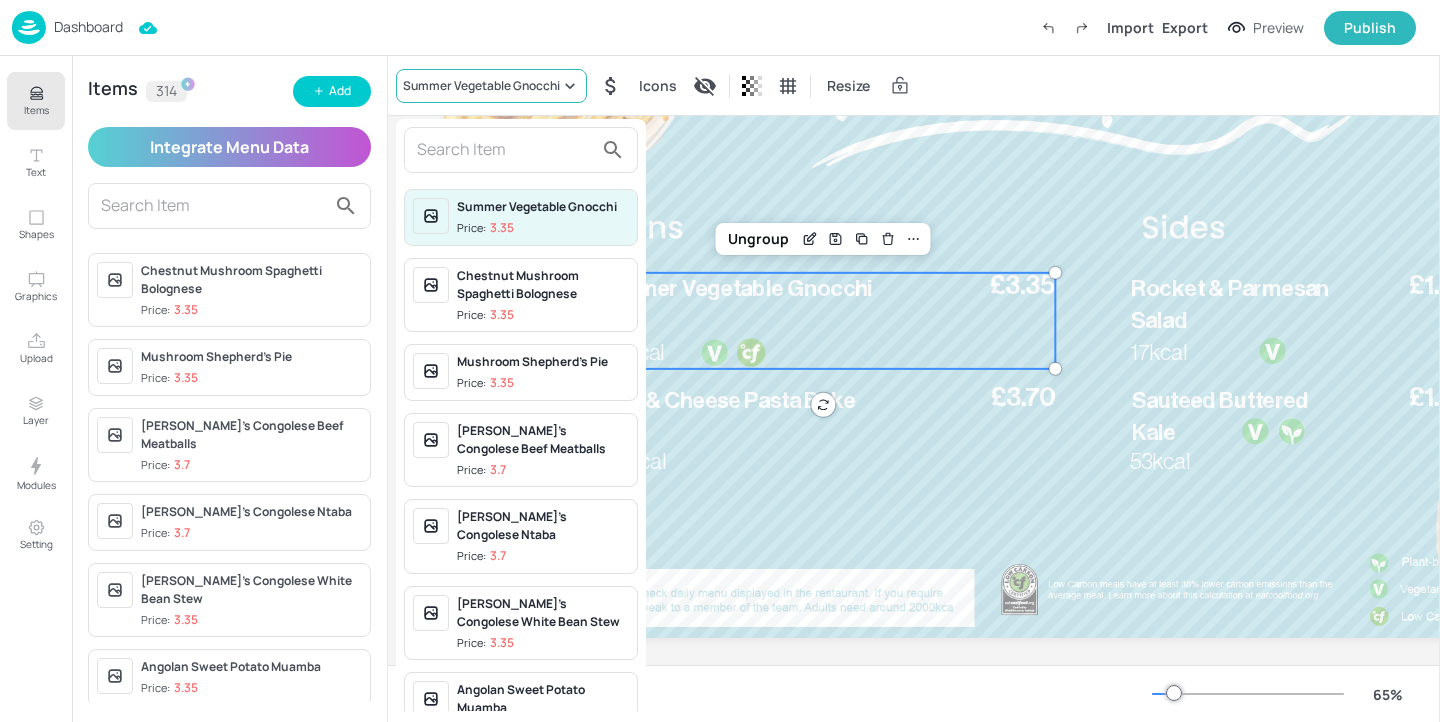 click at bounding box center (720, 361) 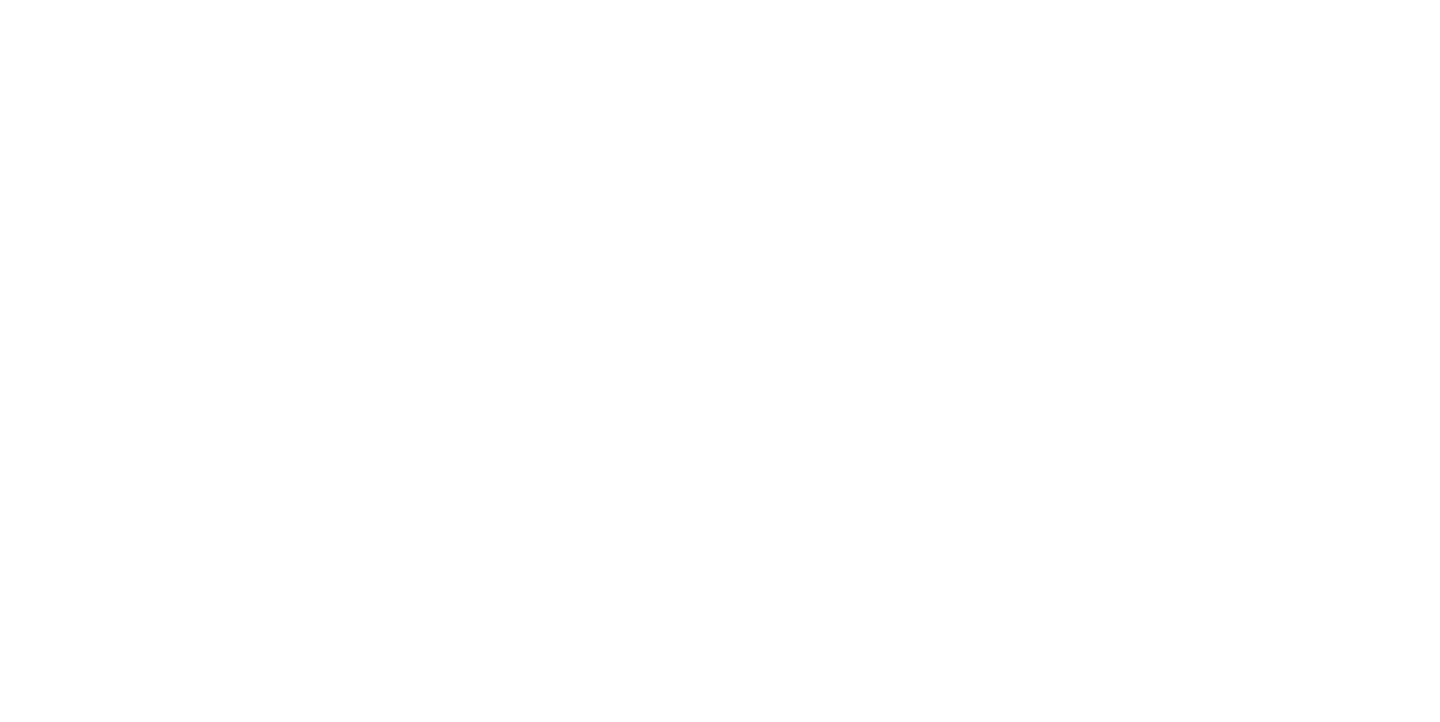 scroll, scrollTop: 0, scrollLeft: 0, axis: both 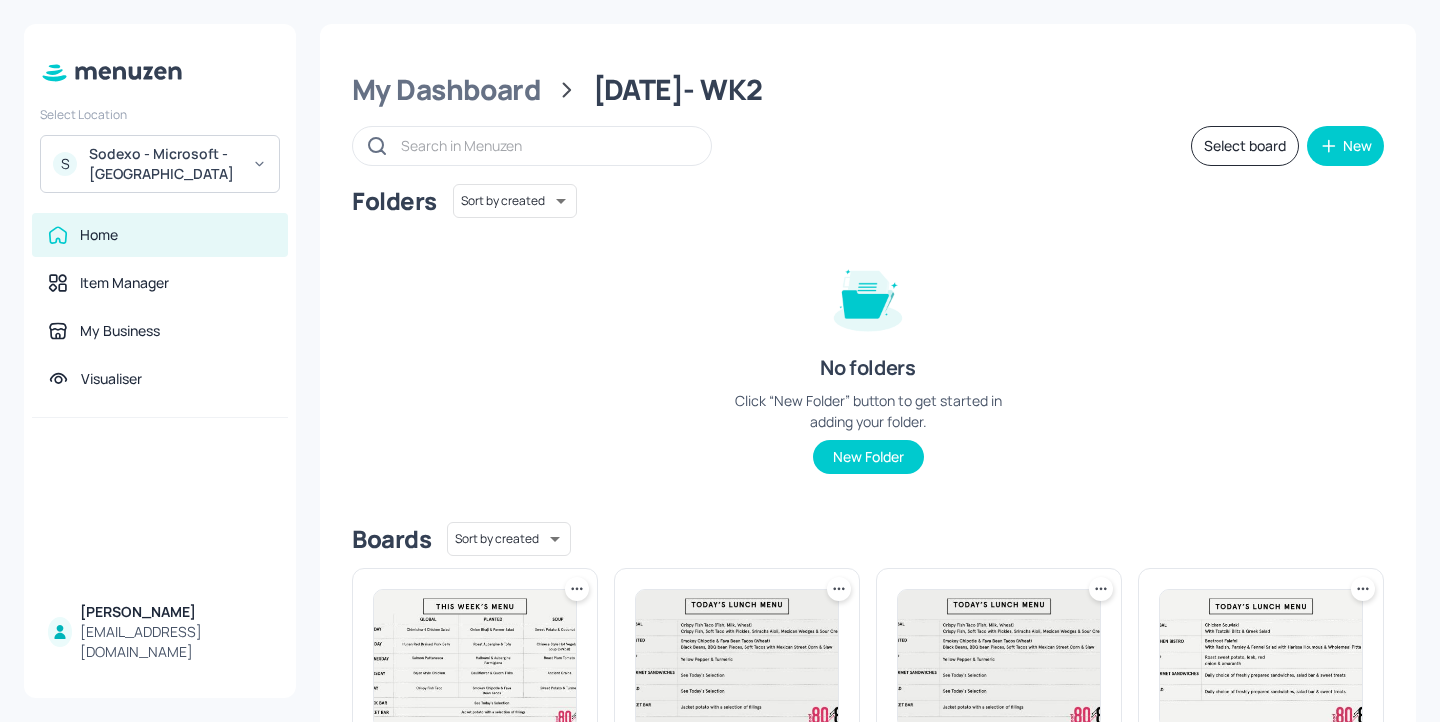 click on "[DATE]- WK2" at bounding box center (678, 90) 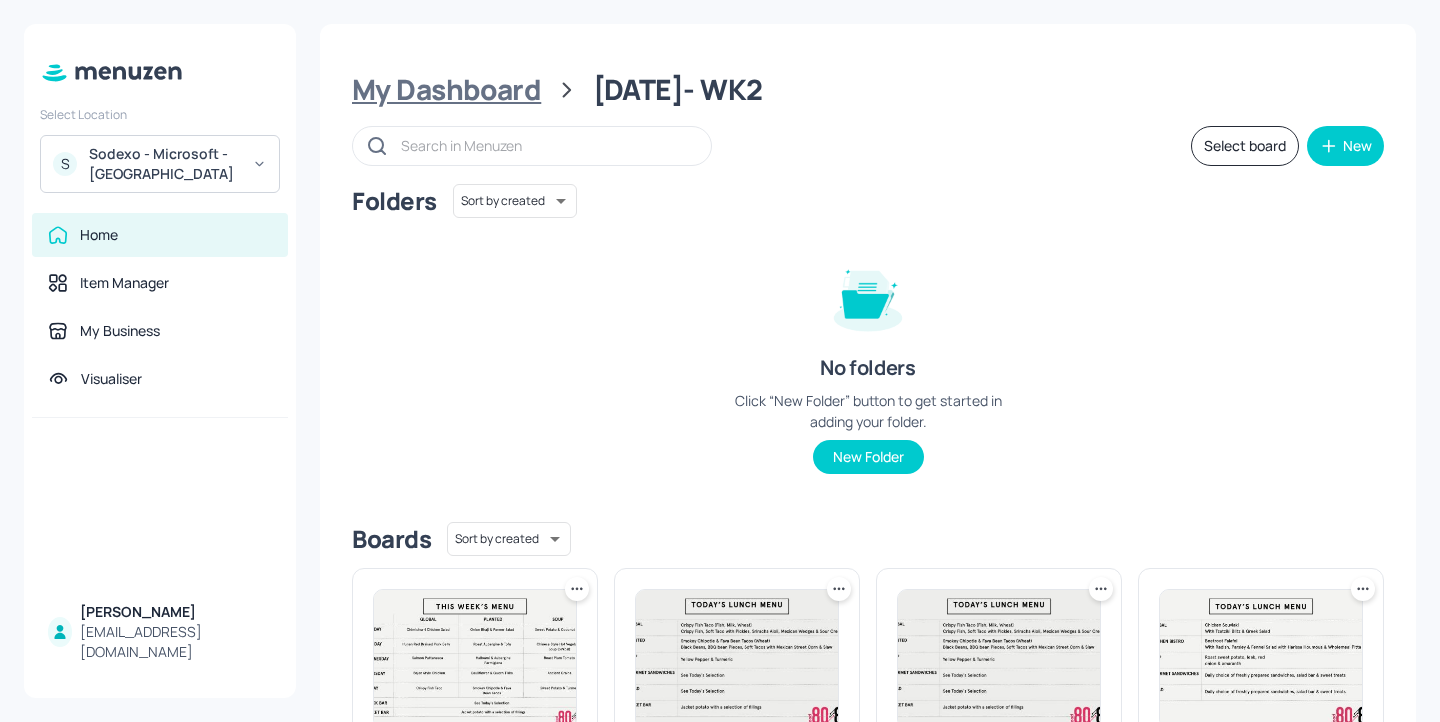 click on "My Dashboard" at bounding box center (446, 90) 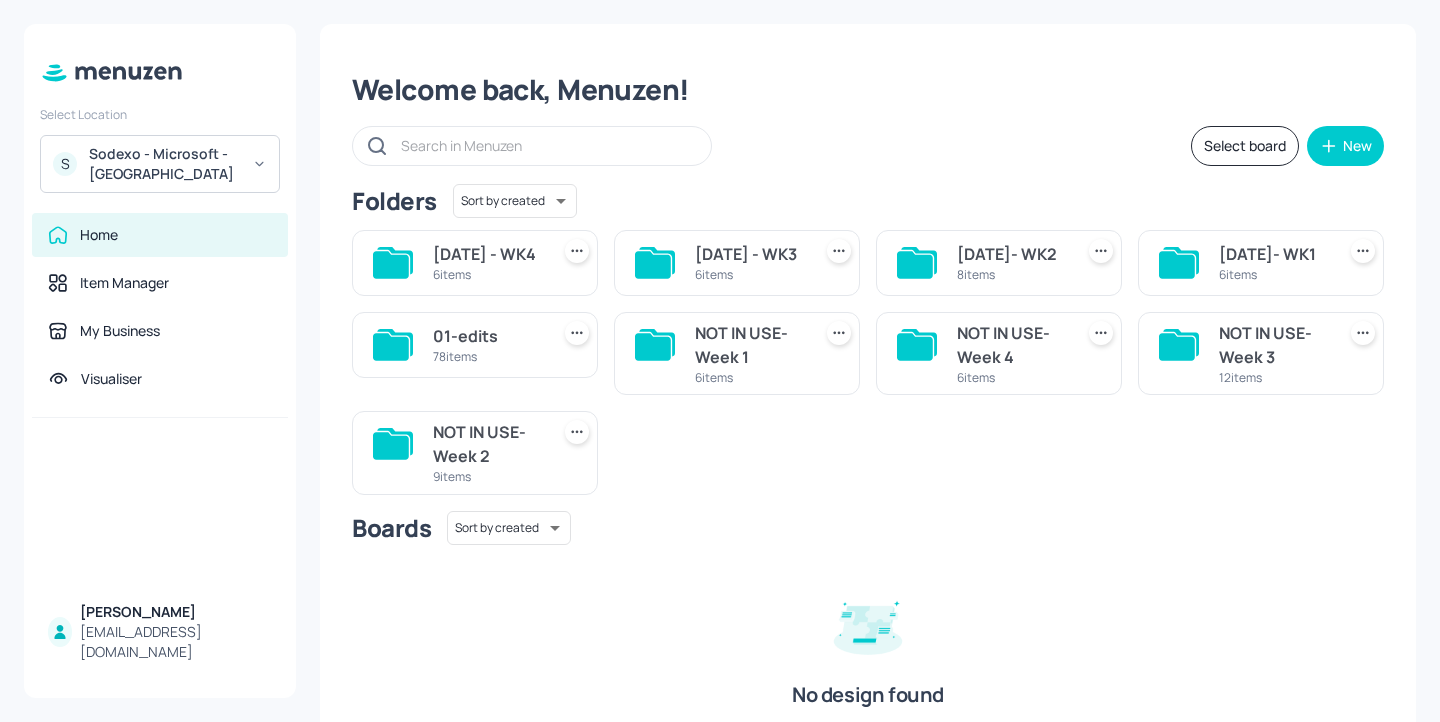 click on "[DATE]- WK1" at bounding box center [1273, 254] 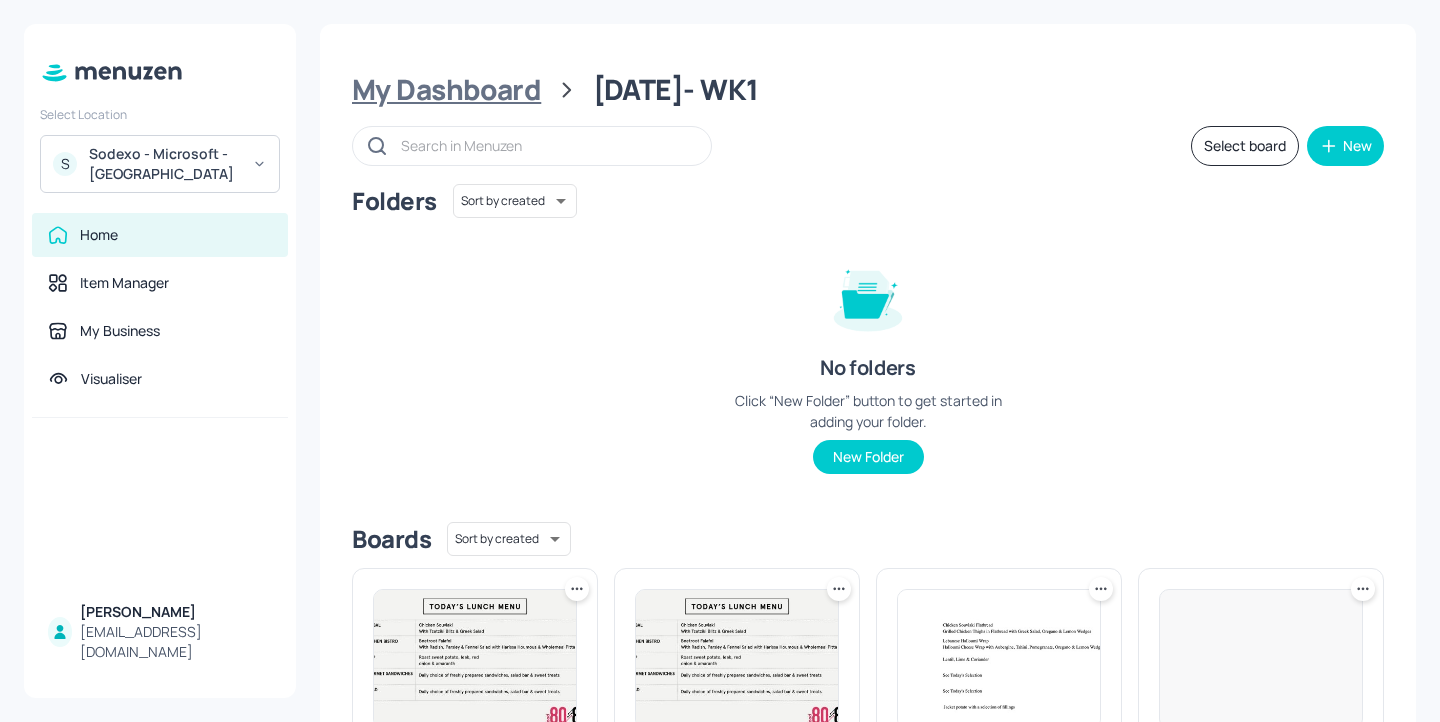 click on "My Dashboard" at bounding box center (446, 90) 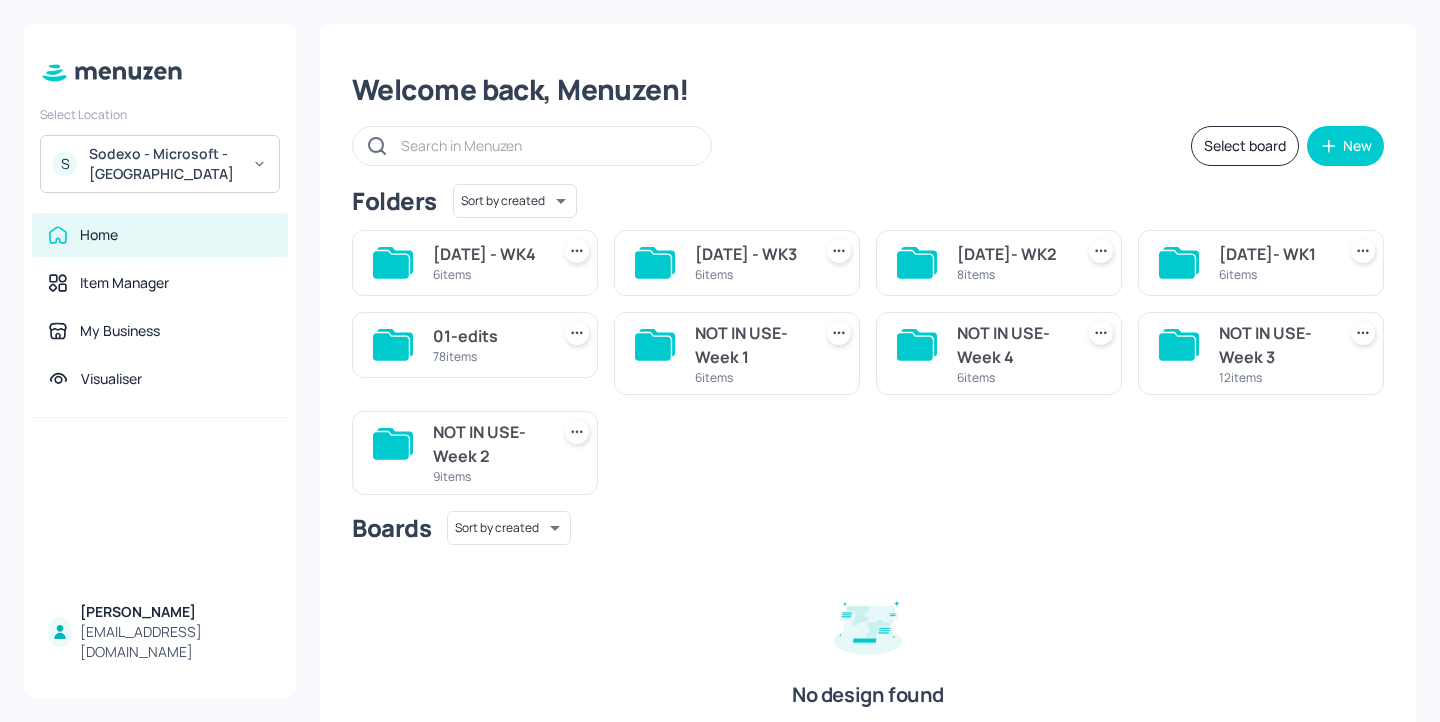 click on "[DATE]- WK1" at bounding box center (1273, 254) 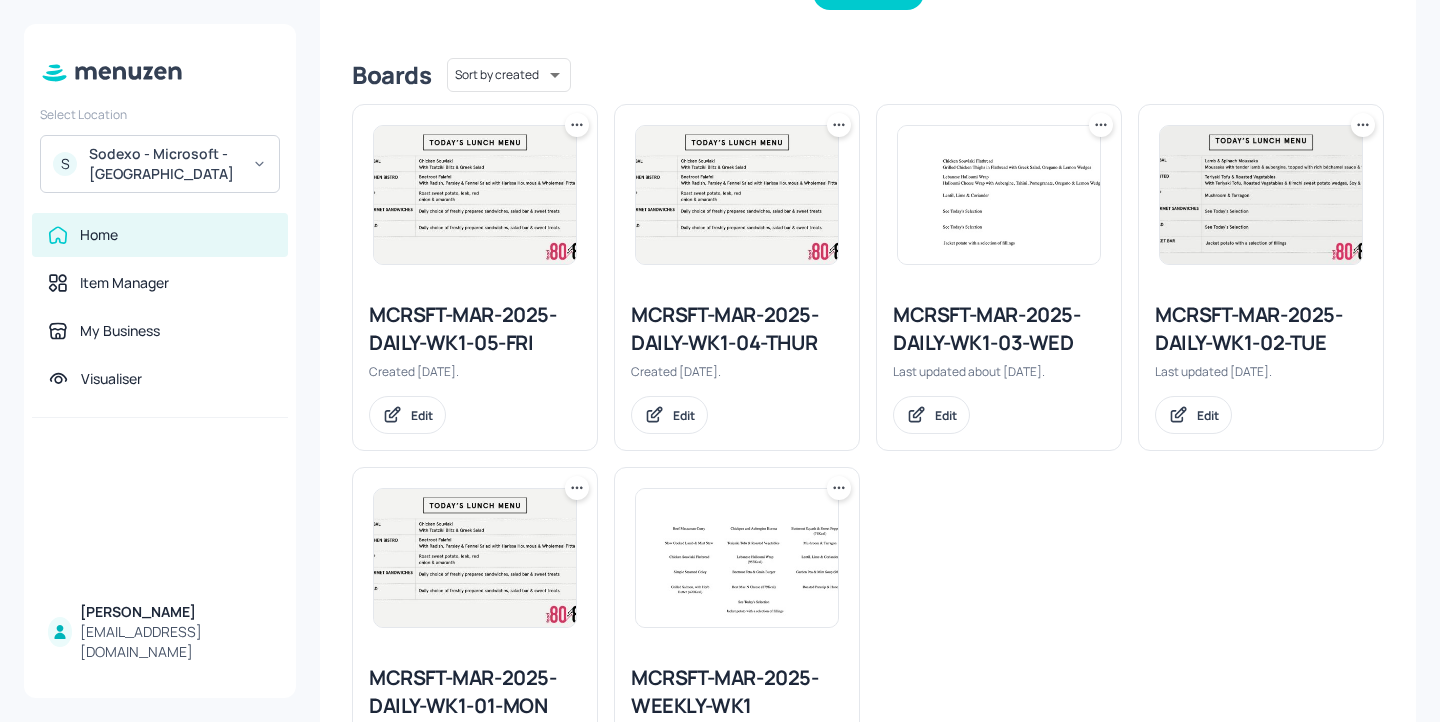 scroll, scrollTop: 604, scrollLeft: 0, axis: vertical 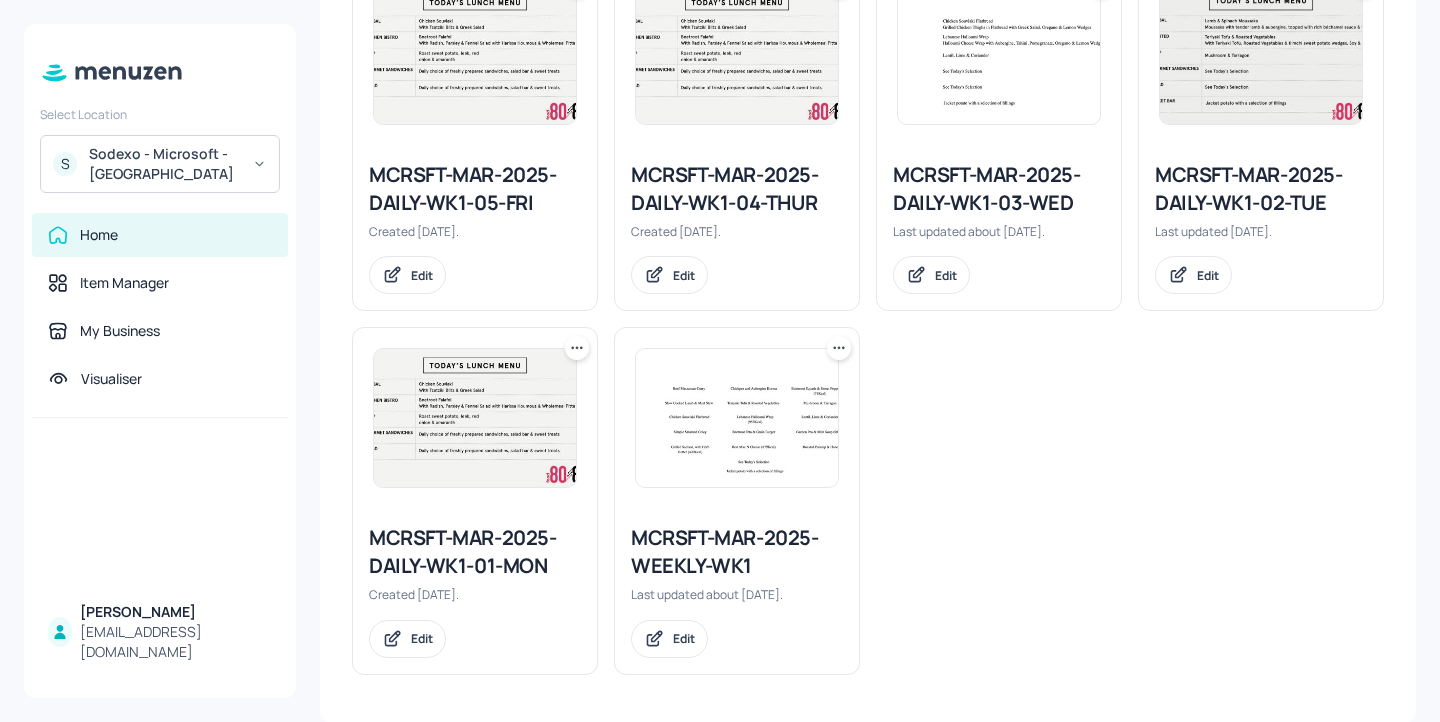 click on "MCRSFT-MAR-2025-WEEKLY-WK1" at bounding box center (737, 552) 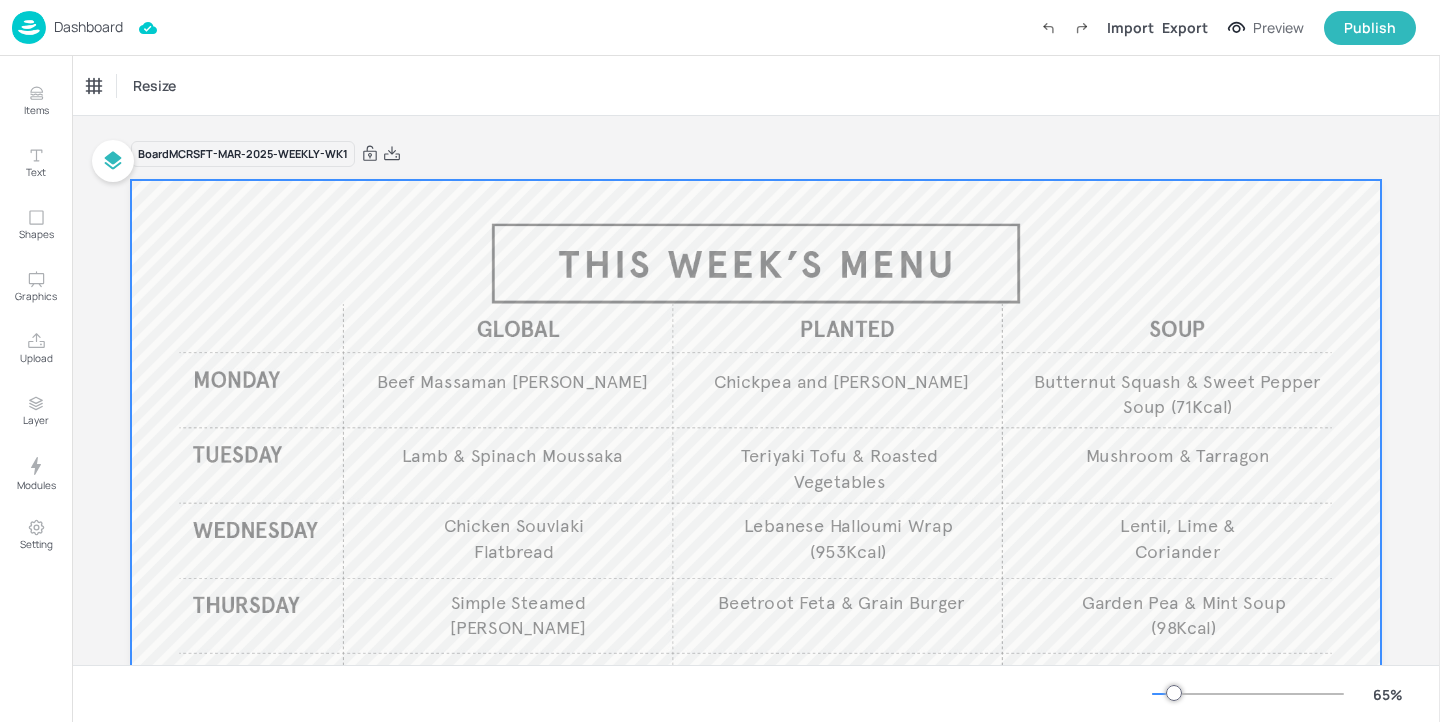 scroll, scrollTop: 187, scrollLeft: 0, axis: vertical 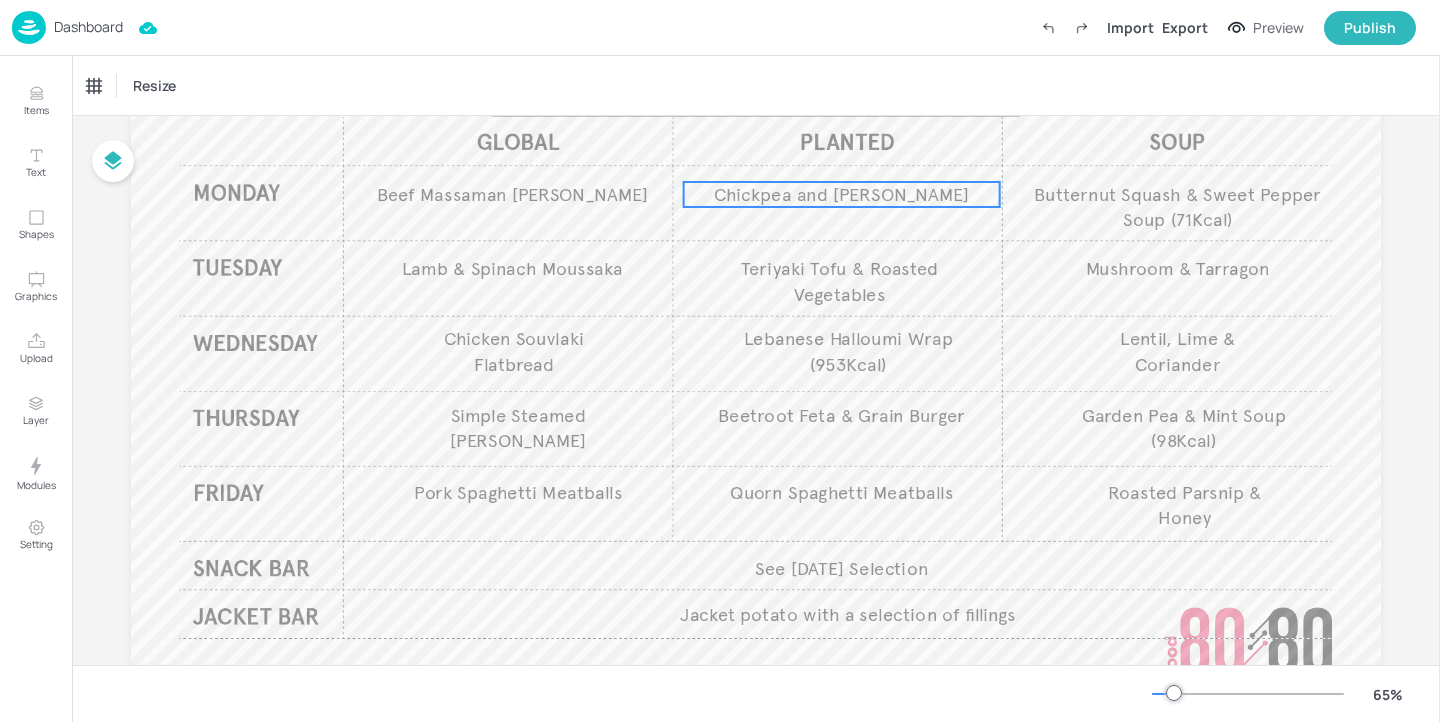click on "Chickpea and [PERSON_NAME]" at bounding box center [841, 194] 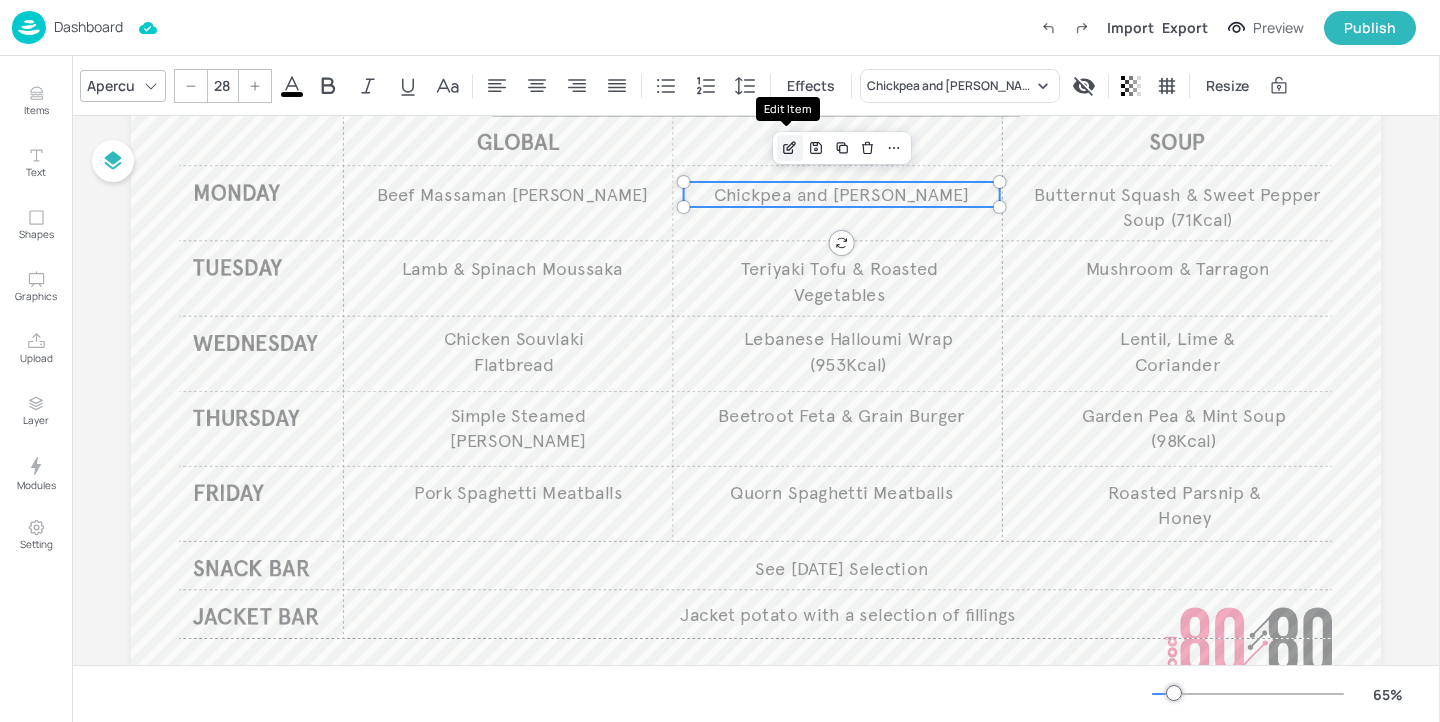 click 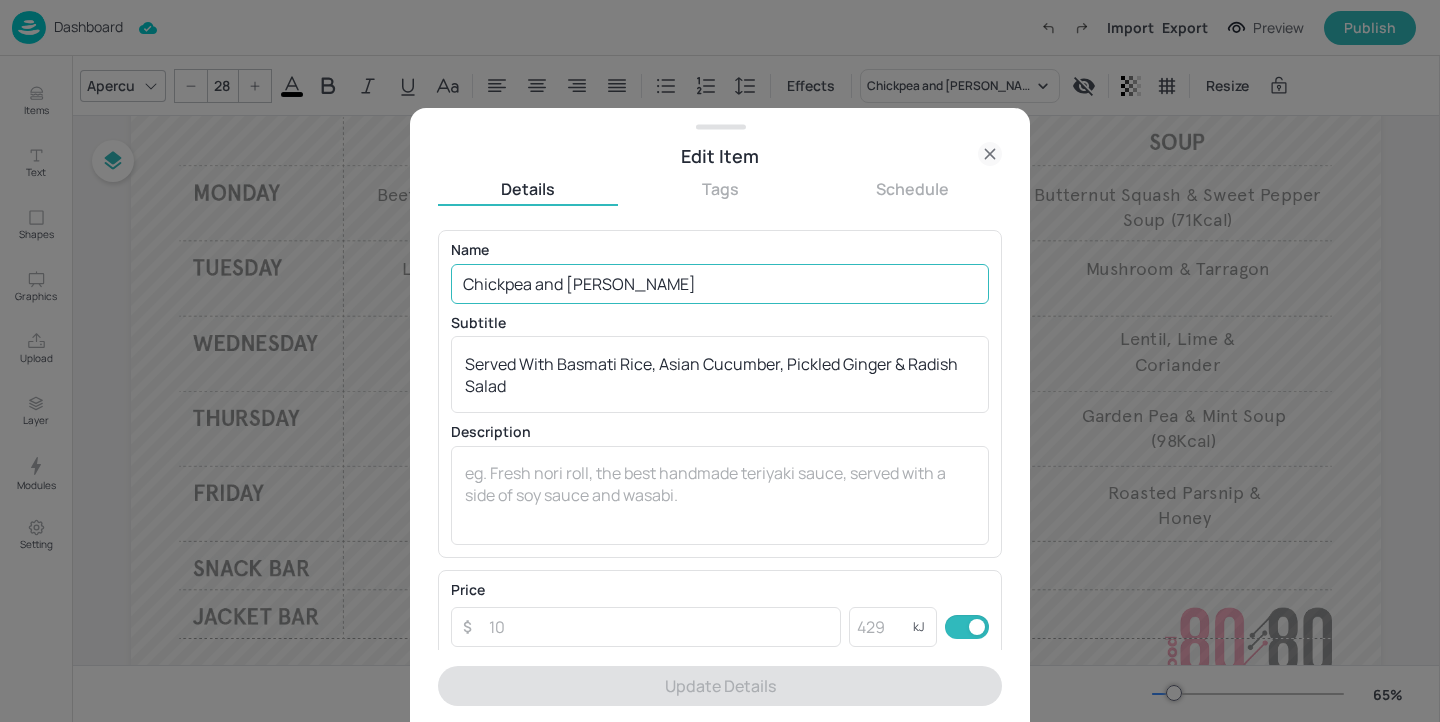 click on "Chickpea and Aubergine Korma" at bounding box center (720, 284) 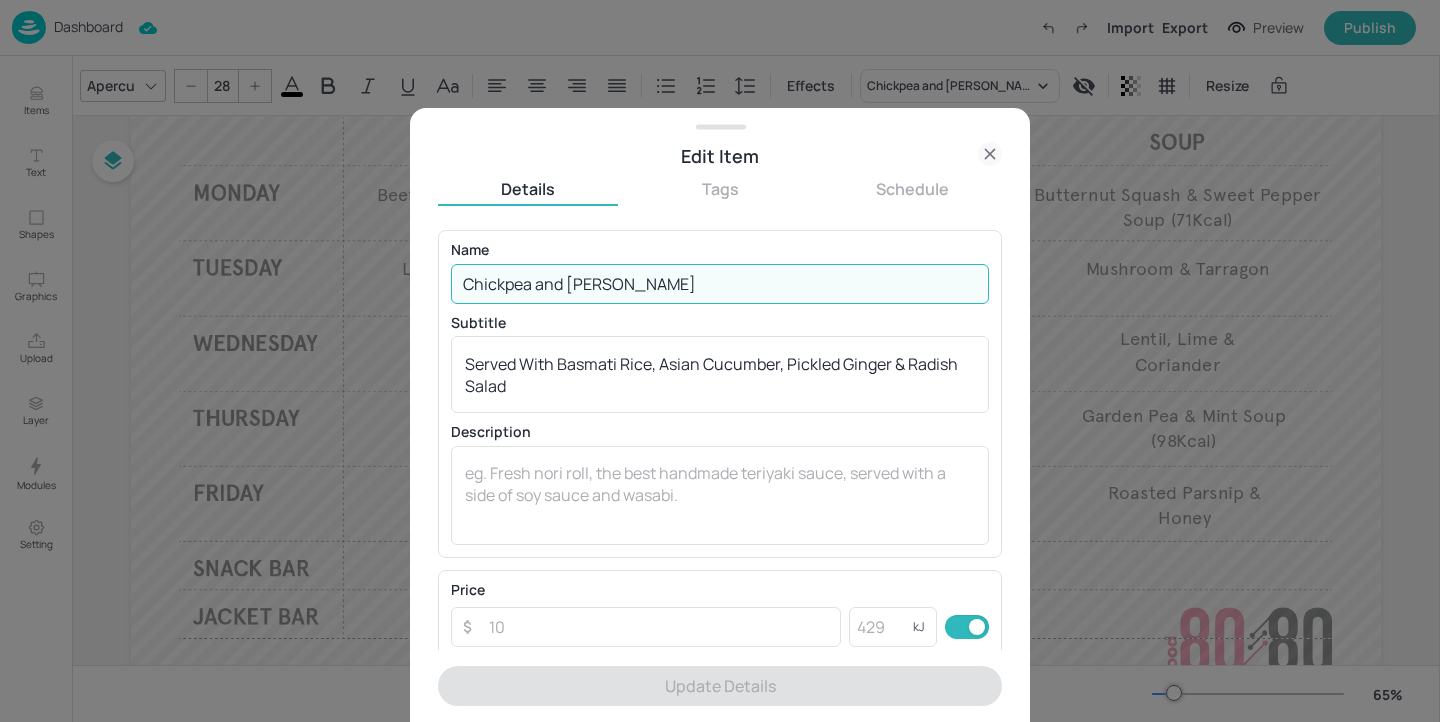 paste on "Paneer," 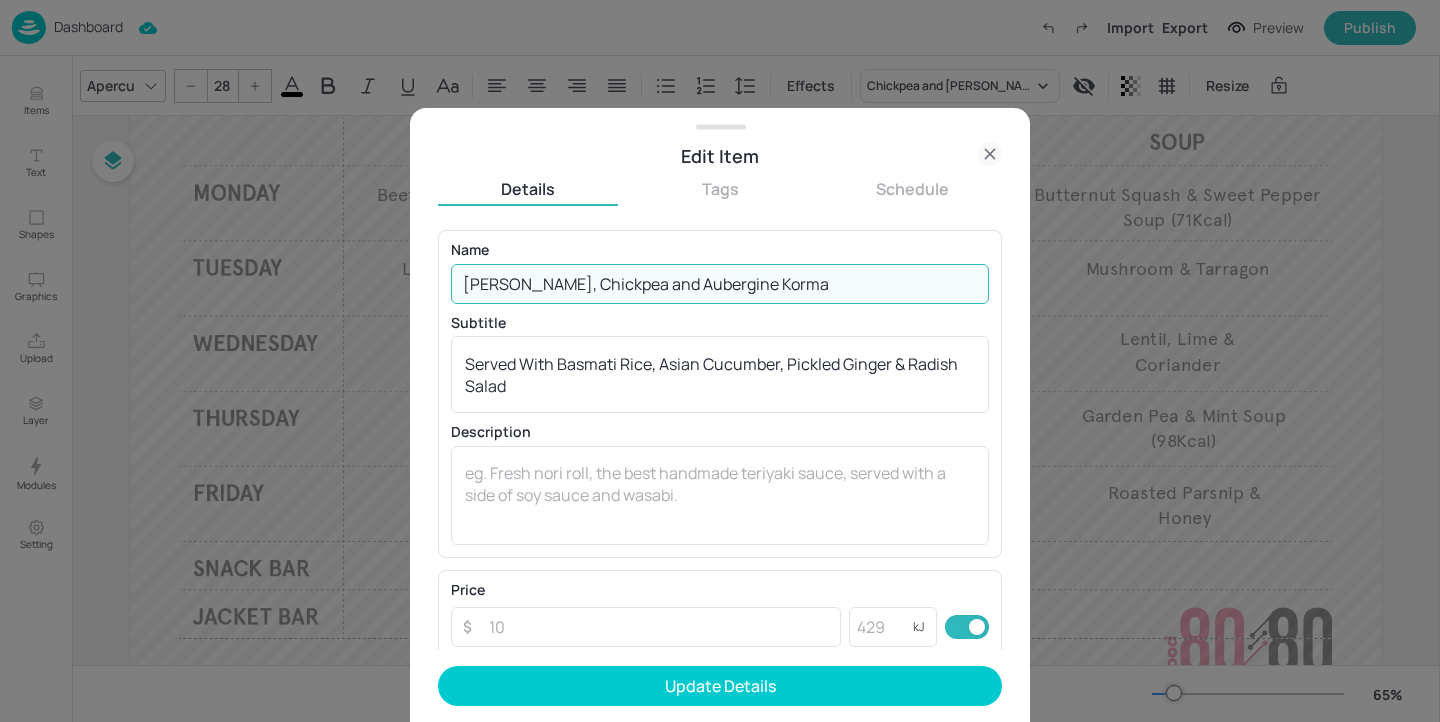 type on "Paneer, Chickpea and Aubergine Korma" 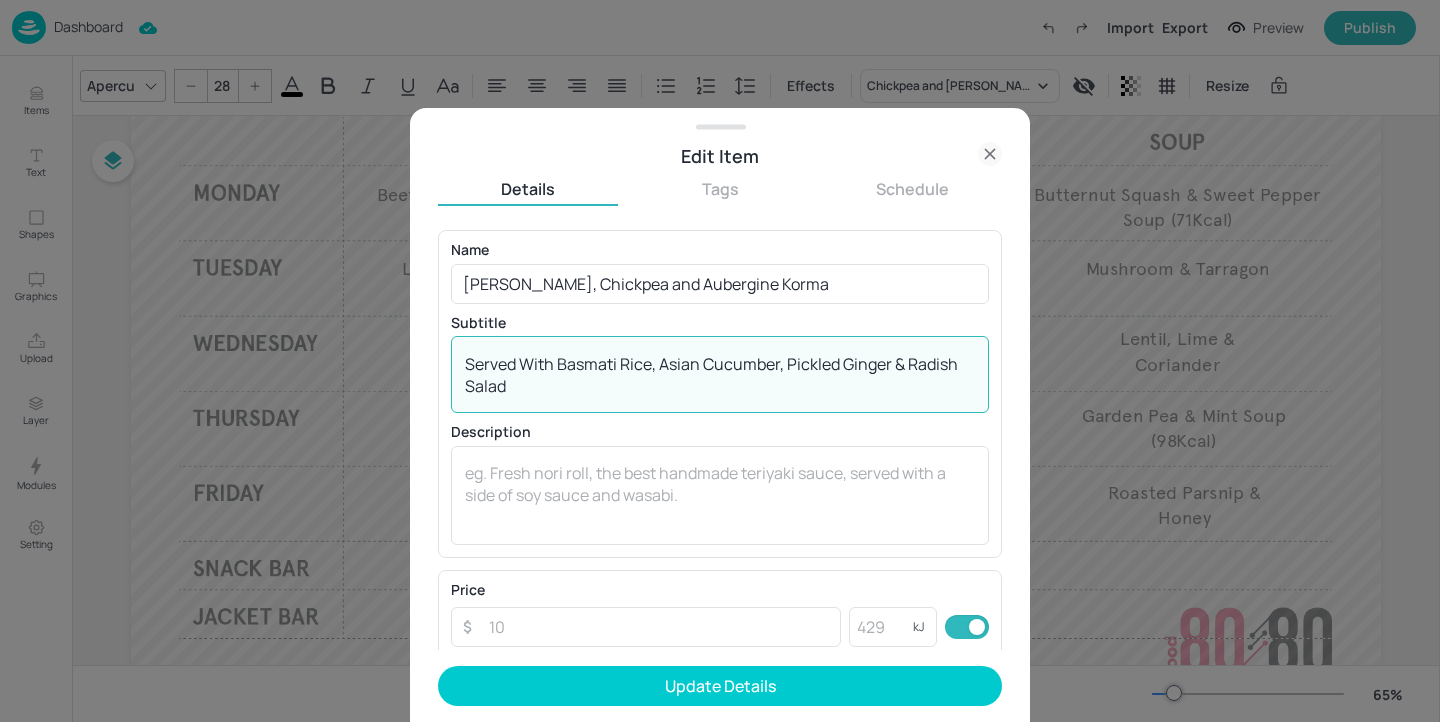 drag, startPoint x: 559, startPoint y: 363, endPoint x: 570, endPoint y: 386, distance: 25.495098 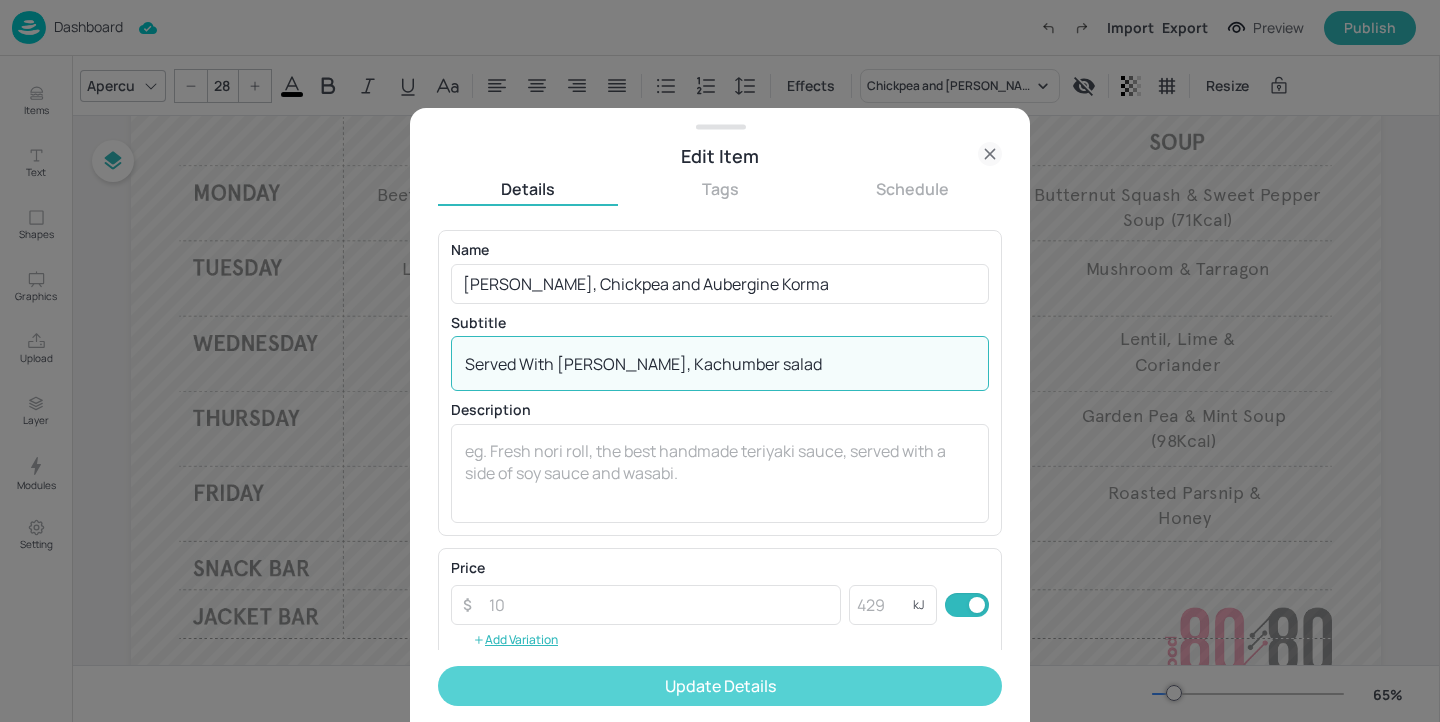 type on "Served With Basmati Rice, Kachumber salad" 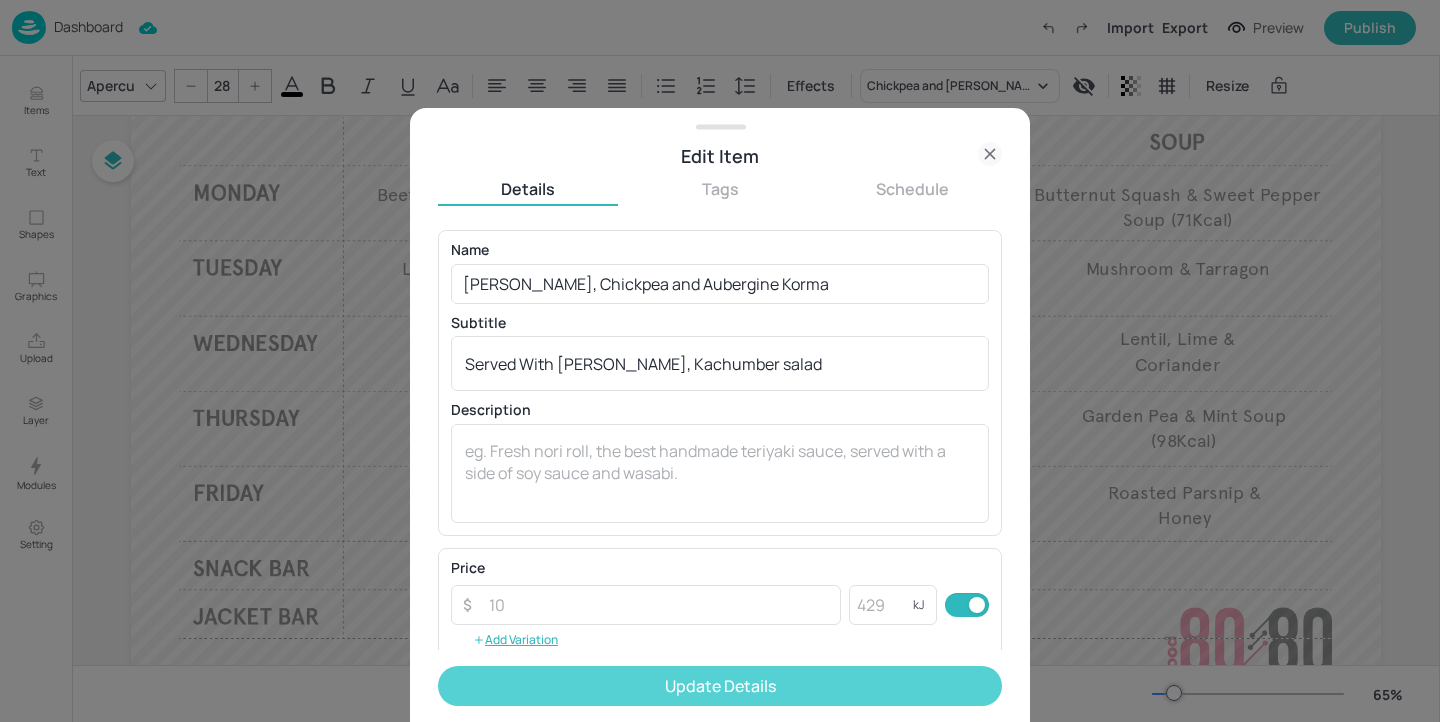 click on "Update Details" at bounding box center [720, 686] 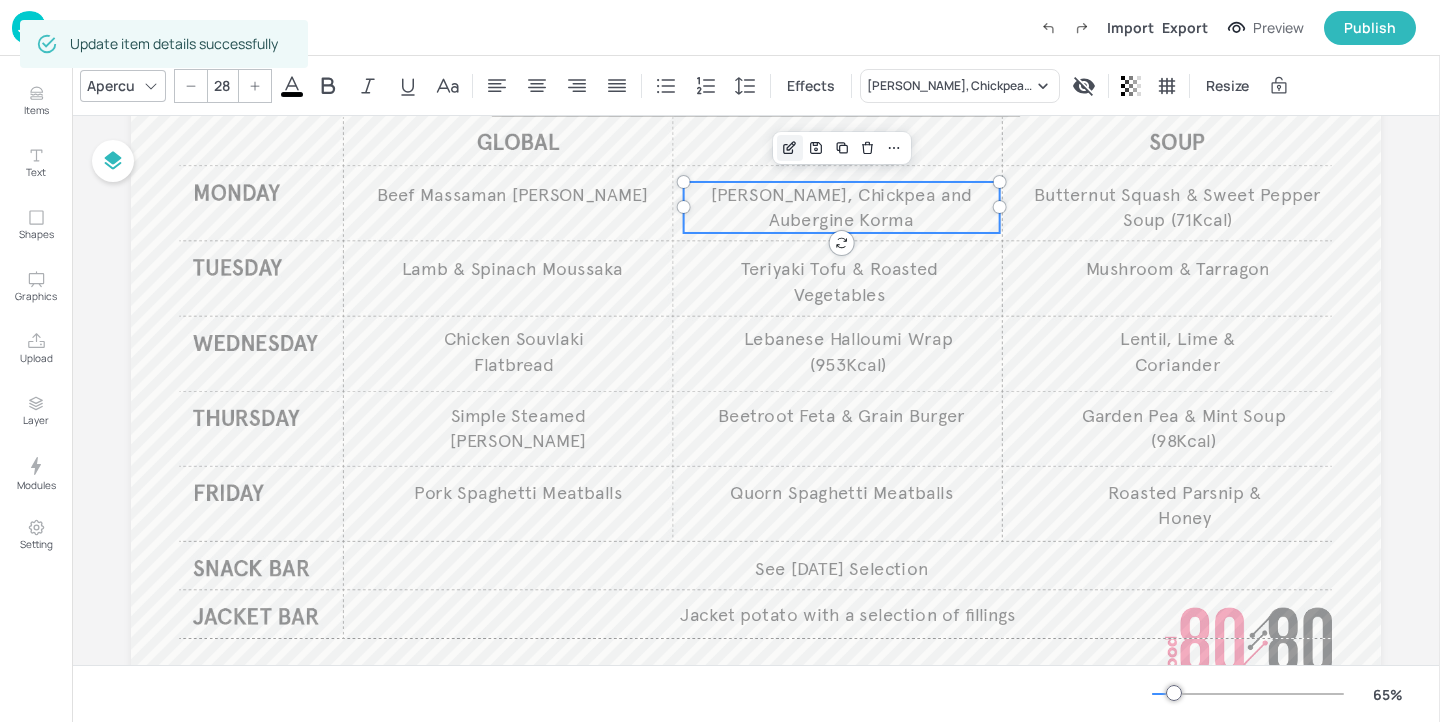click at bounding box center (790, 148) 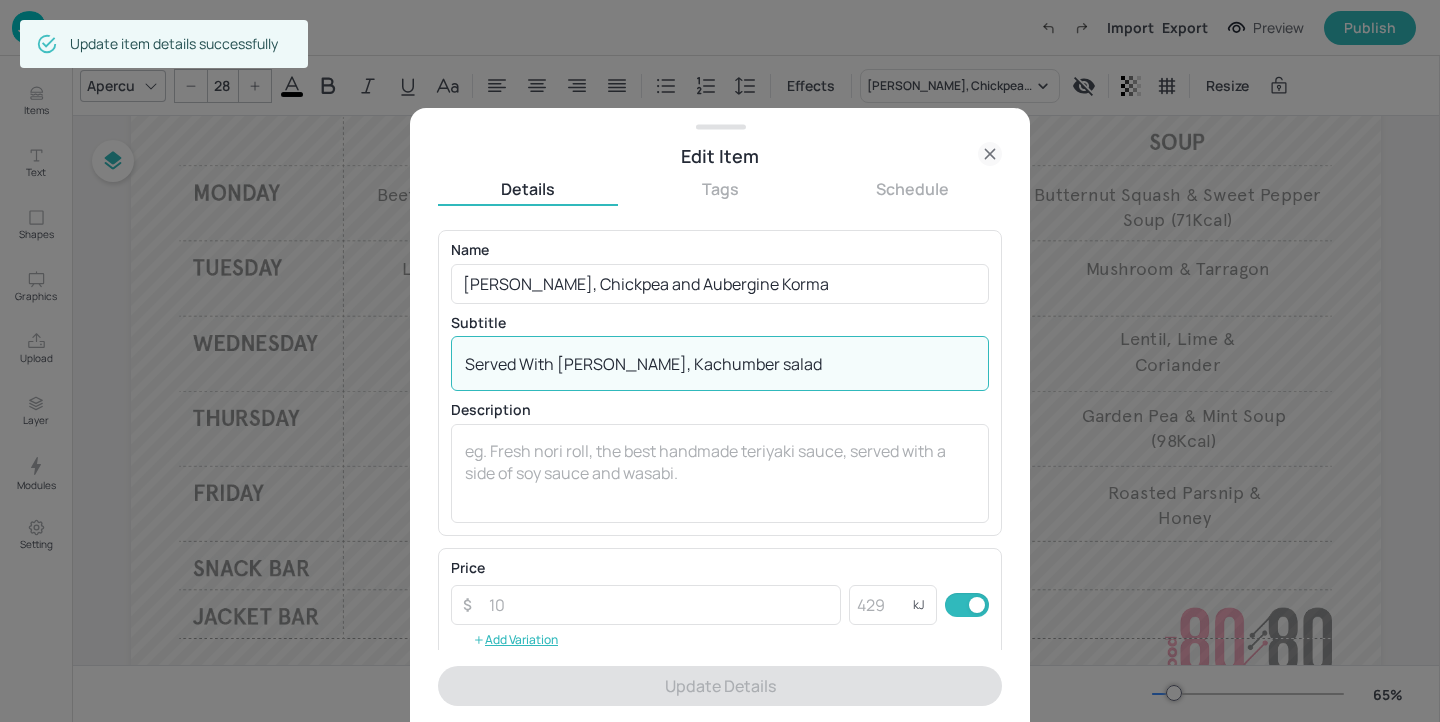 click on "Served With Basmati Rice, Kachumber salad" at bounding box center [720, 364] 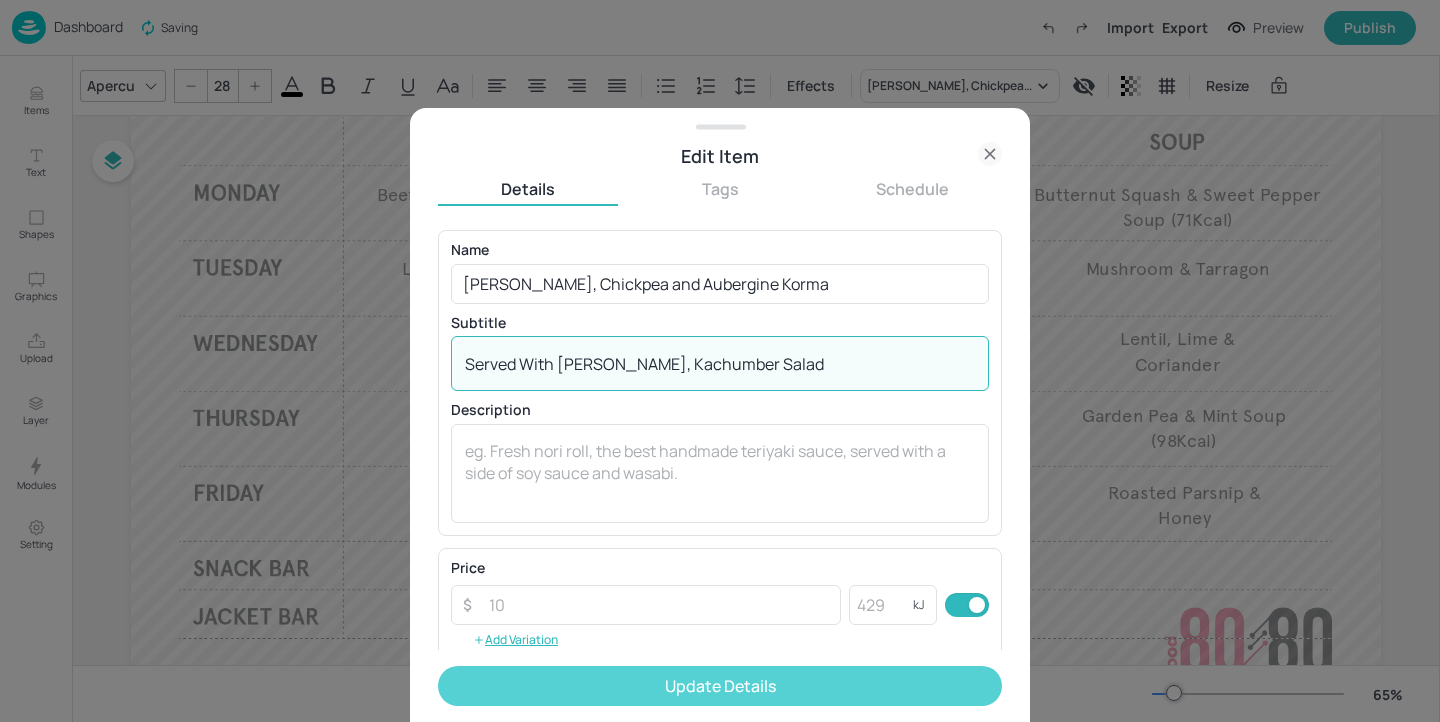 type on "Served With Basmati Rice, Kachumber Salad" 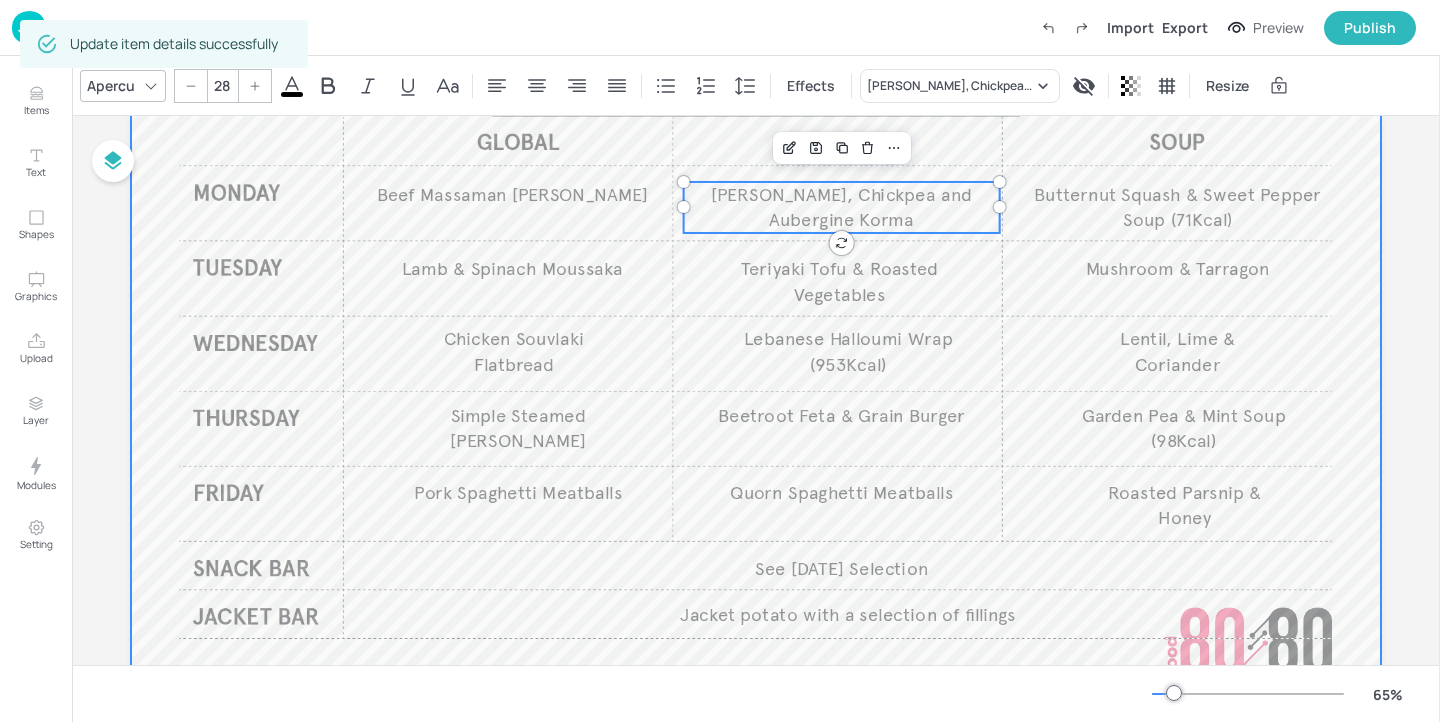 scroll, scrollTop: 0, scrollLeft: 0, axis: both 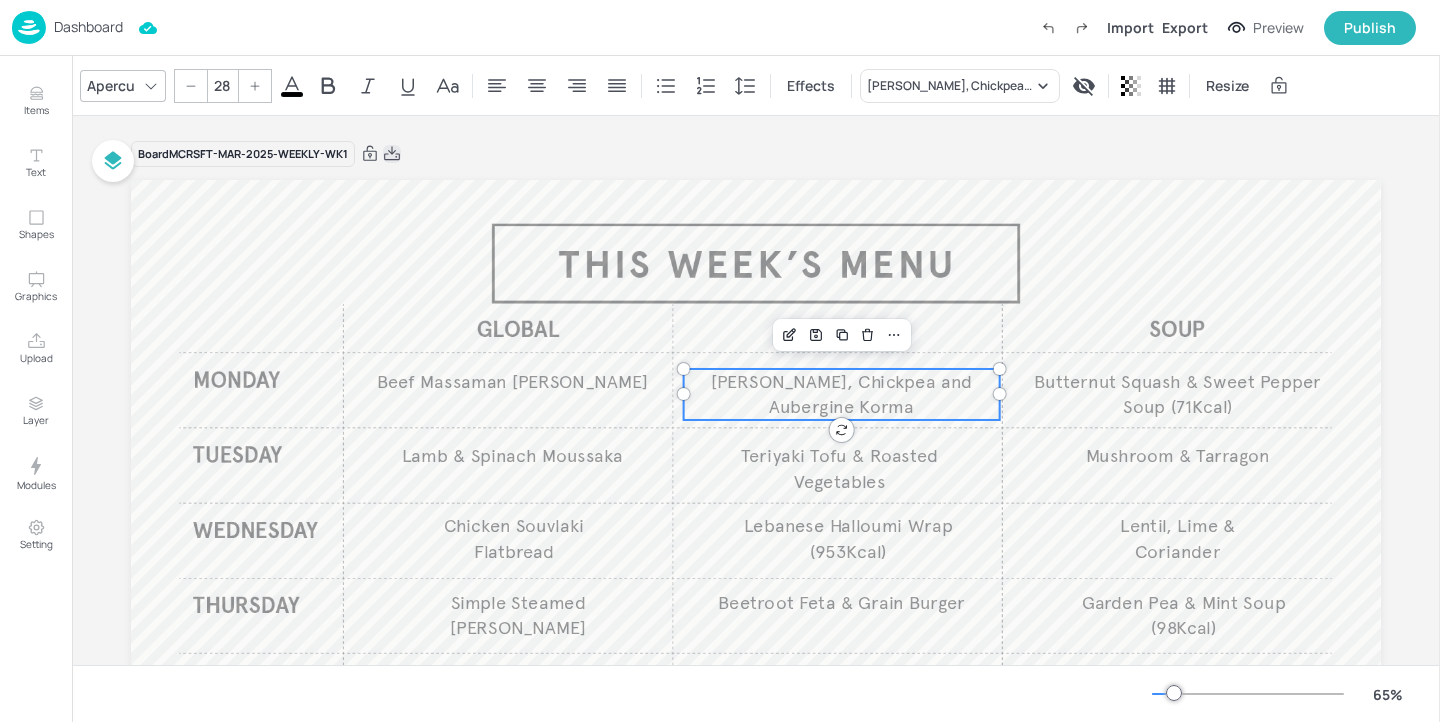 click 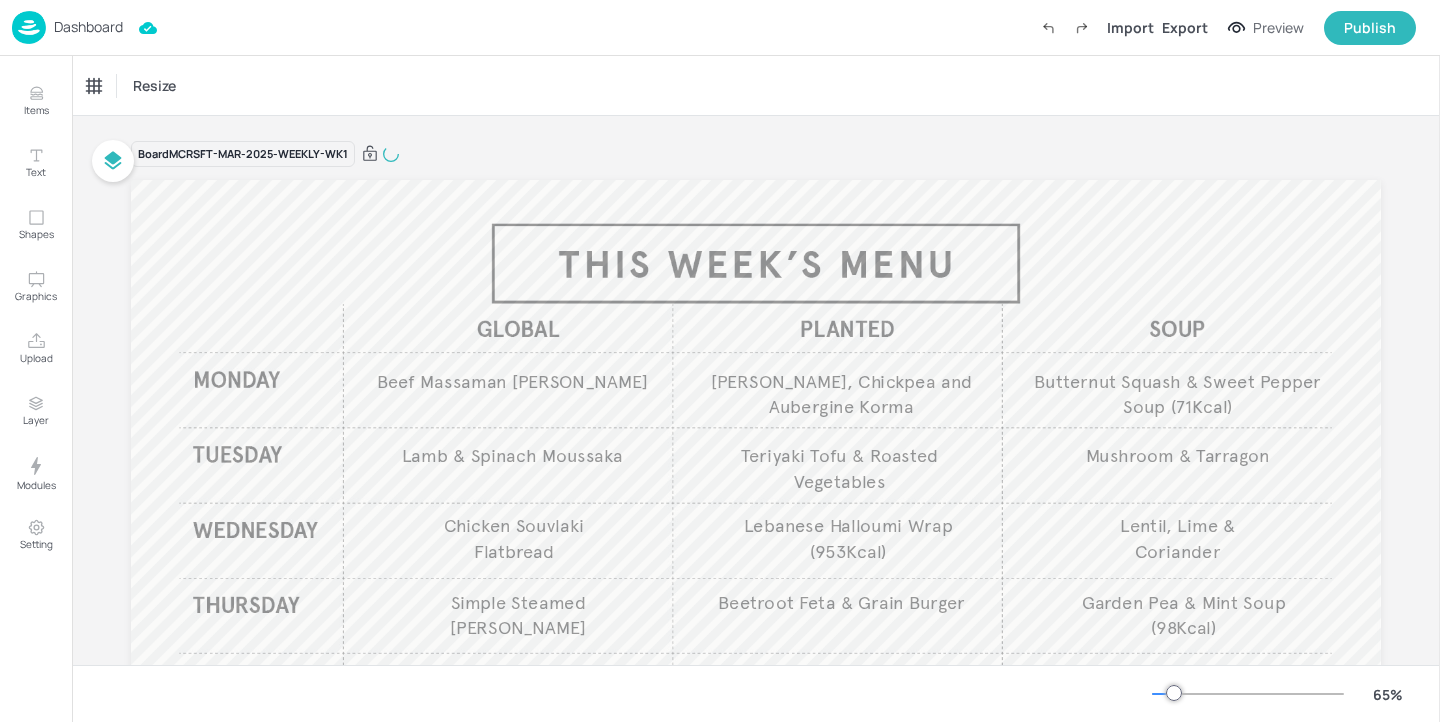 click on "Dashboard" at bounding box center [88, 27] 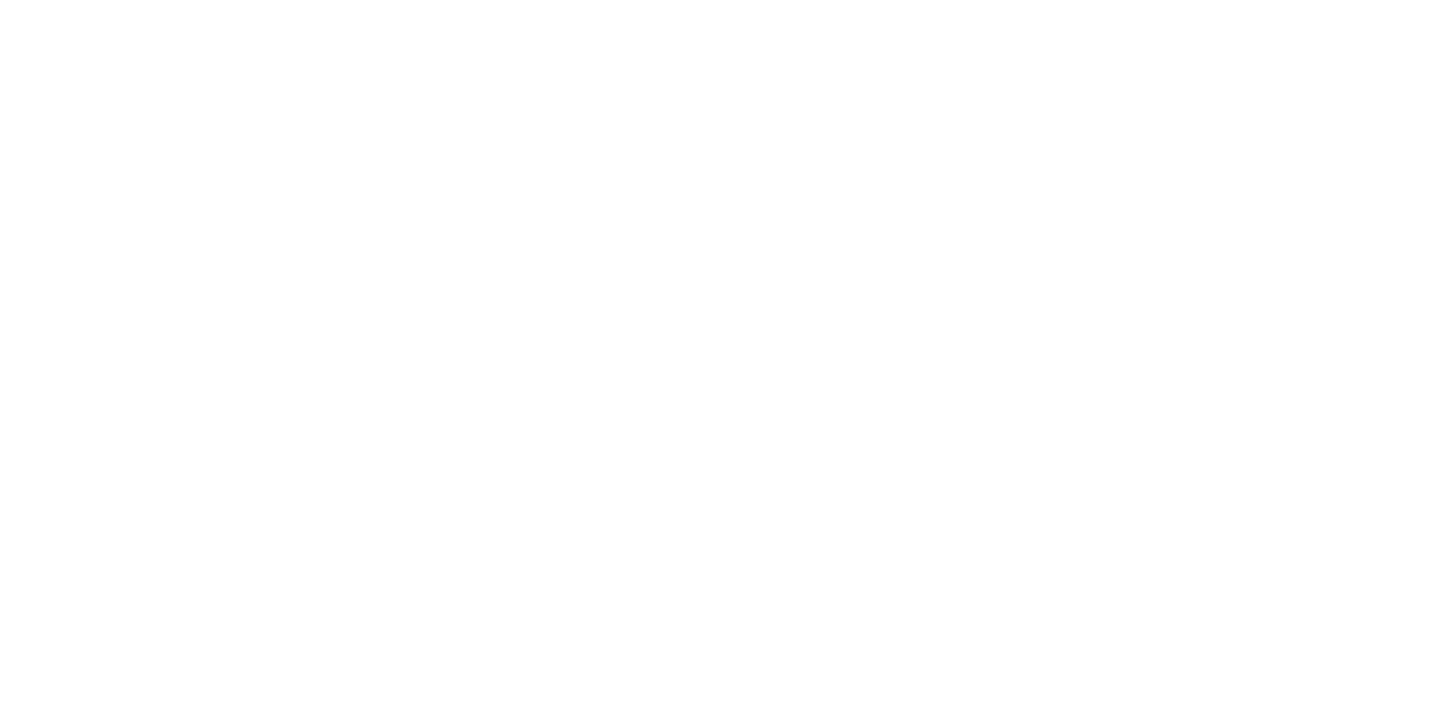 scroll, scrollTop: 0, scrollLeft: 0, axis: both 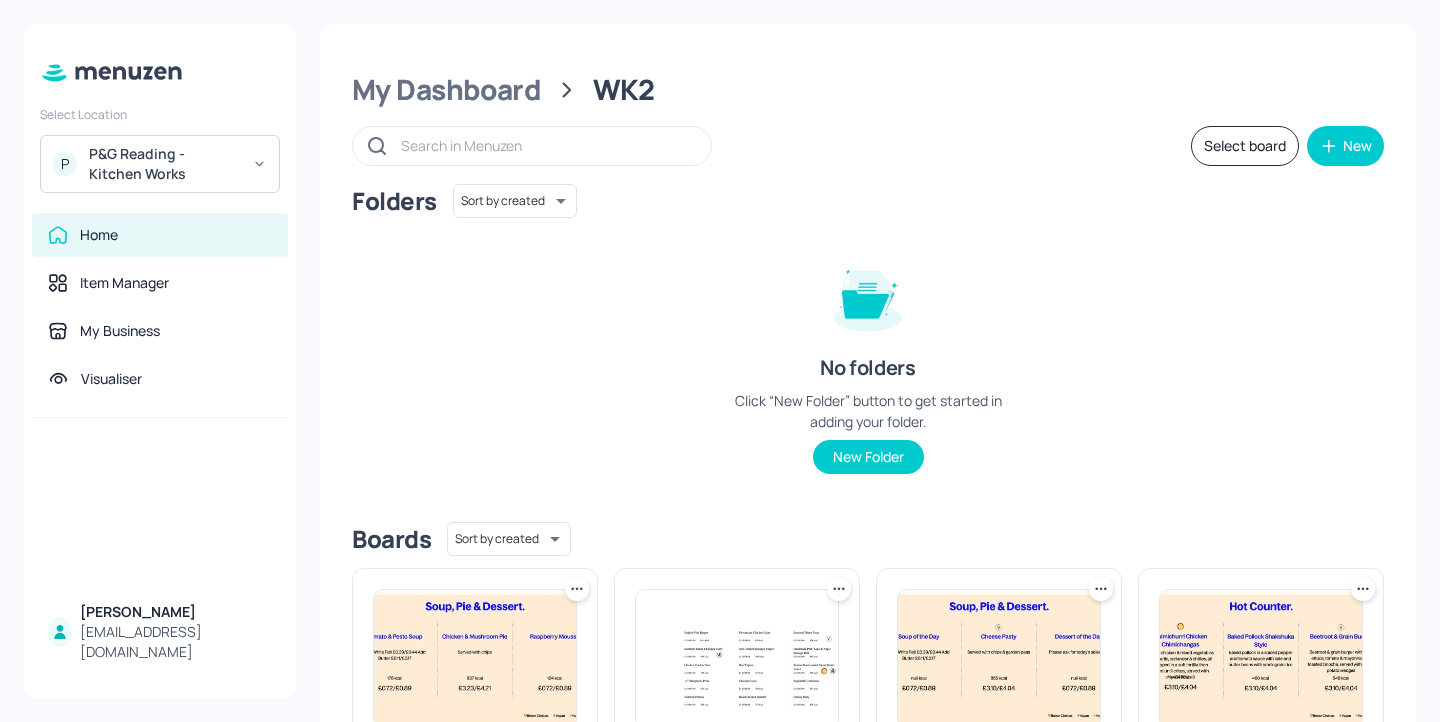 click on "P&G Reading - Kitchen Works" at bounding box center (164, 164) 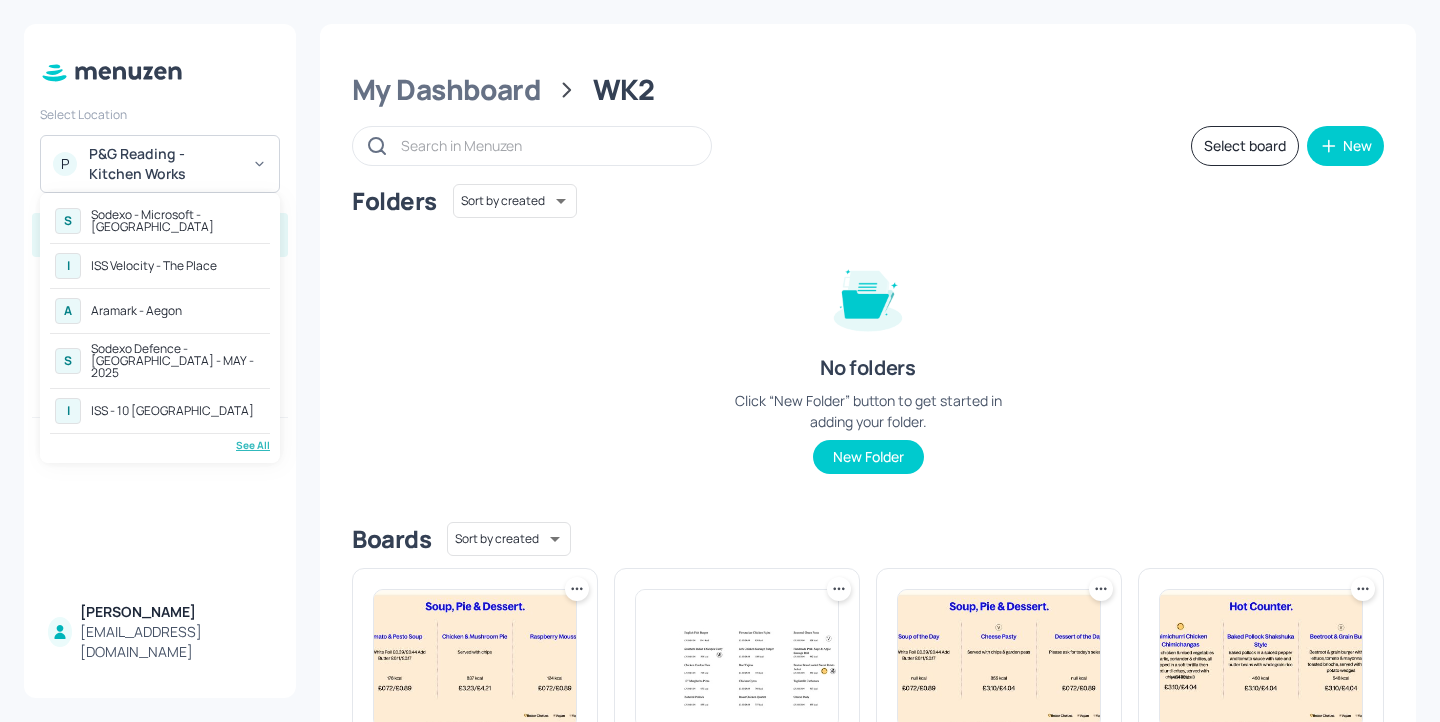 click on "Sodexo Defence - [GEOGRAPHIC_DATA] - MAY - 2025" at bounding box center (178, 361) 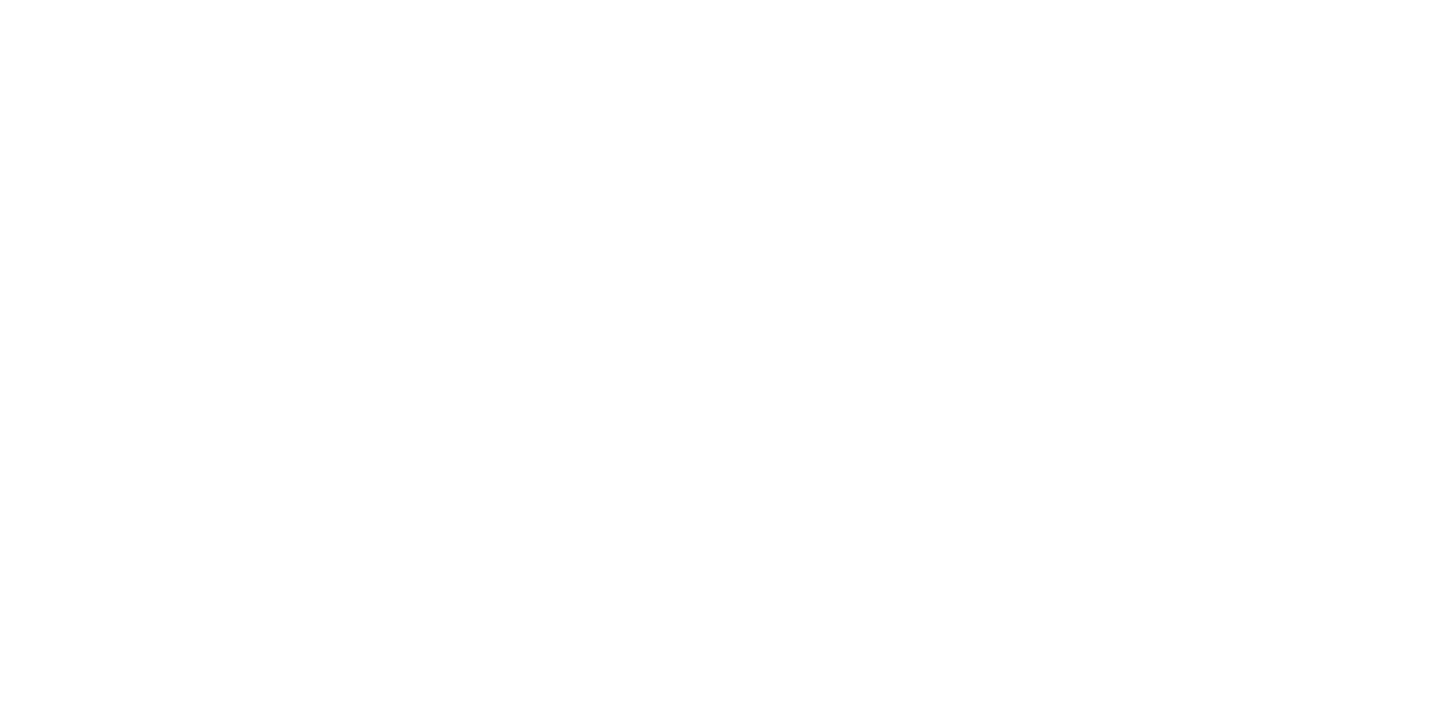 scroll, scrollTop: 0, scrollLeft: 0, axis: both 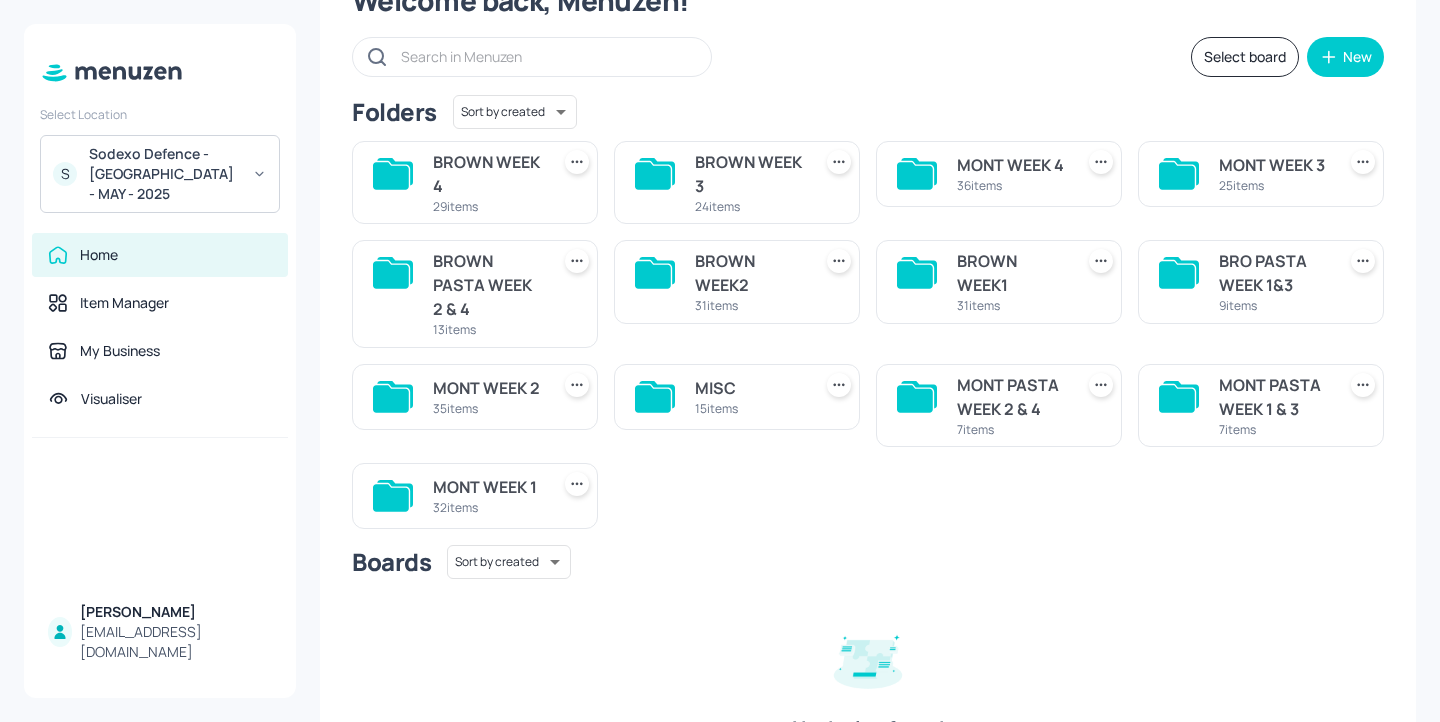 click on "MONT WEEK 3 25  items" at bounding box center (1273, 174) 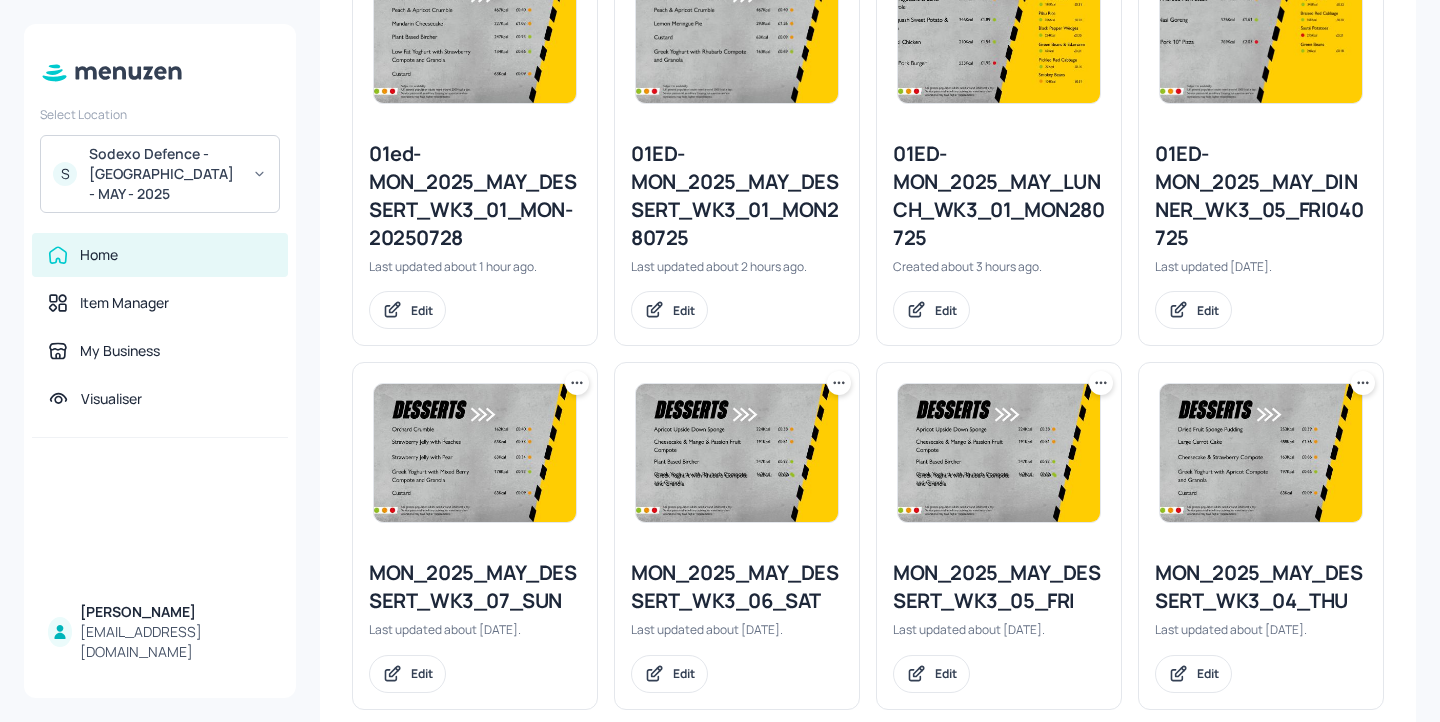 scroll, scrollTop: 586, scrollLeft: 0, axis: vertical 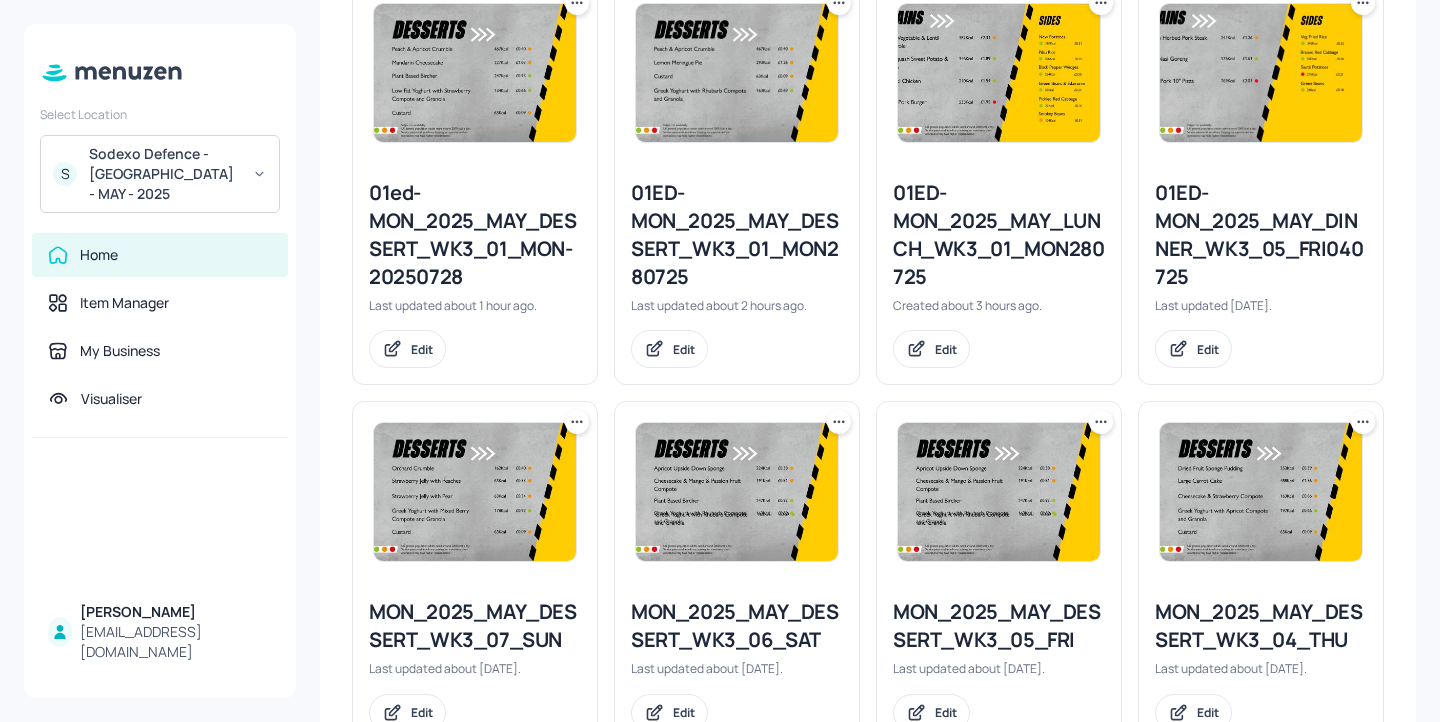 click on "01ED-MON_2025_MAY_LUNCH_WK3_01_MON280725" at bounding box center (999, 235) 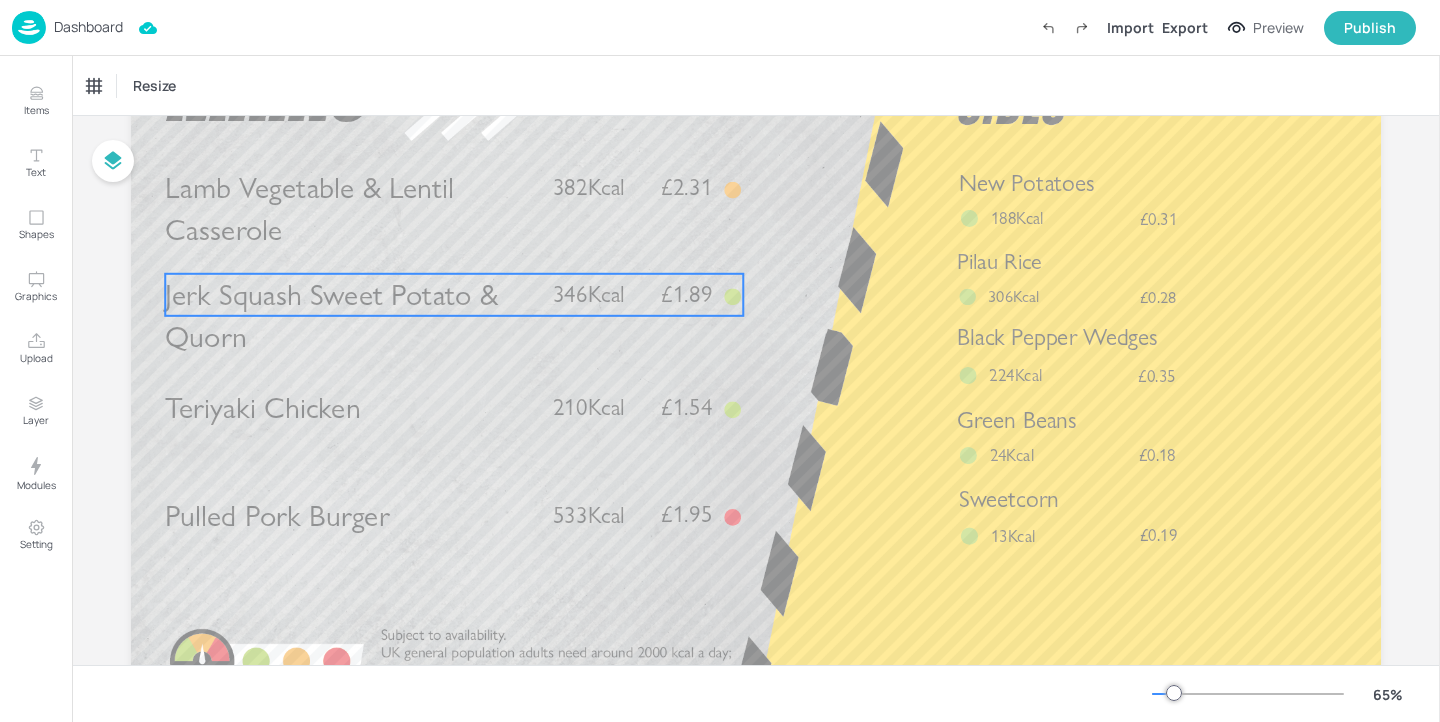 scroll, scrollTop: 120, scrollLeft: 0, axis: vertical 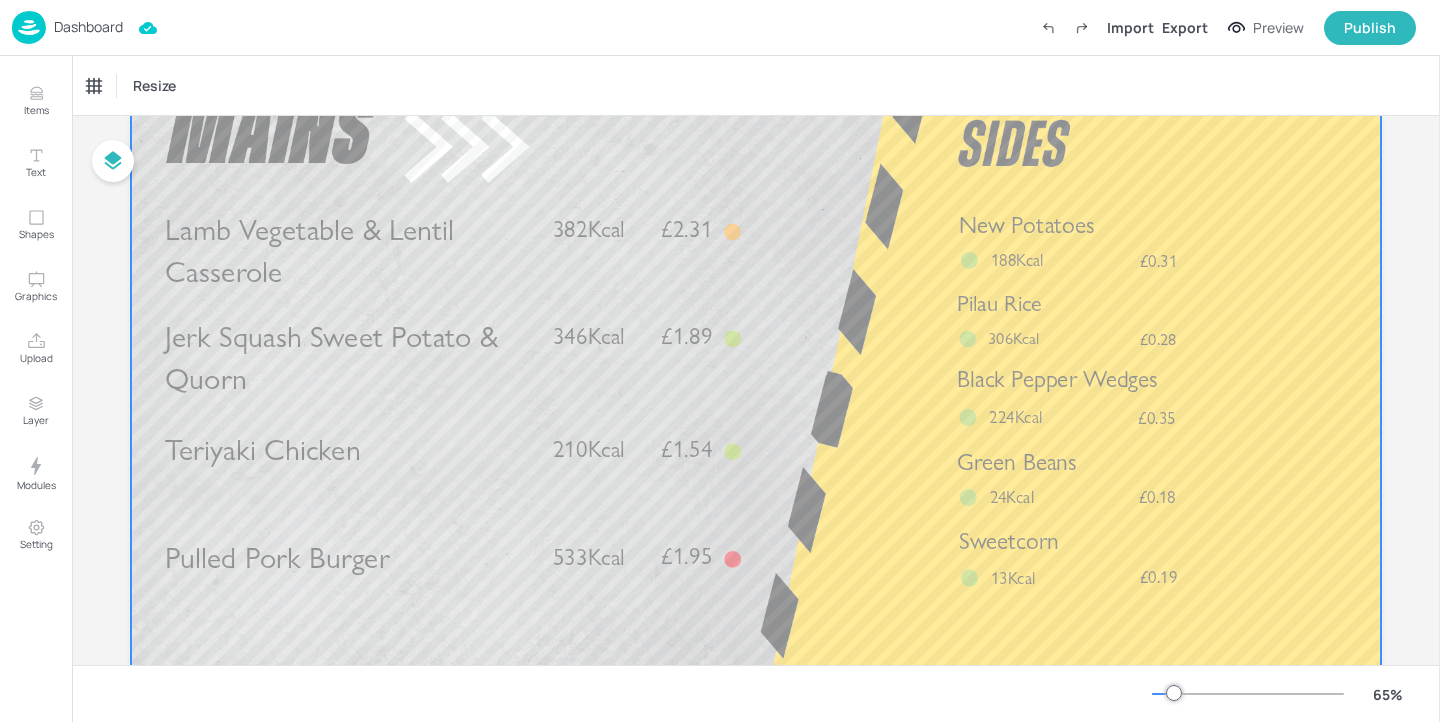 click on "Teriyaki Chicken" at bounding box center (350, 450) 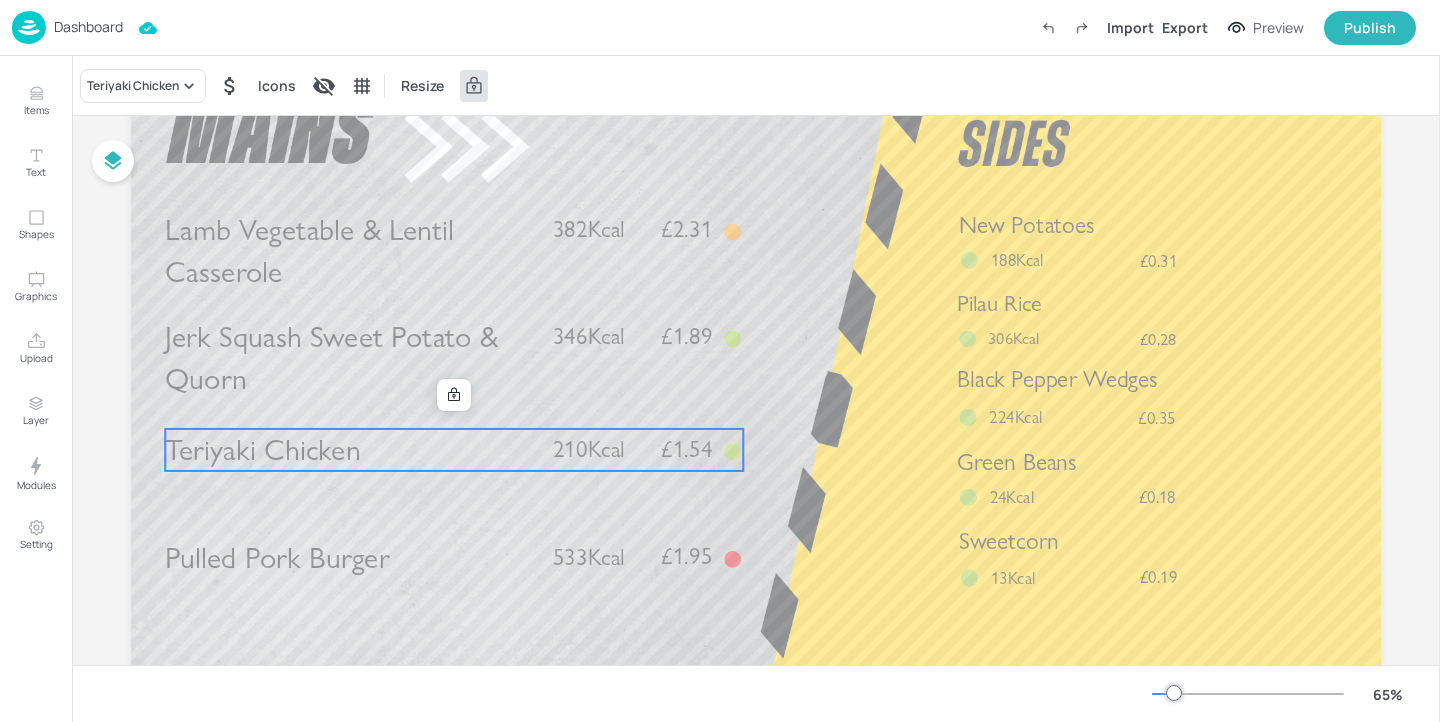 click on "Teriyaki Chicken Icons Resize" at bounding box center (756, 85) 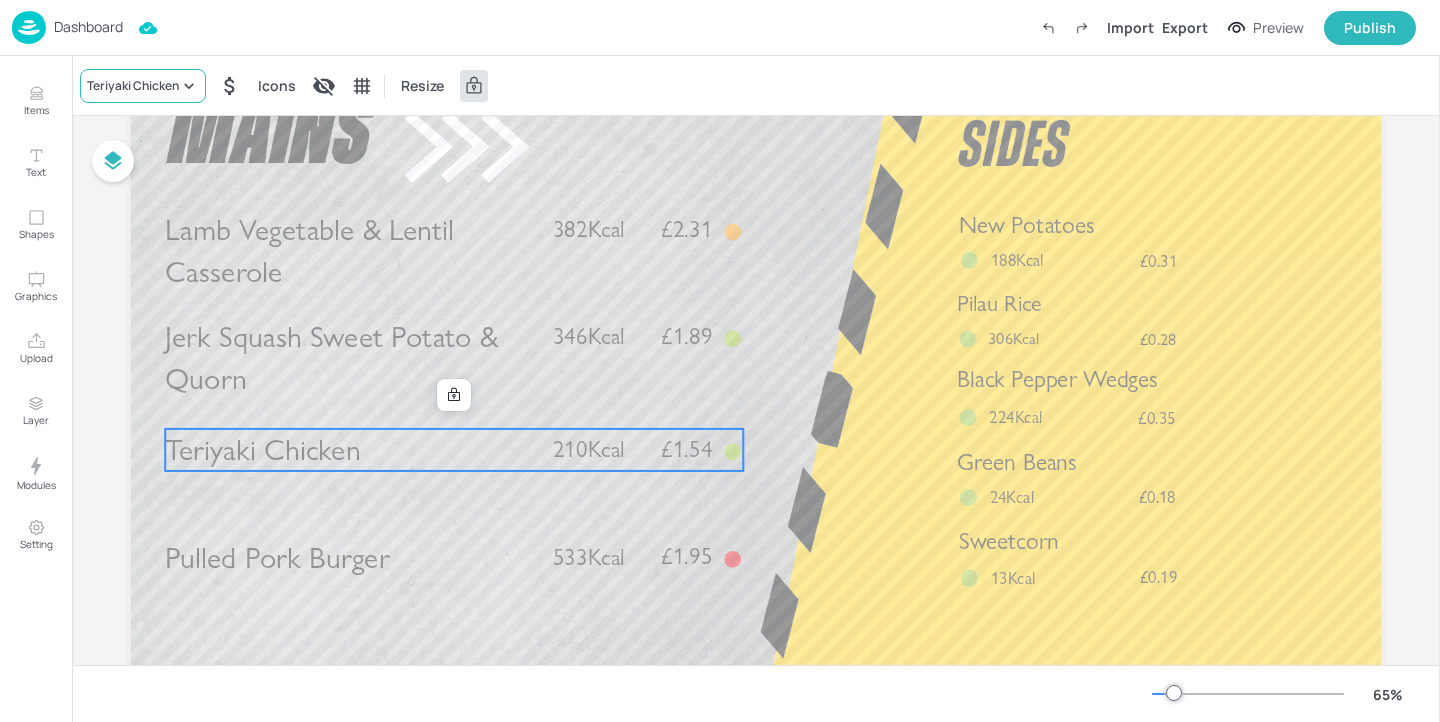 click on "Teriyaki Chicken" at bounding box center (133, 86) 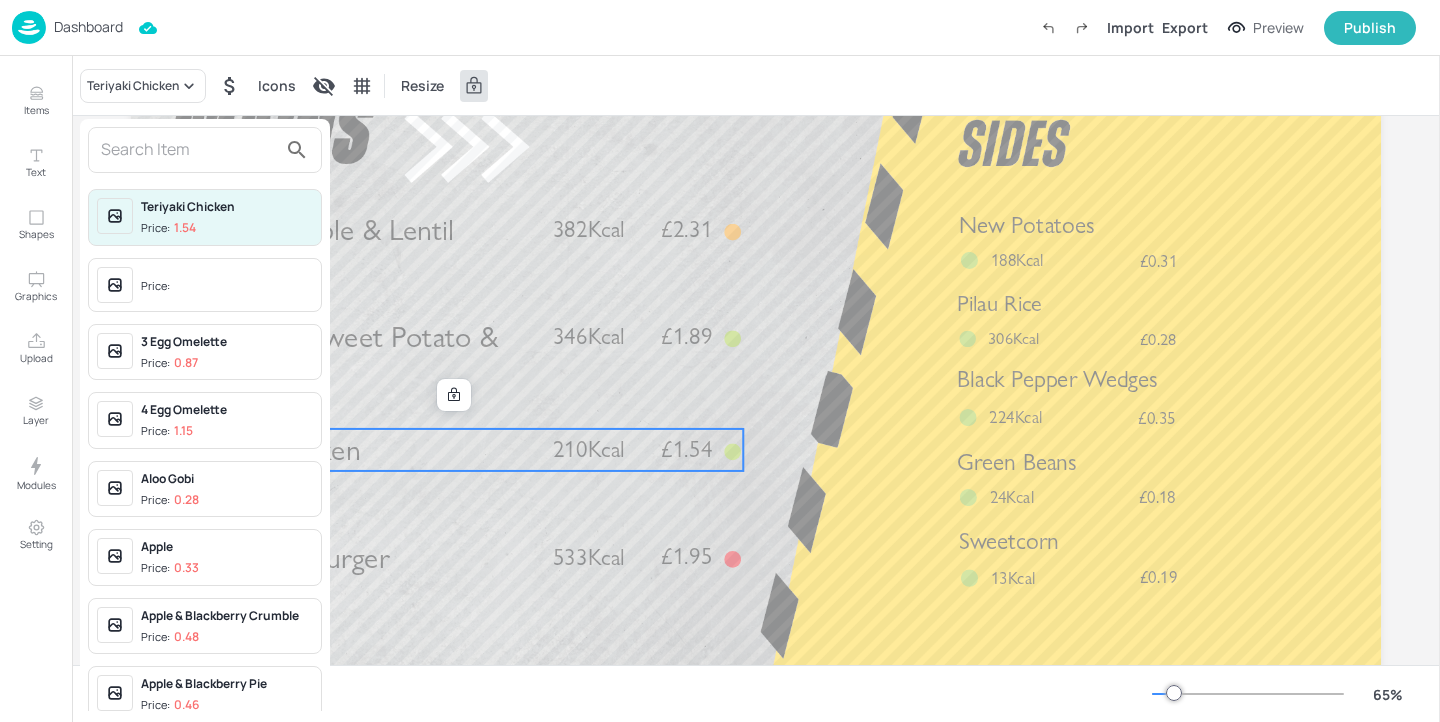 click at bounding box center [205, 150] 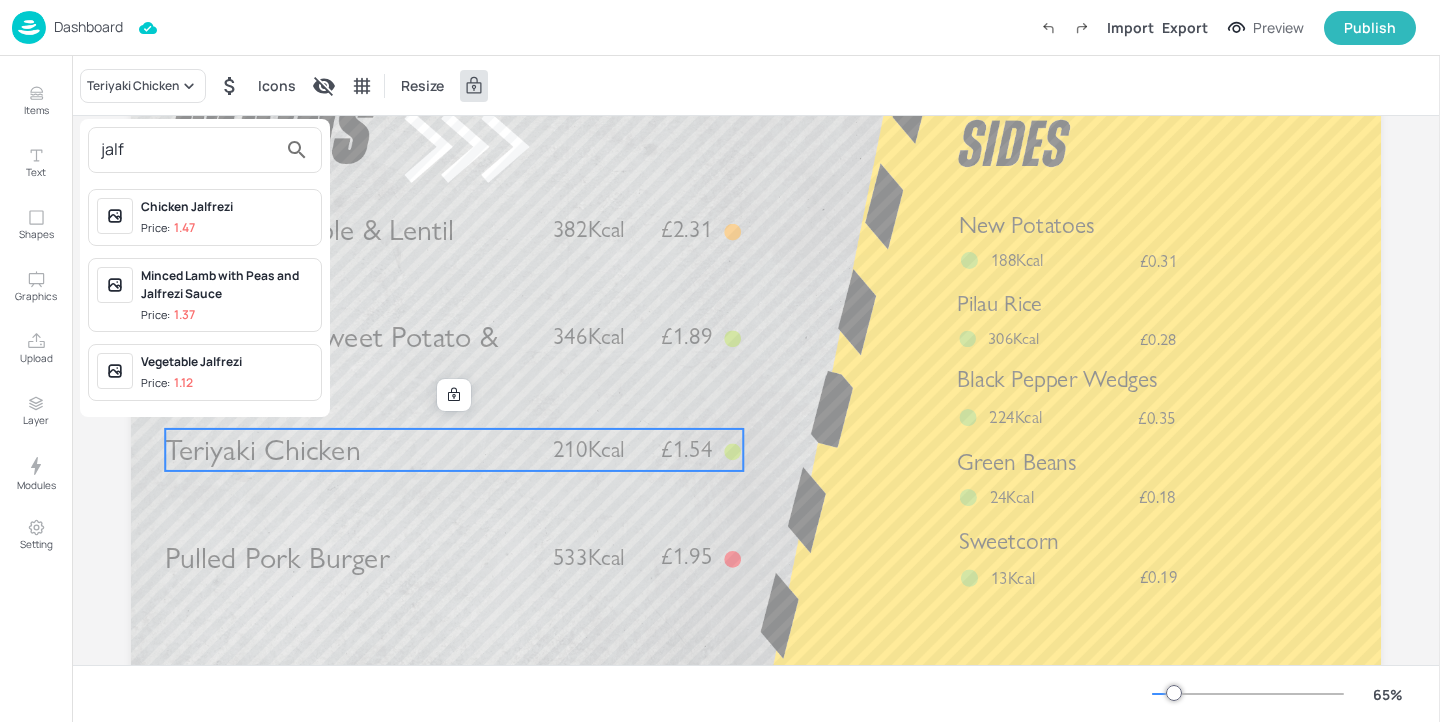 type on "jalf" 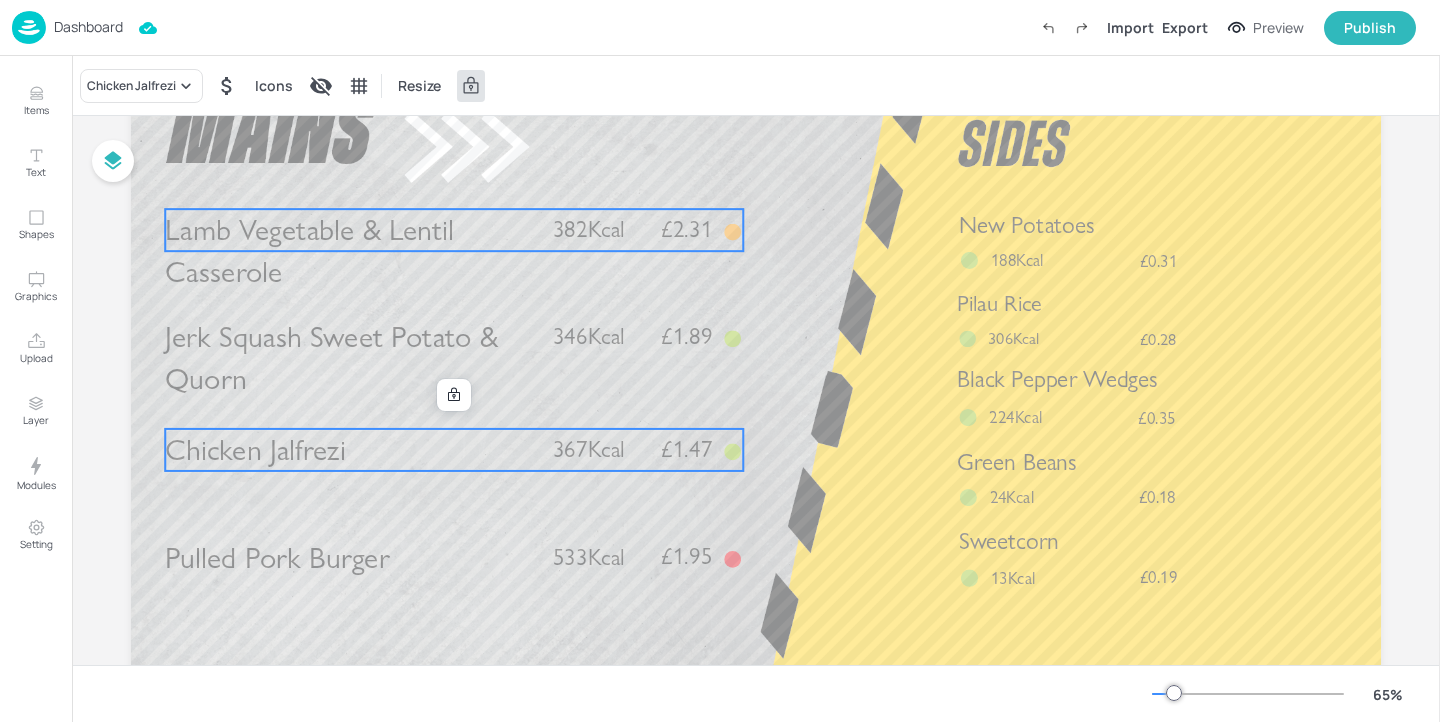 scroll, scrollTop: 0, scrollLeft: 0, axis: both 